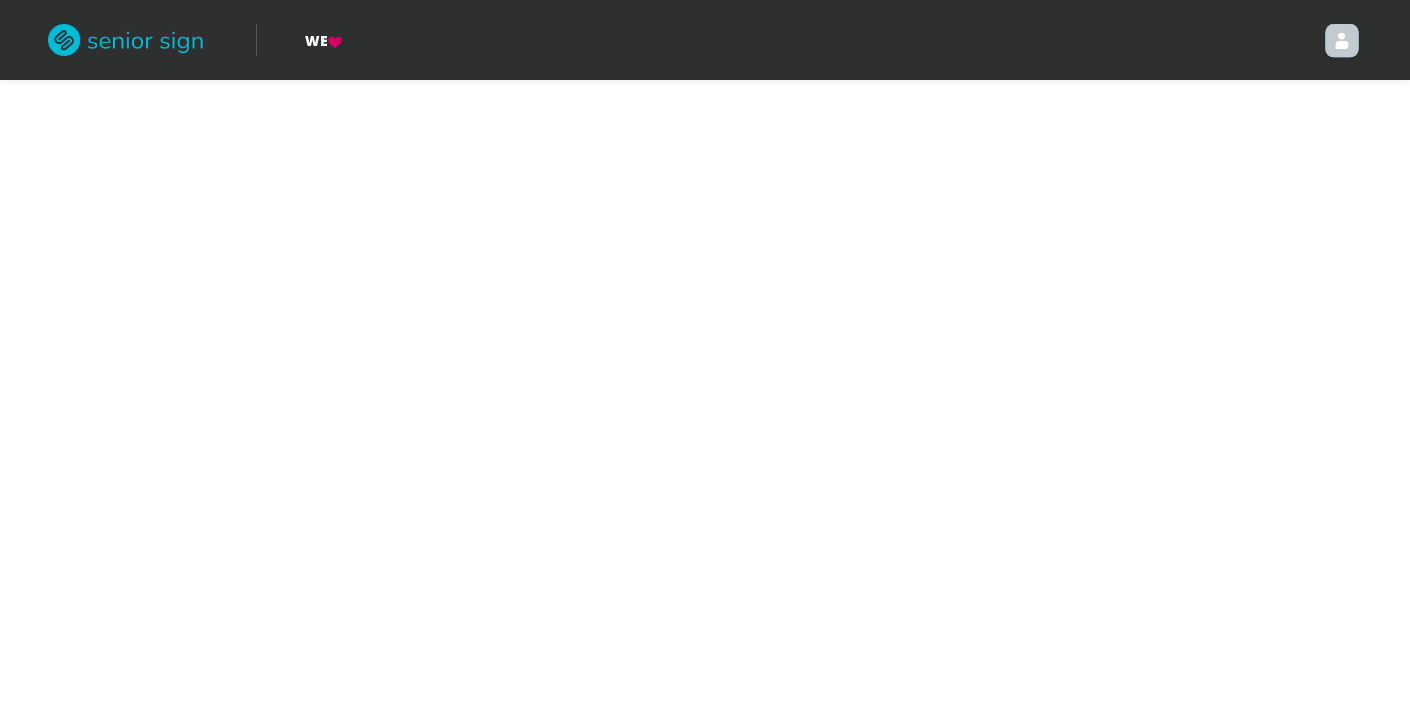scroll, scrollTop: 0, scrollLeft: 0, axis: both 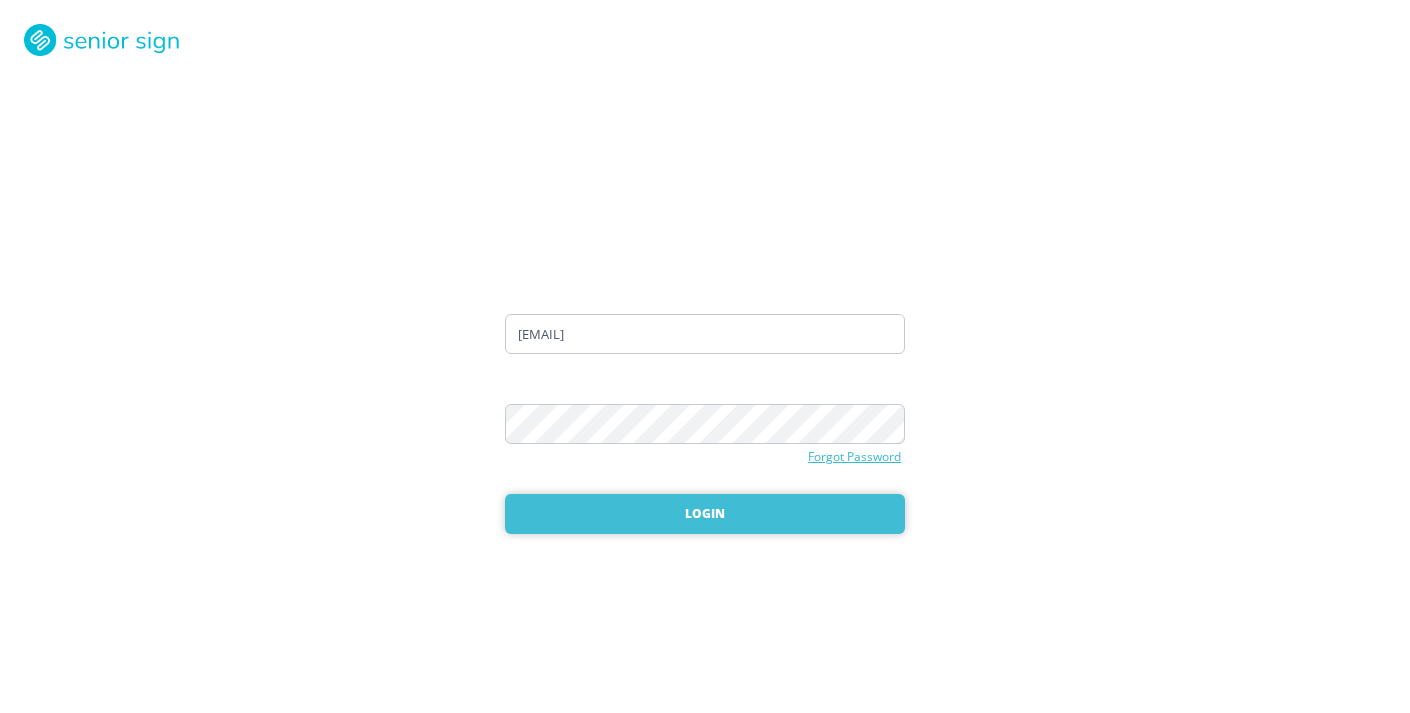 click on "Login" at bounding box center [705, 514] 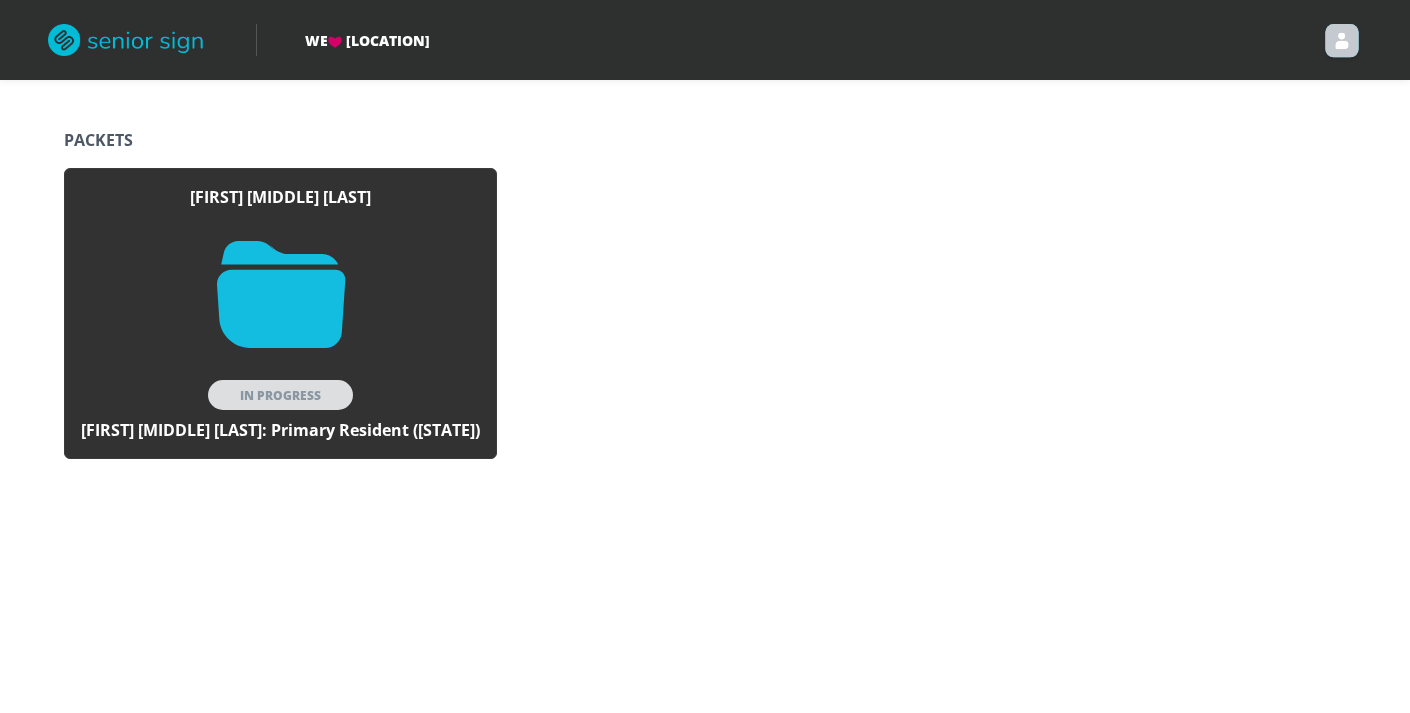 click on "In Progress" at bounding box center [280, 395] 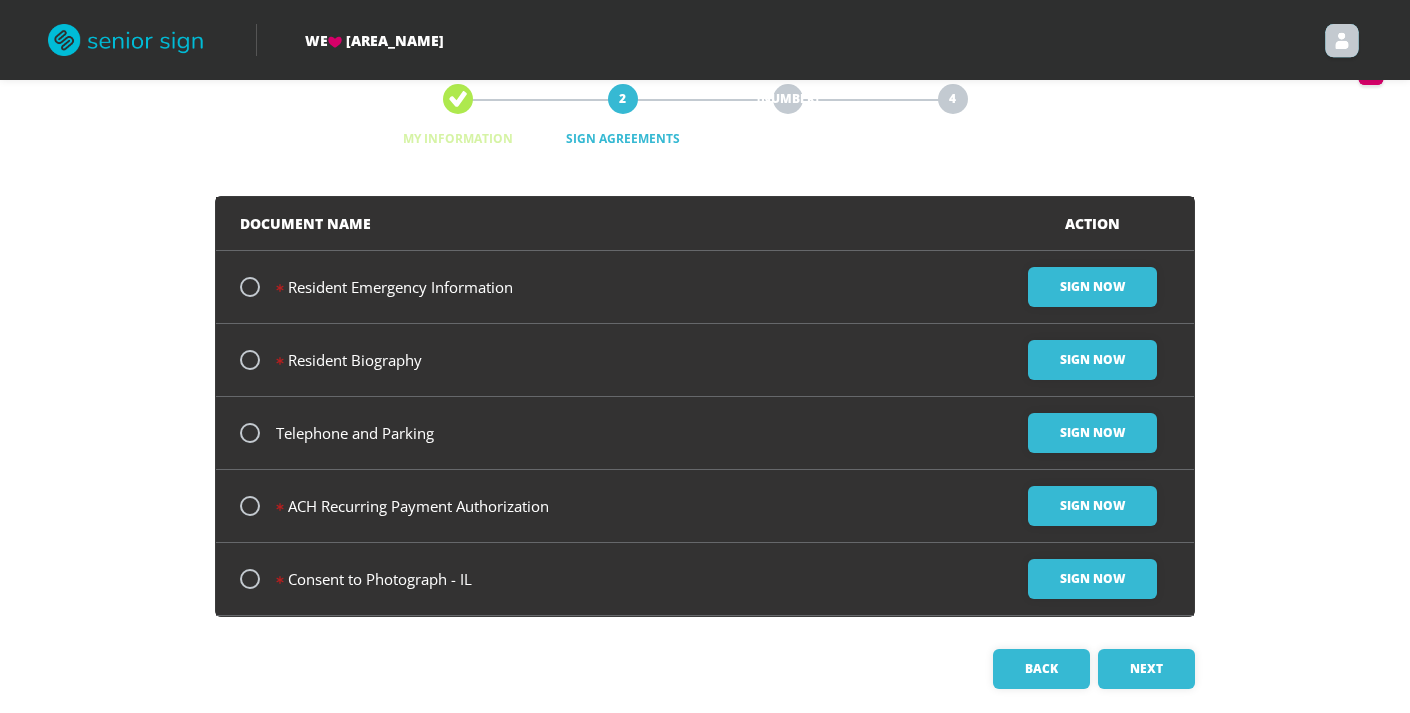 scroll, scrollTop: 44, scrollLeft: 0, axis: vertical 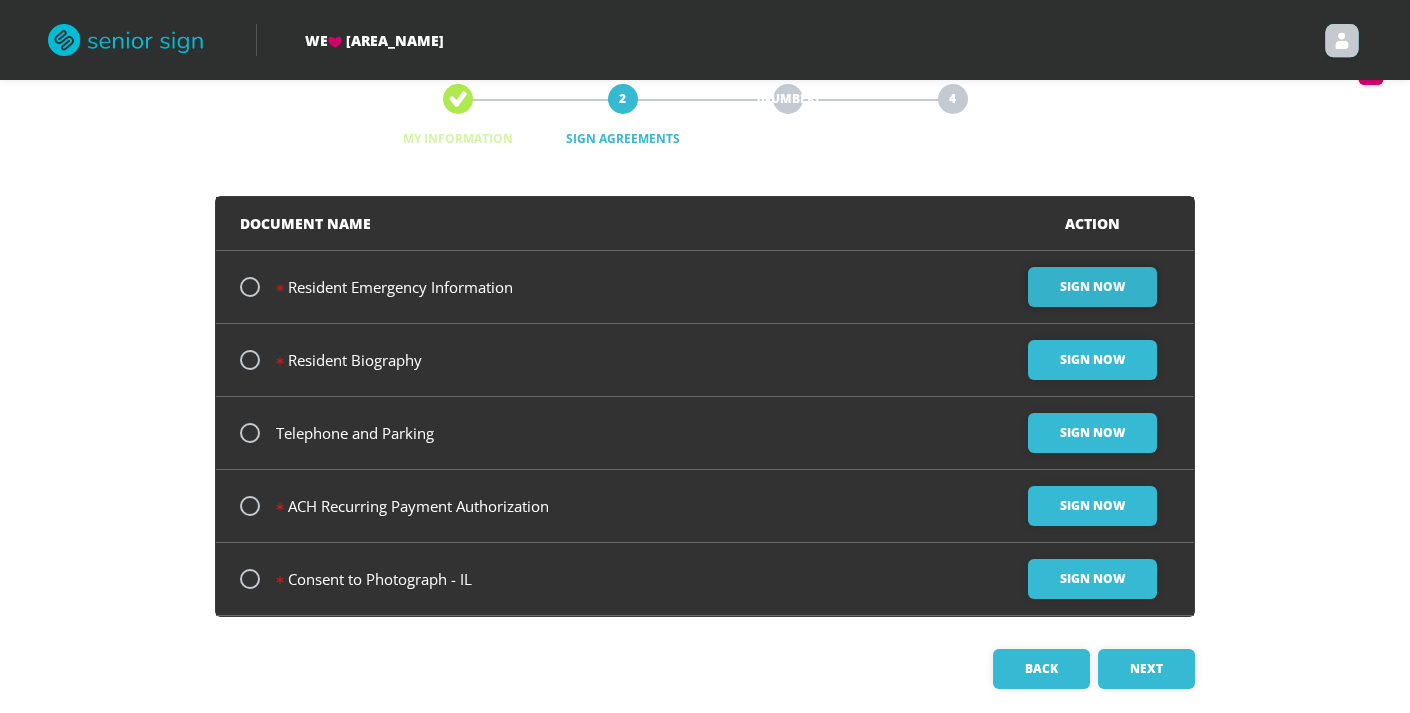 click on "Sign Now" at bounding box center (1092, 287) 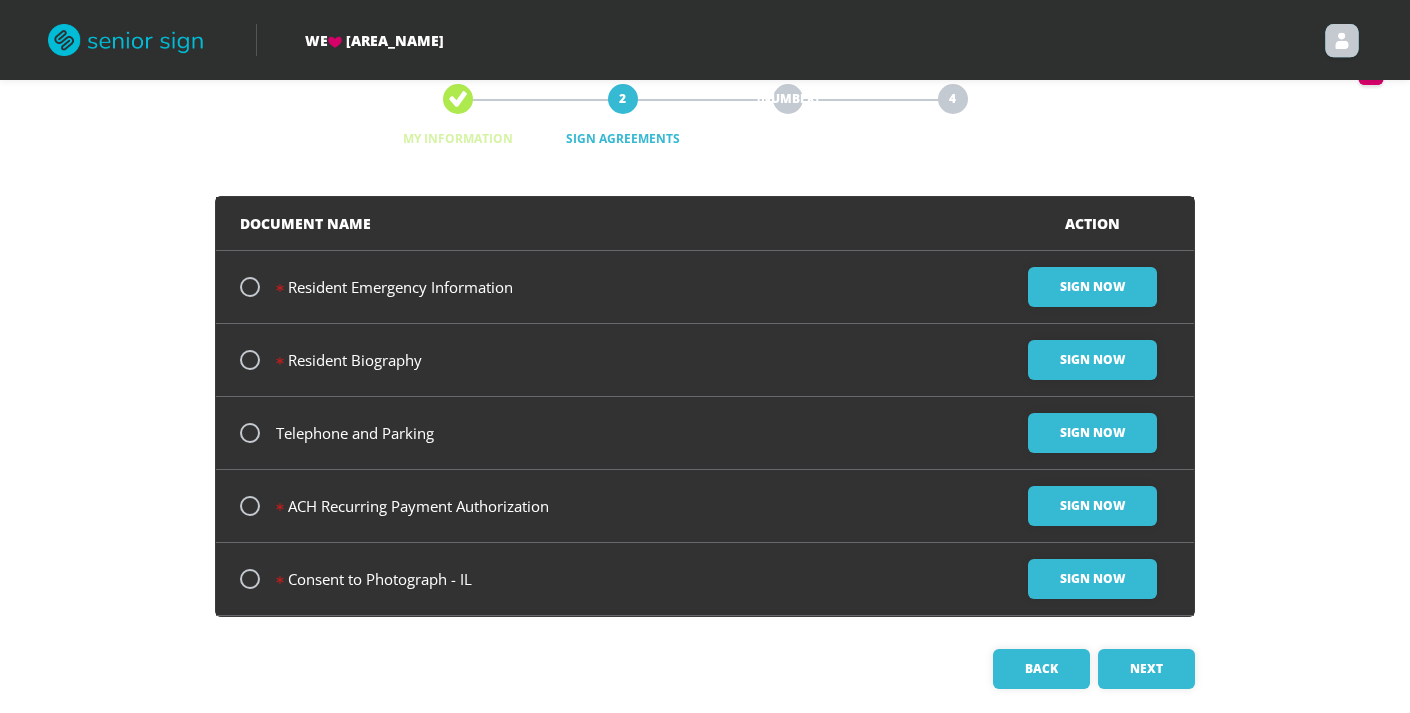 scroll, scrollTop: 0, scrollLeft: 0, axis: both 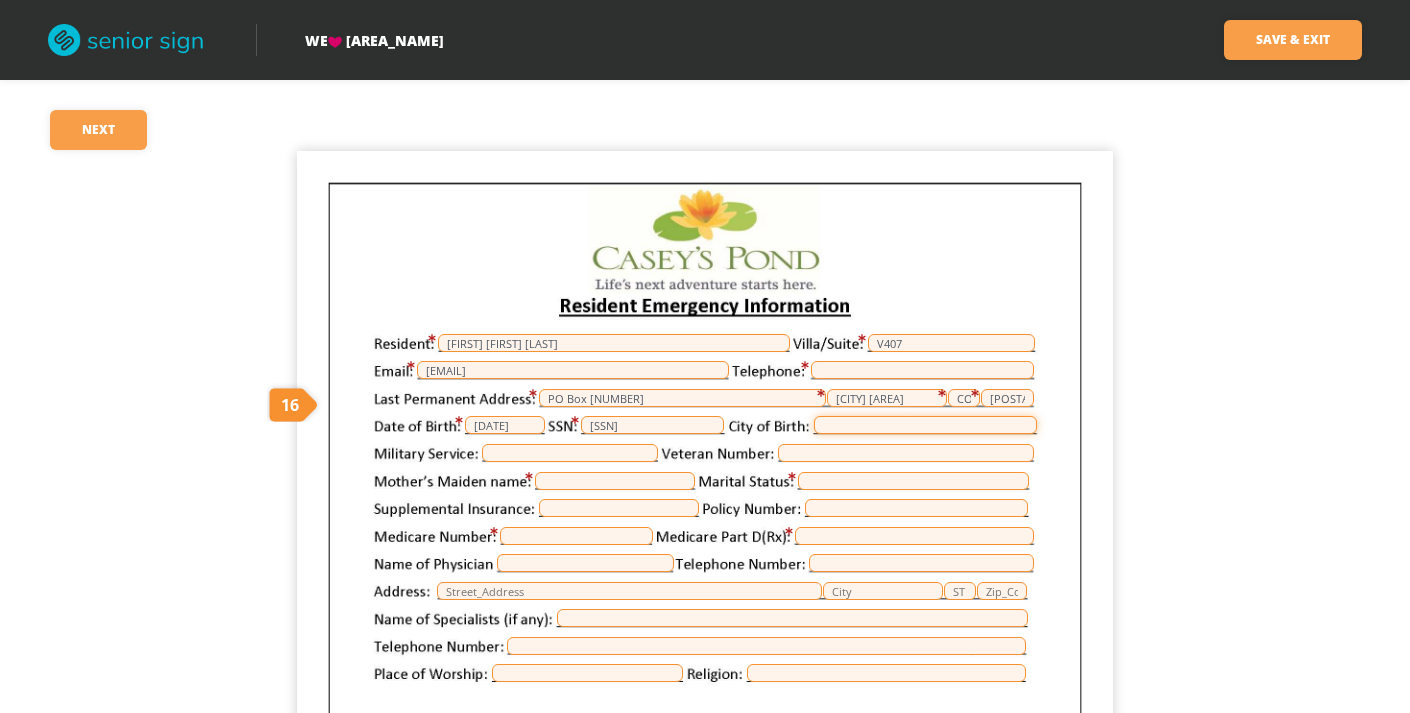 click at bounding box center (925, 425) 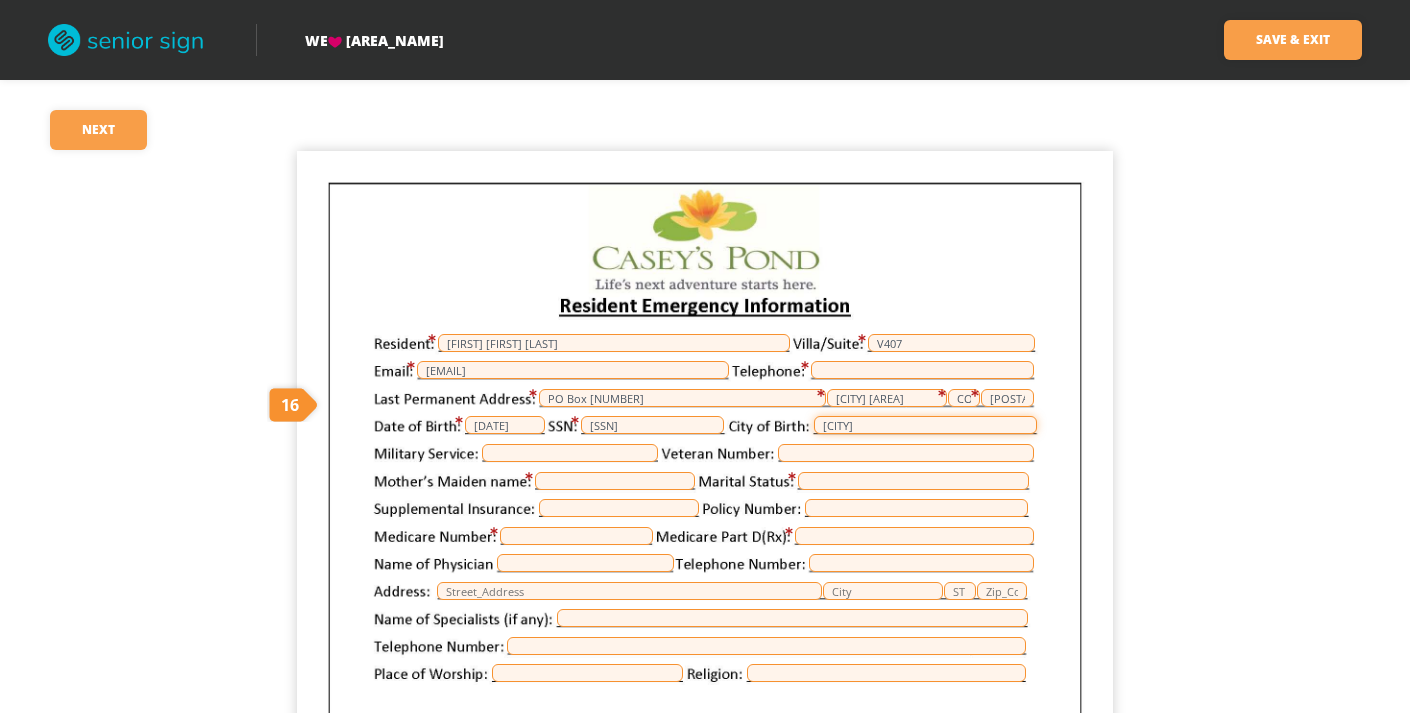 type on "[CITY]" 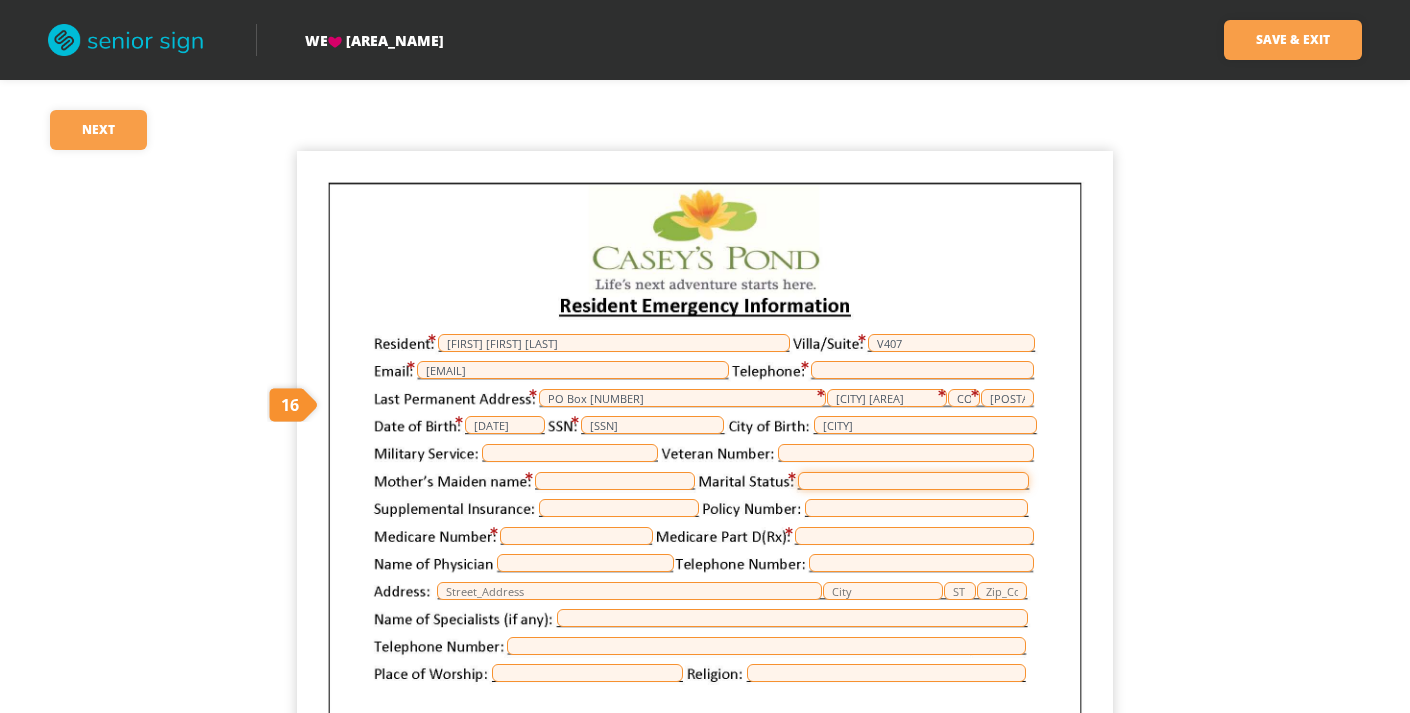 click at bounding box center (913, 481) 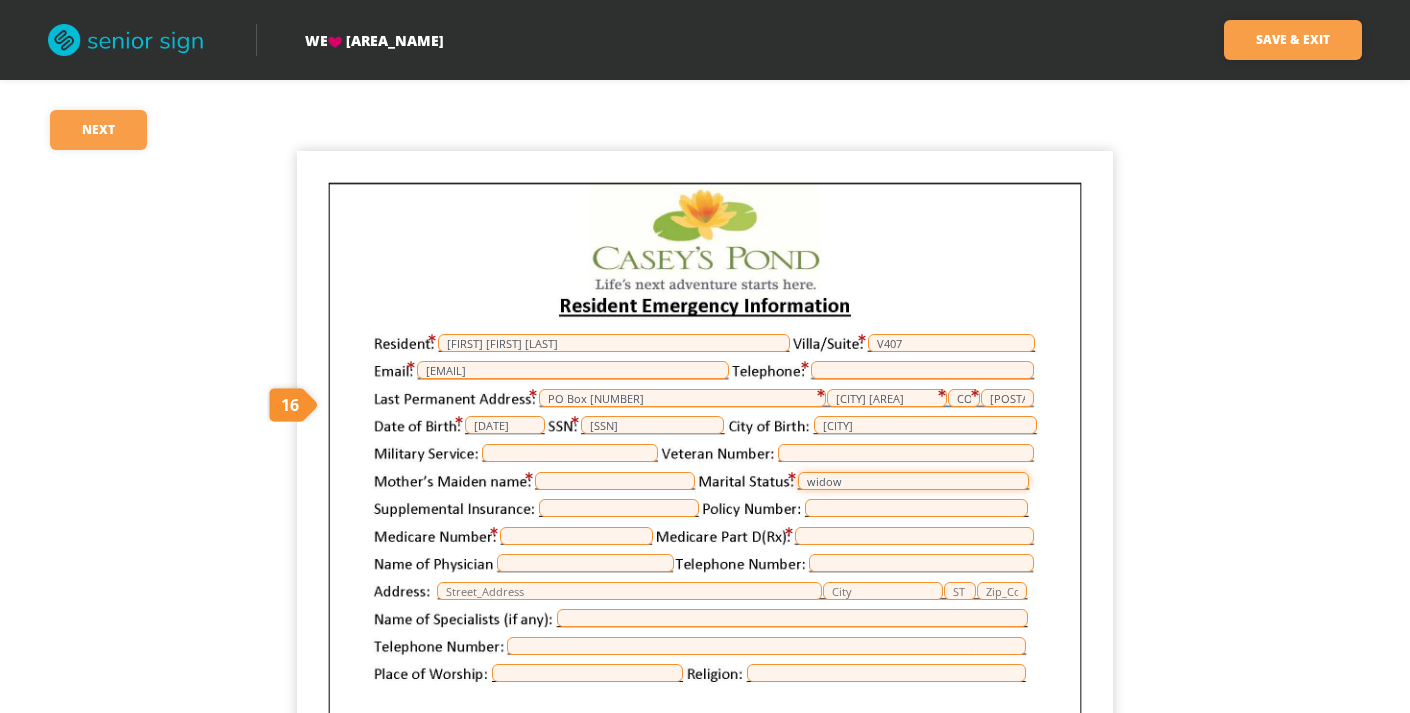 type on "widow" 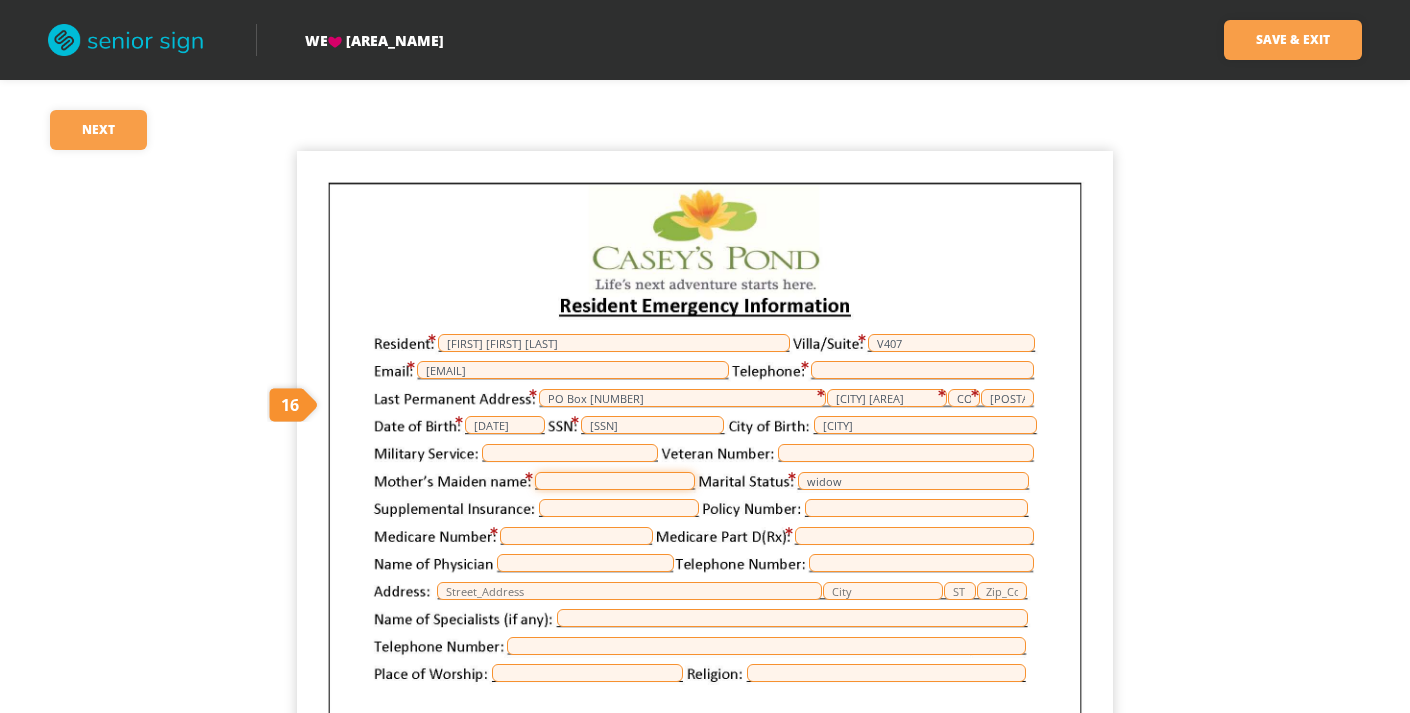 click at bounding box center (615, 481) 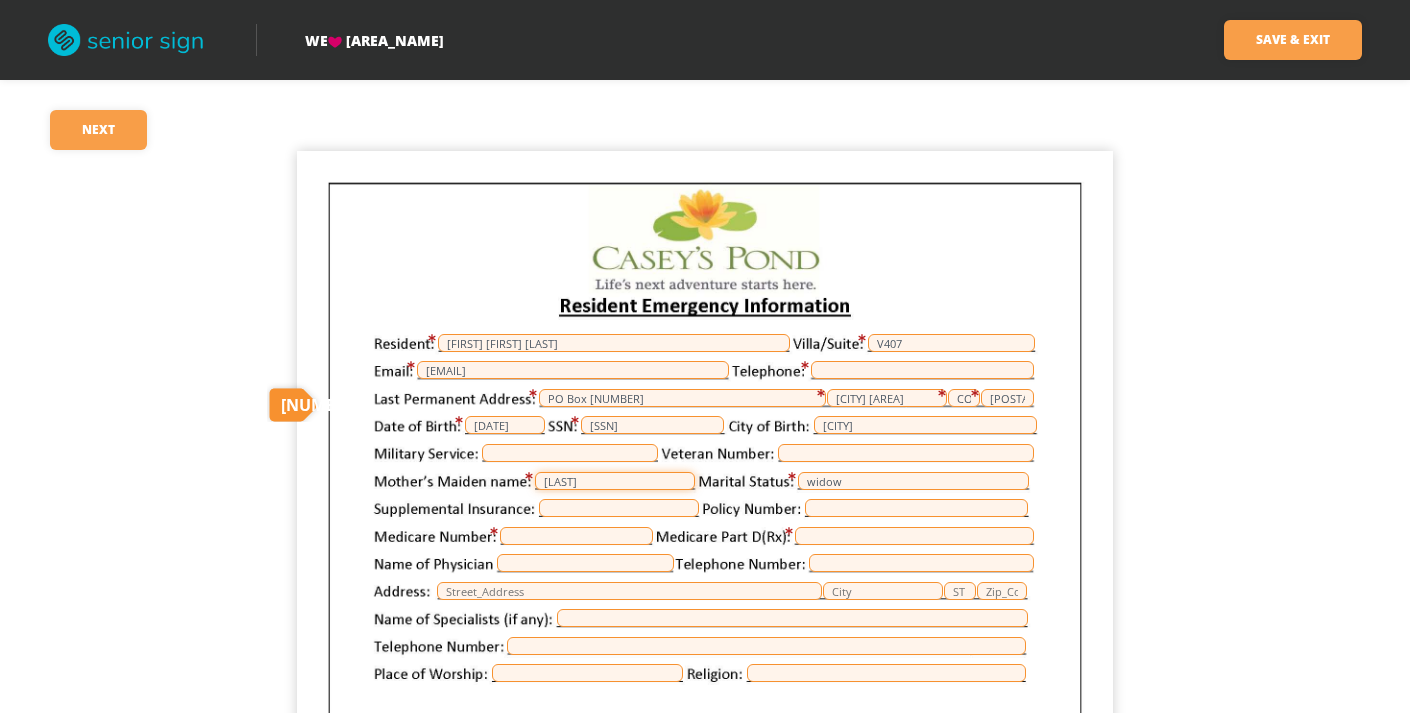 type on "[LAST]" 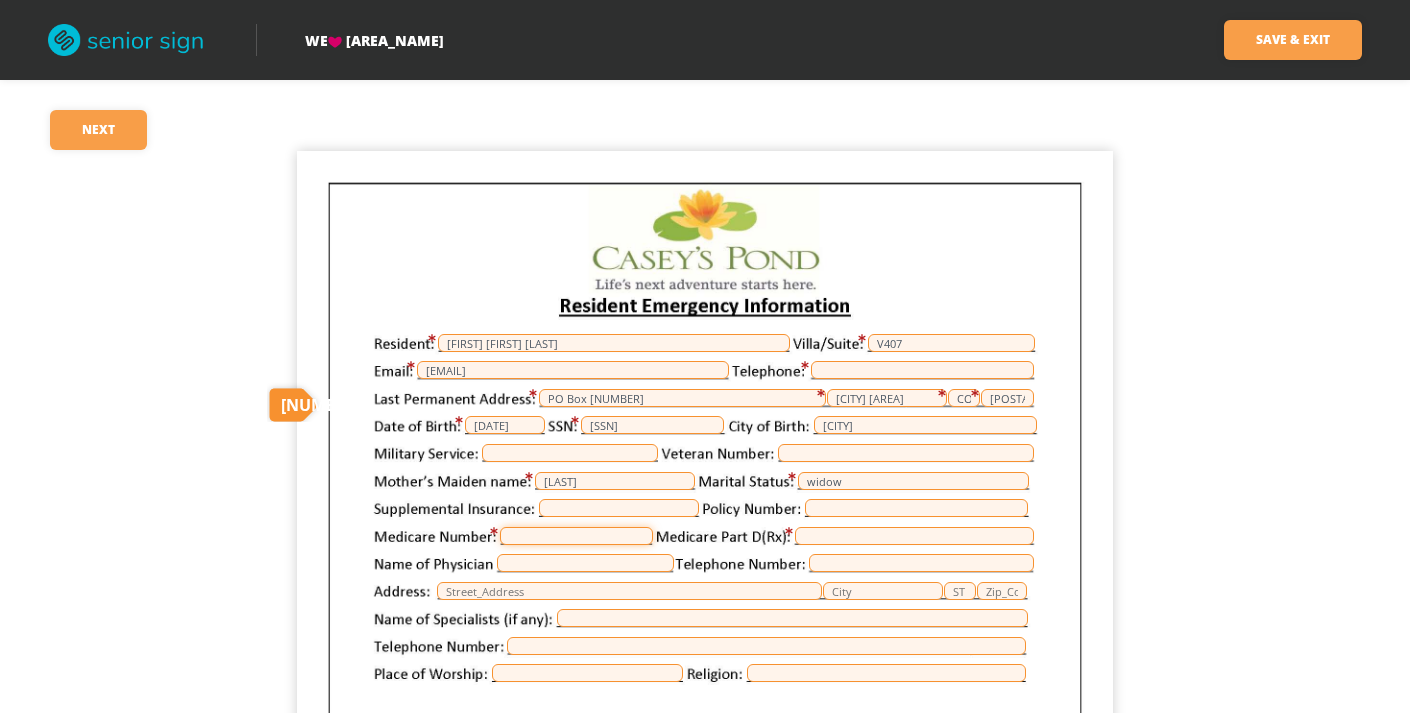 click at bounding box center [576, 536] 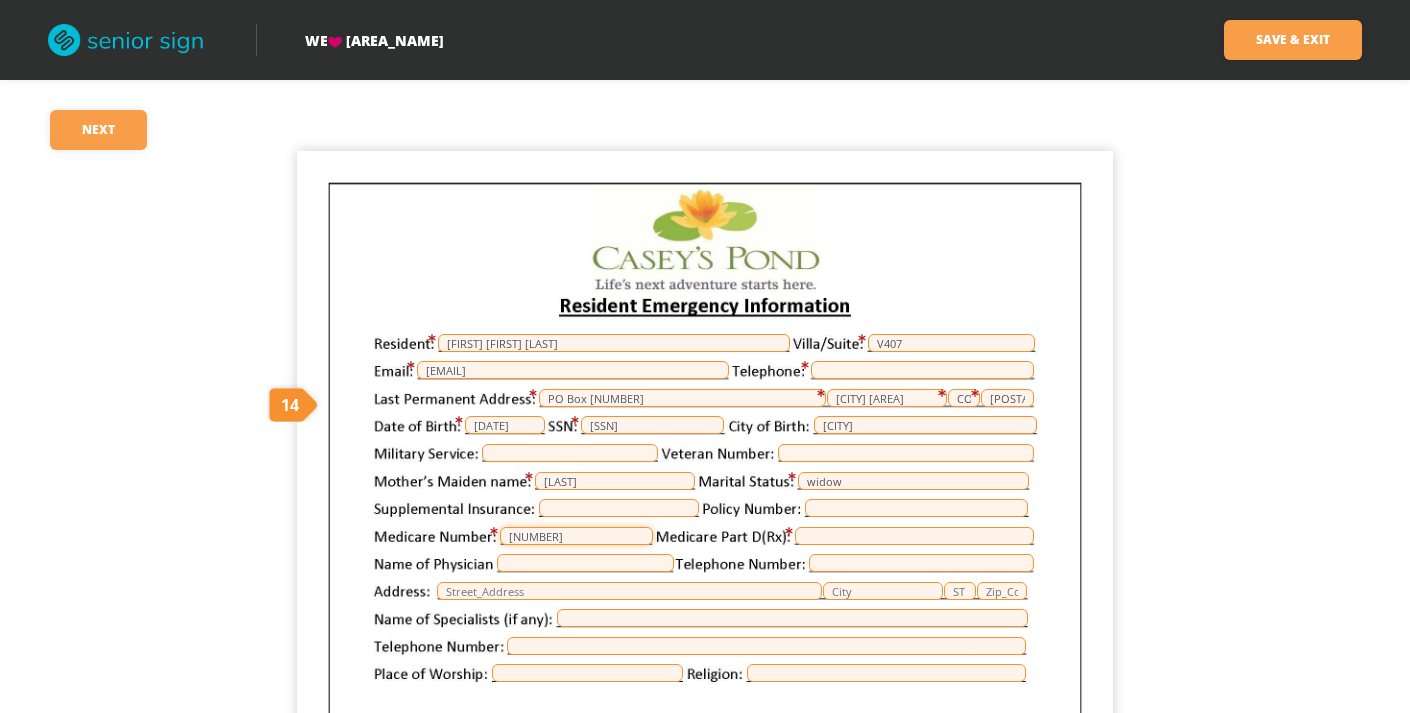 type on "[NUMBER]" 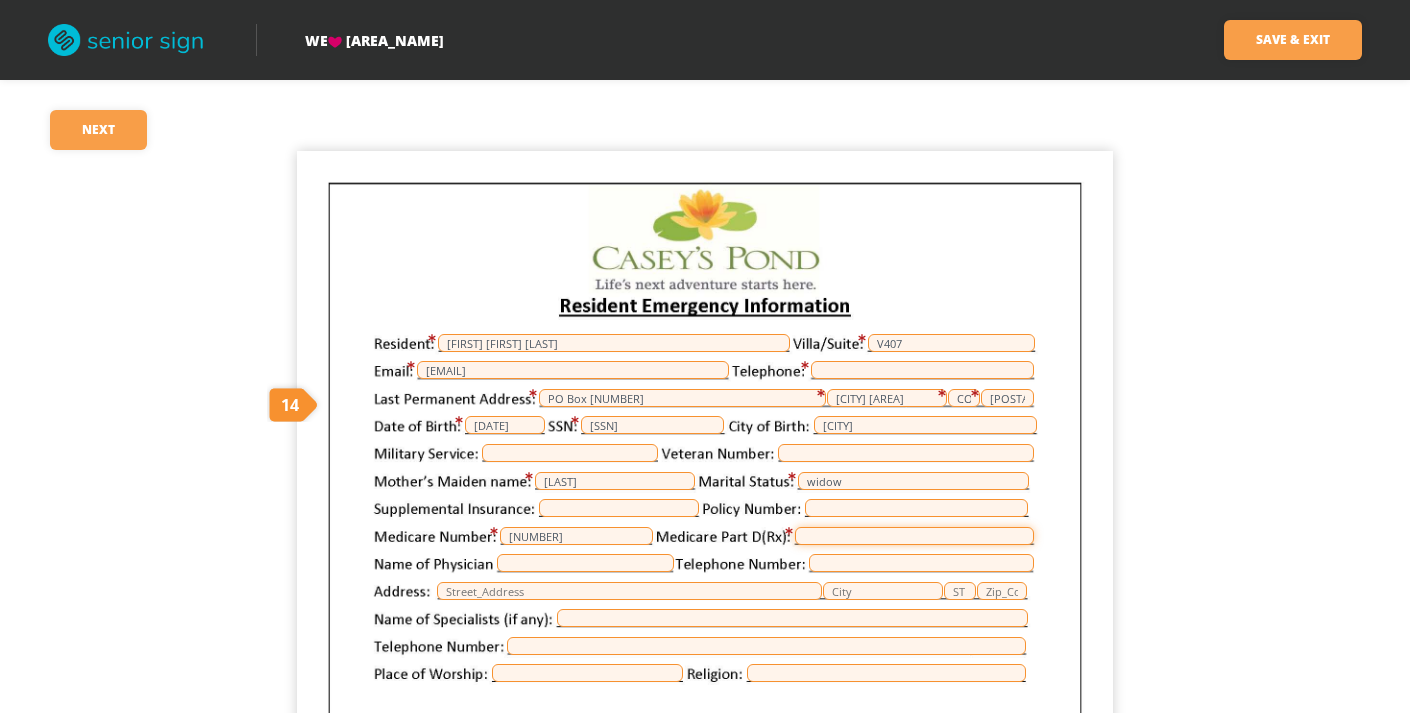 click at bounding box center (914, 536) 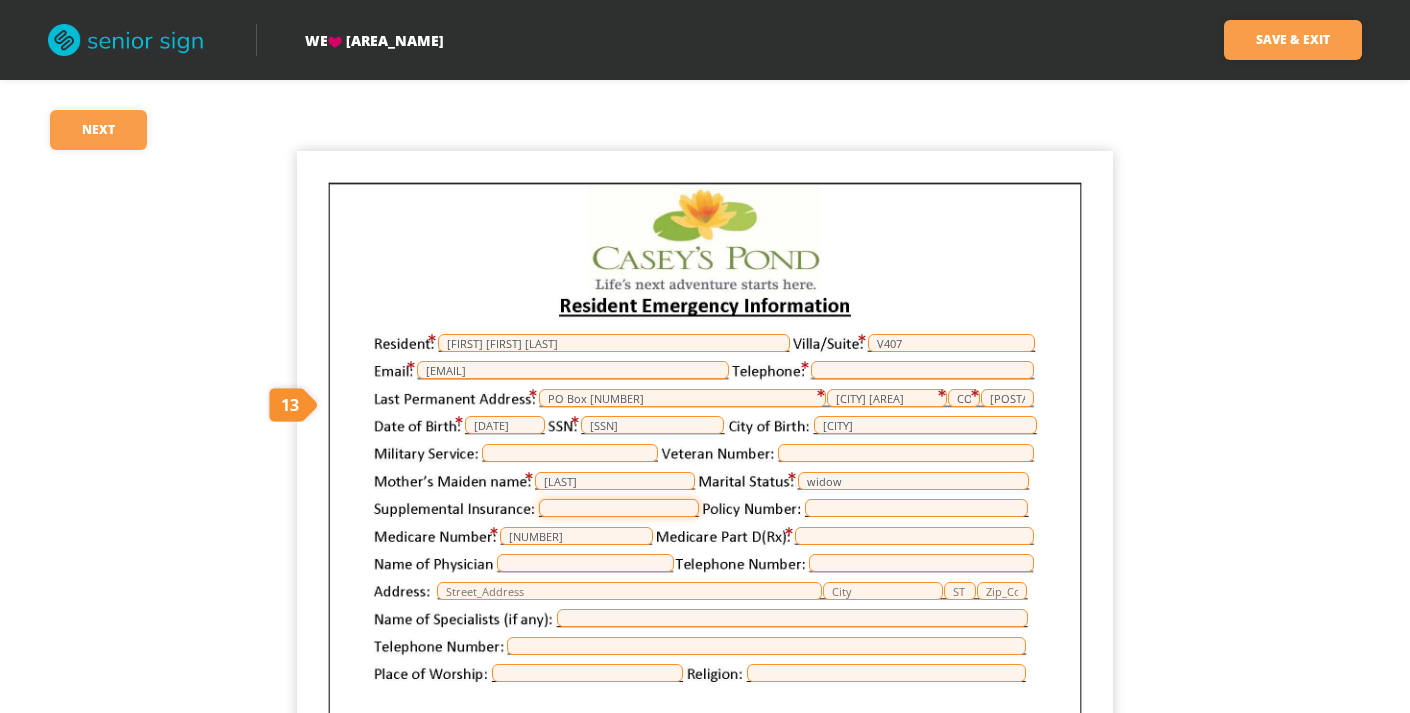 click at bounding box center [619, 508] 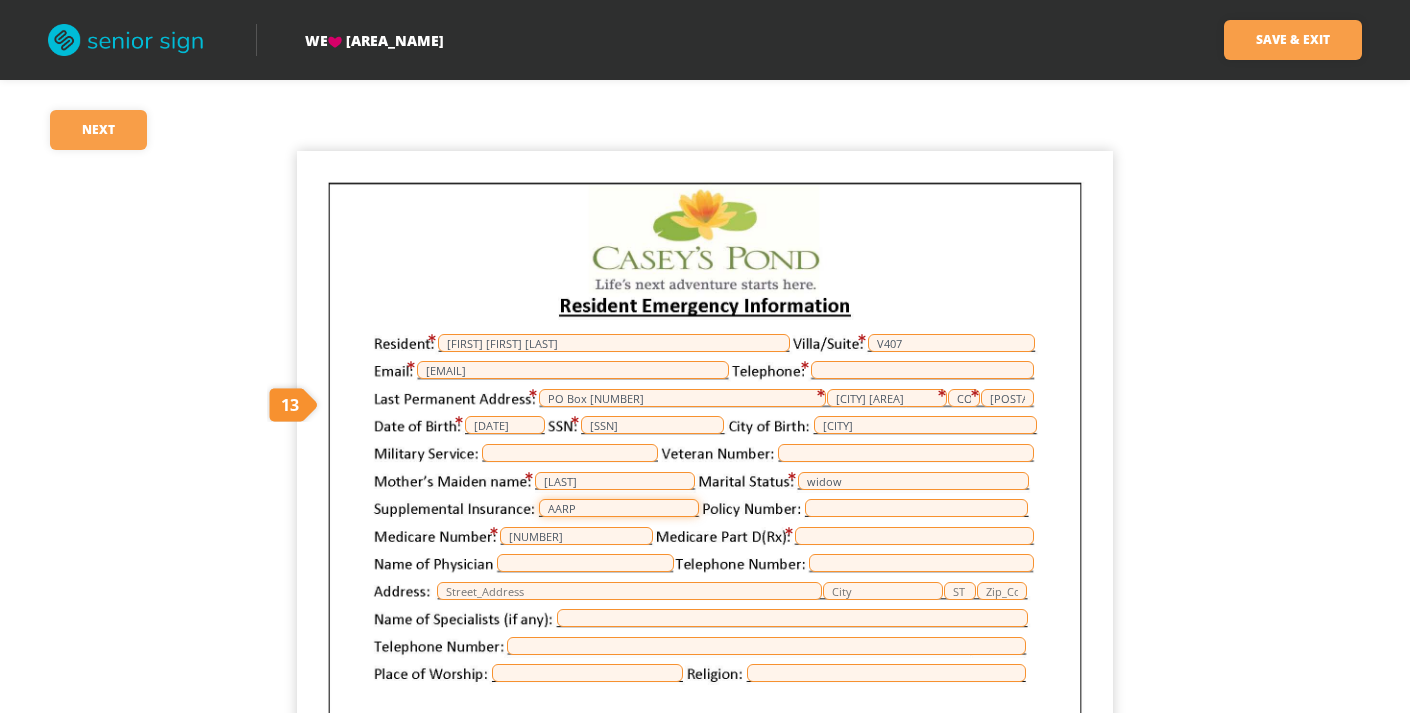 type on "AARP" 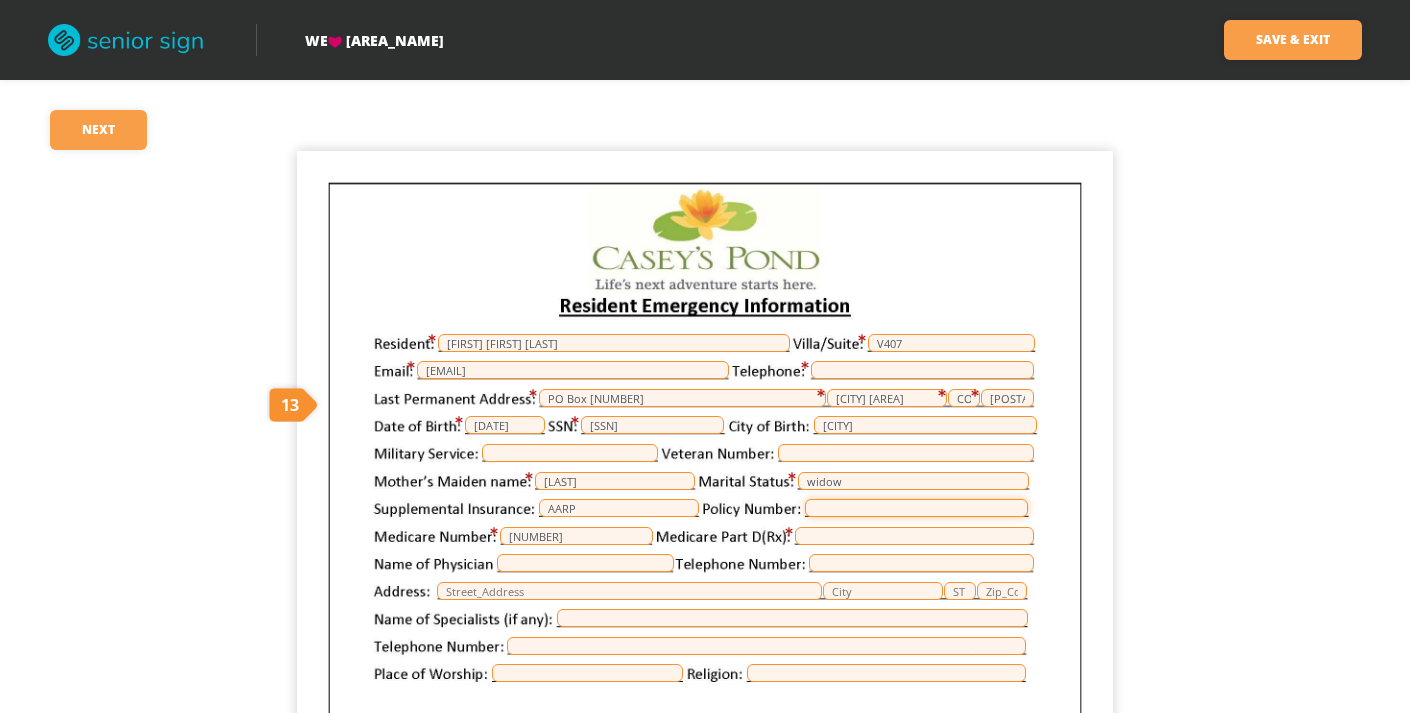 click at bounding box center [916, 508] 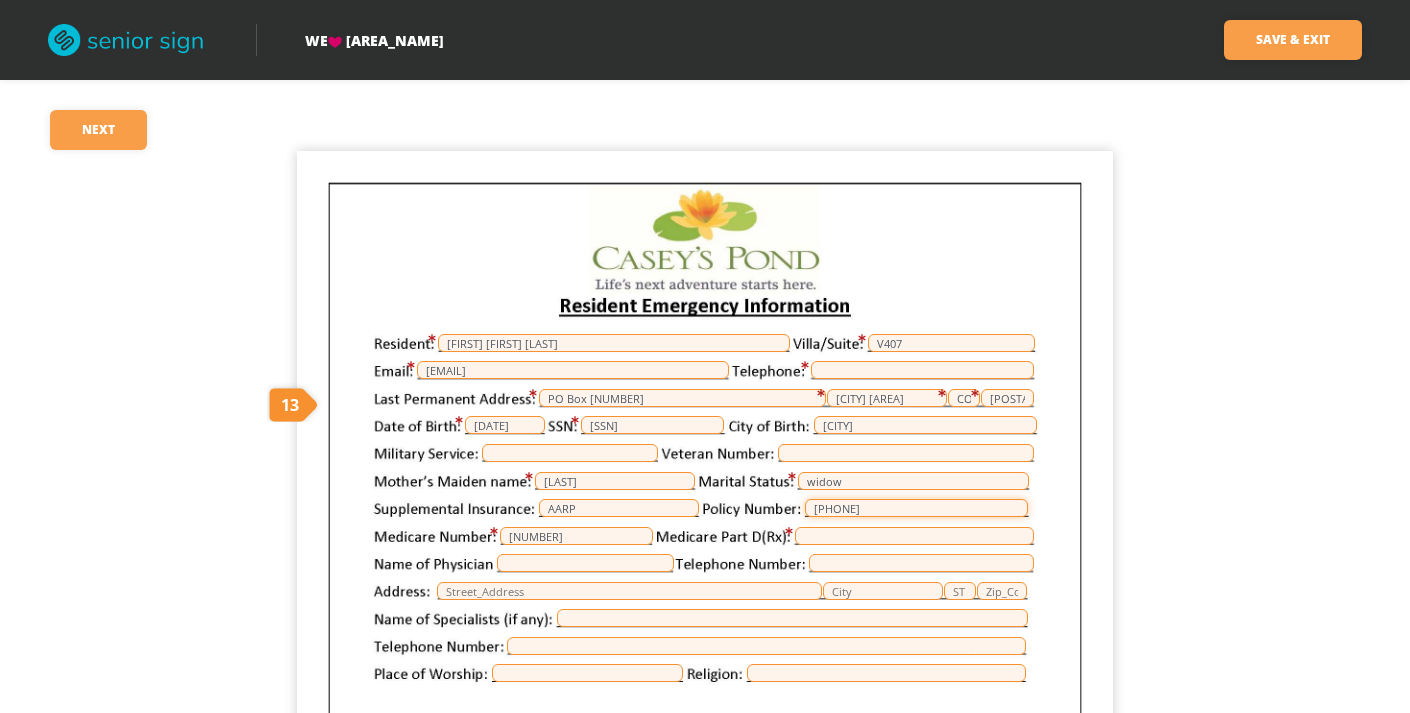 type on "[PHONE]" 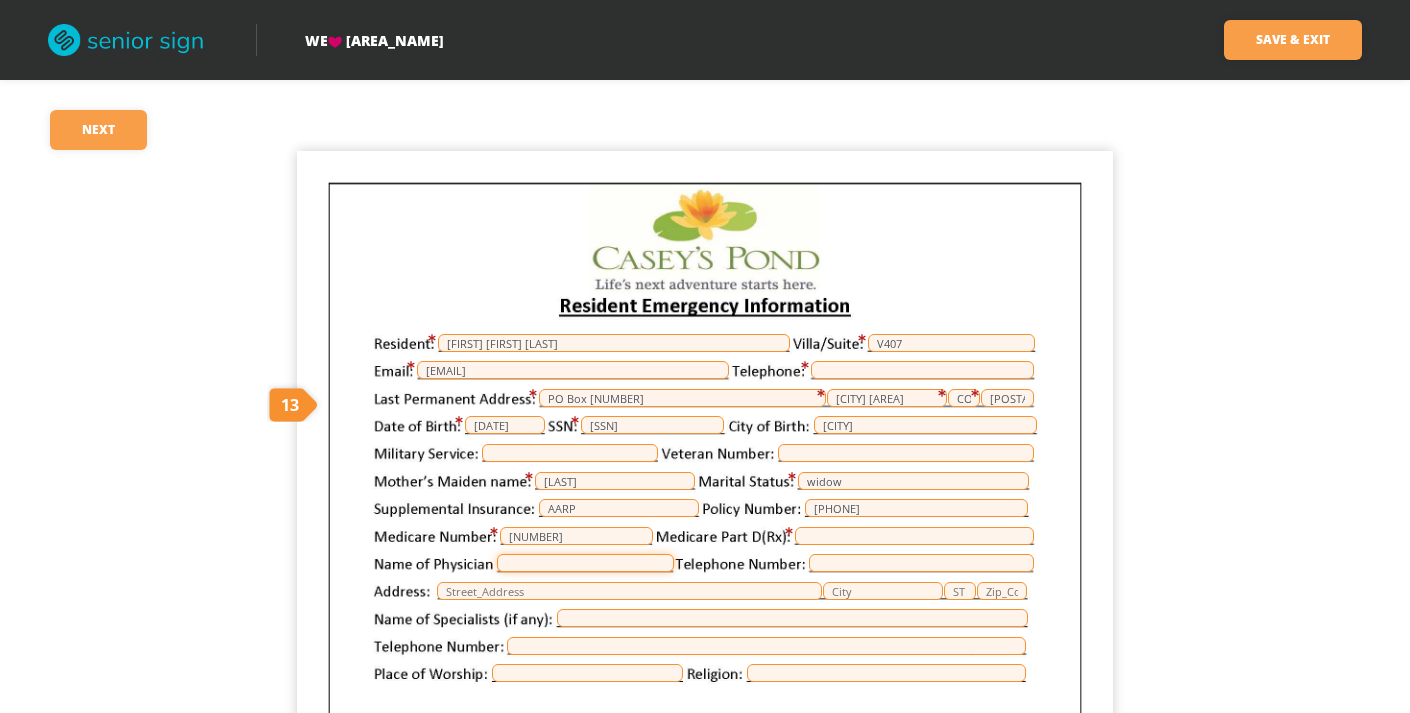 click at bounding box center [585, 563] 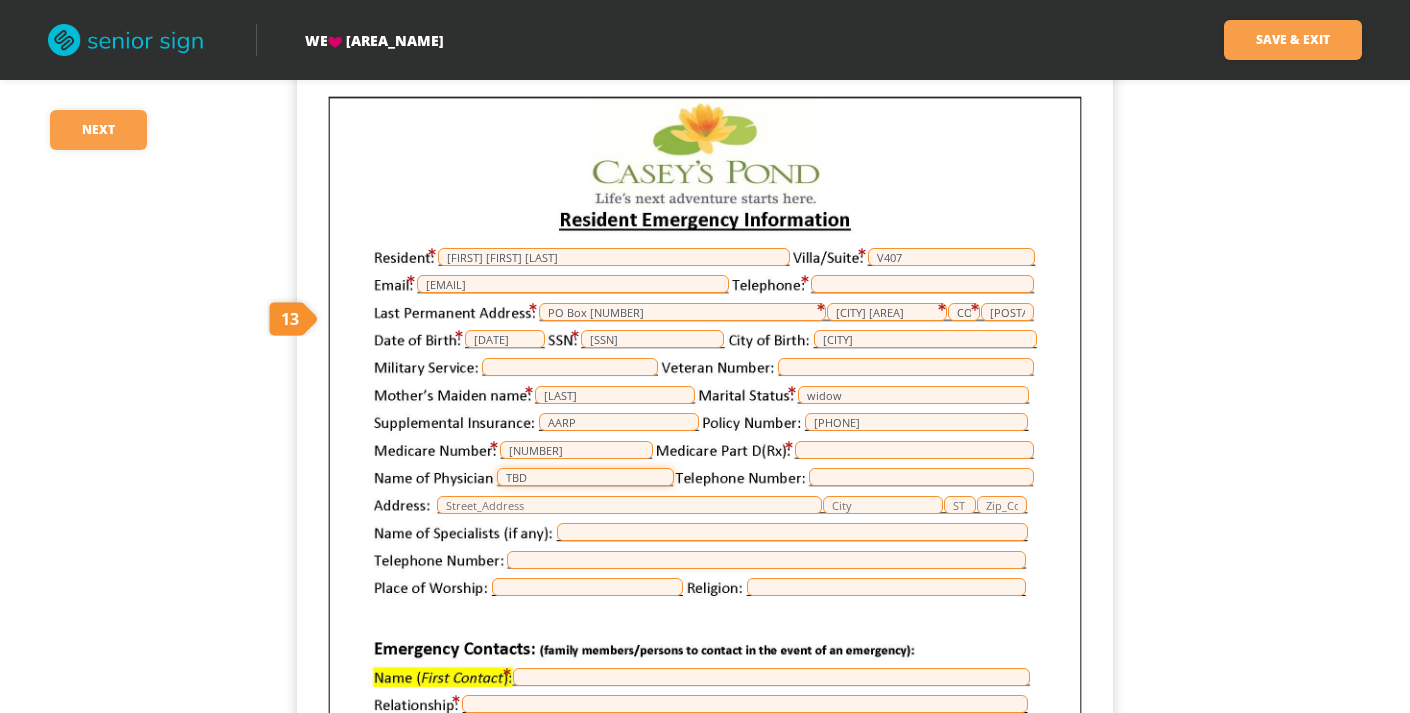 scroll, scrollTop: 87, scrollLeft: 0, axis: vertical 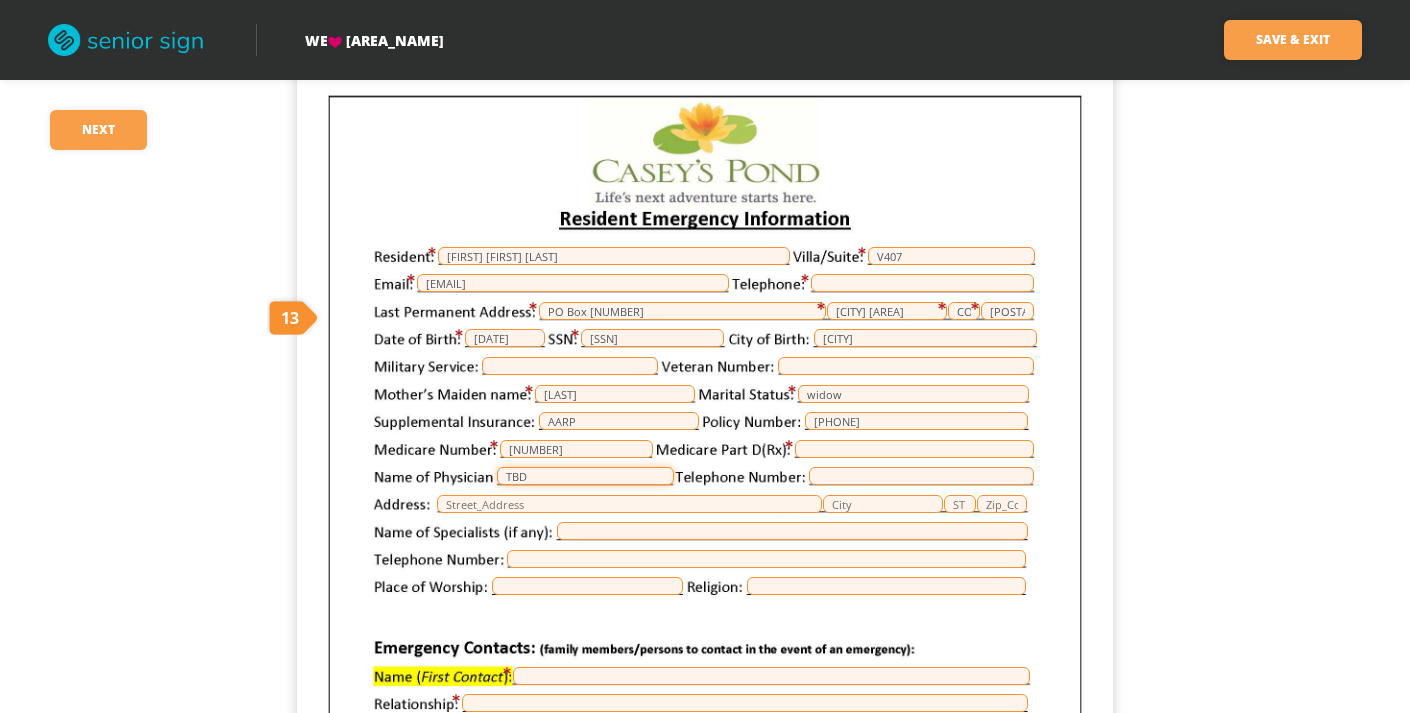 type on "TBD" 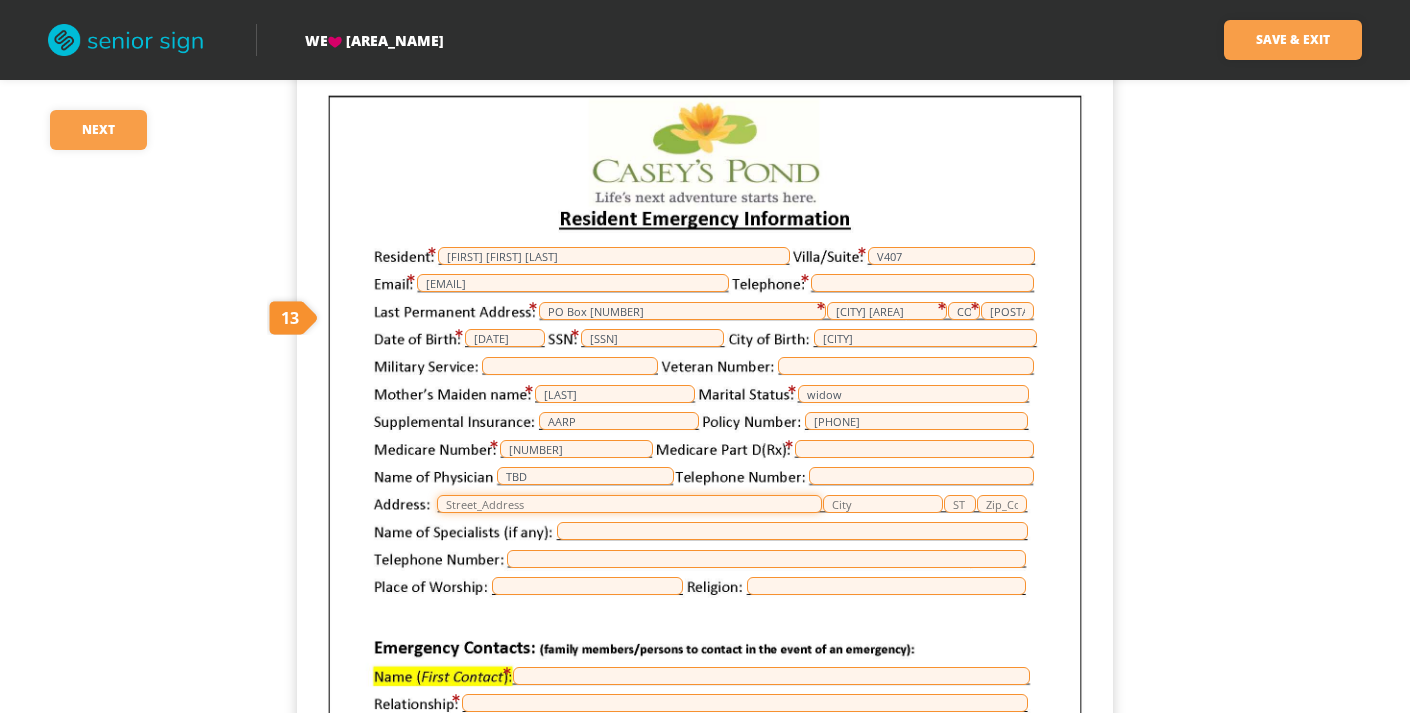 click at bounding box center (629, 504) 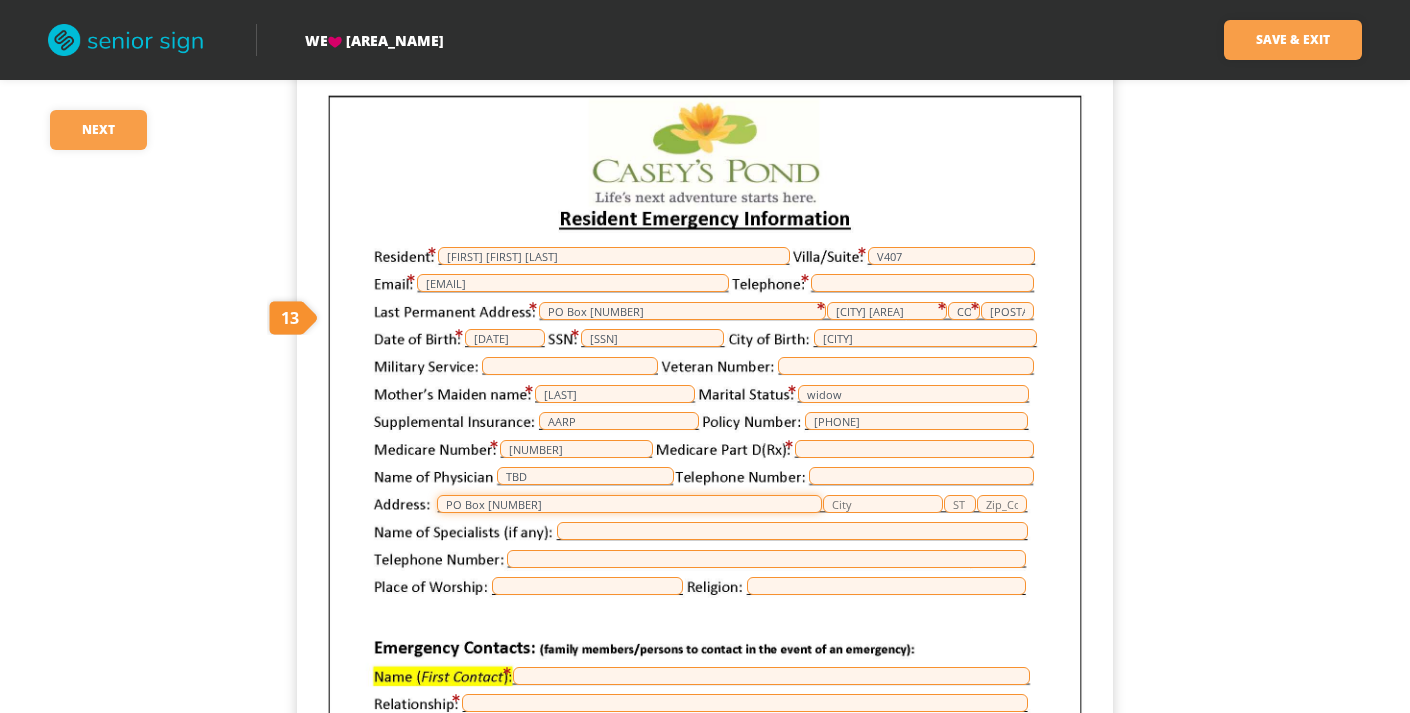 type on "PO Box [NUMBER]" 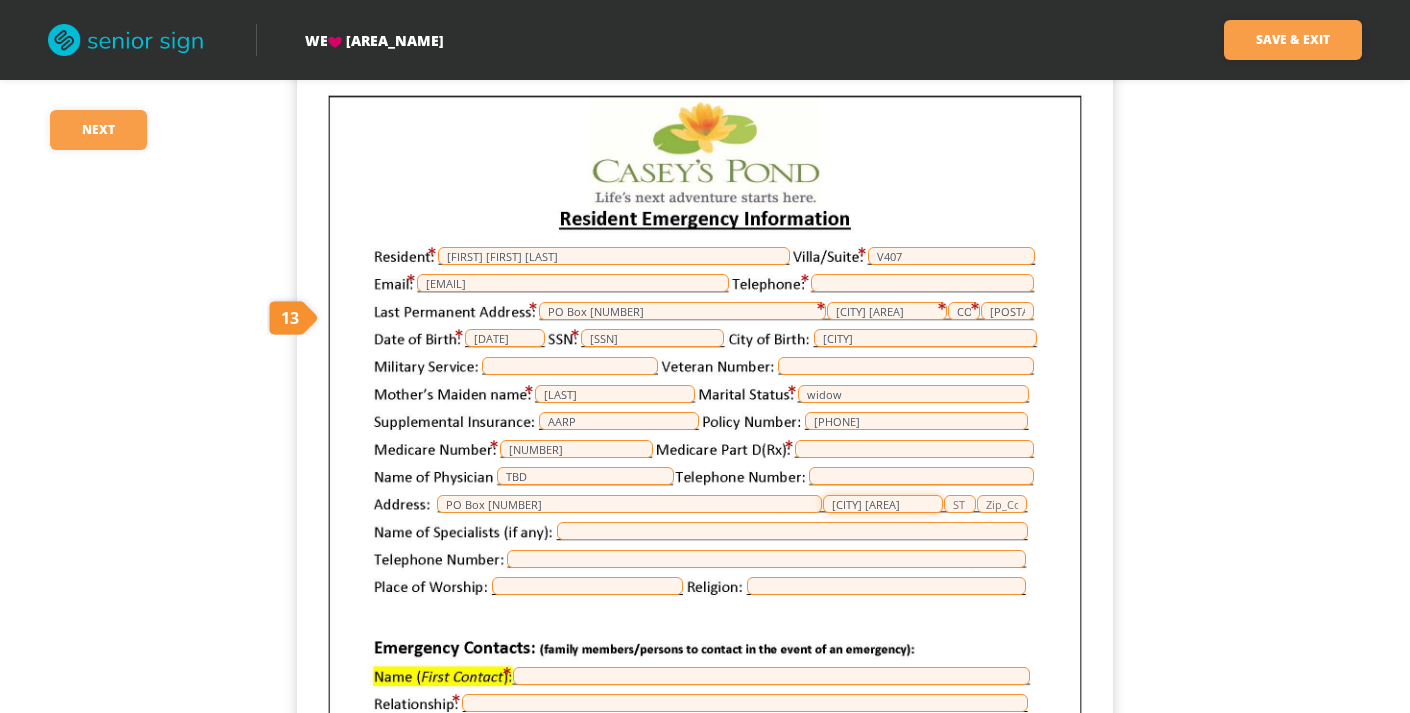 type on "[CITY] [AREA]" 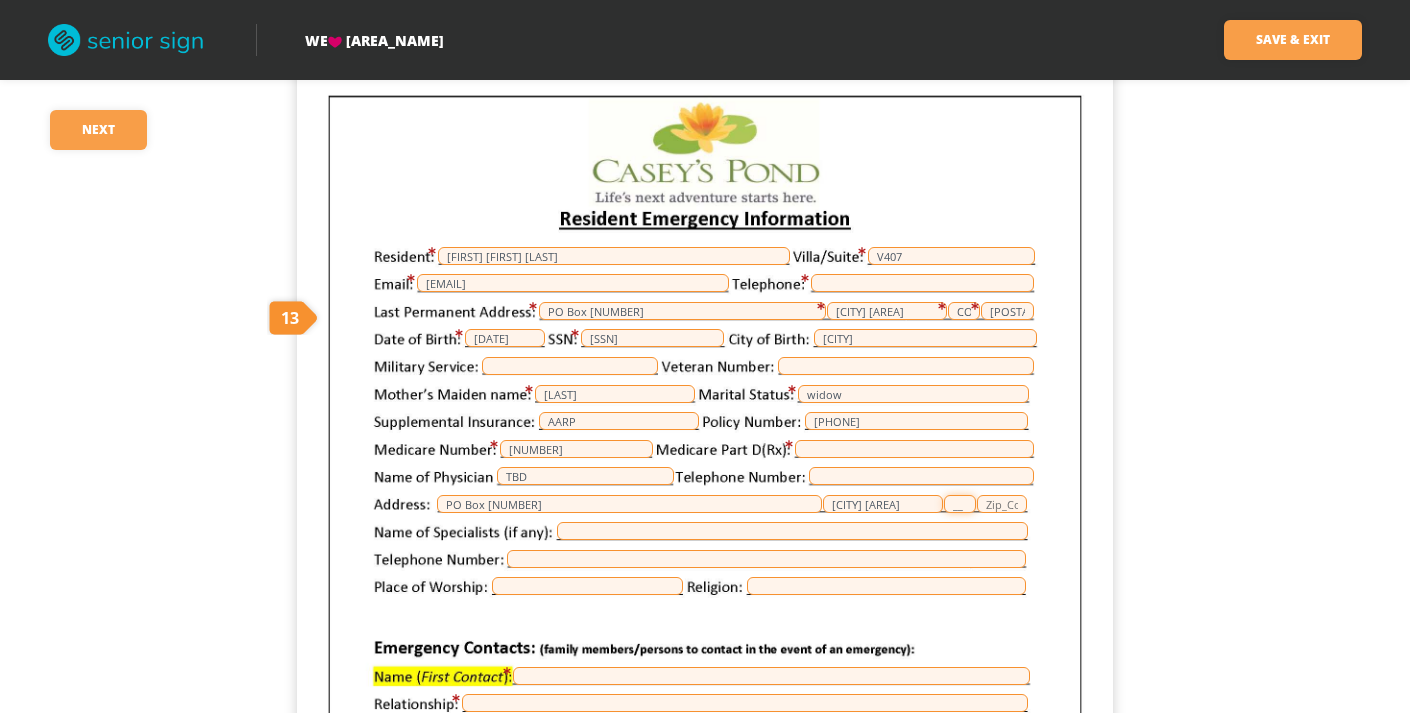 click on "__" at bounding box center [960, 504] 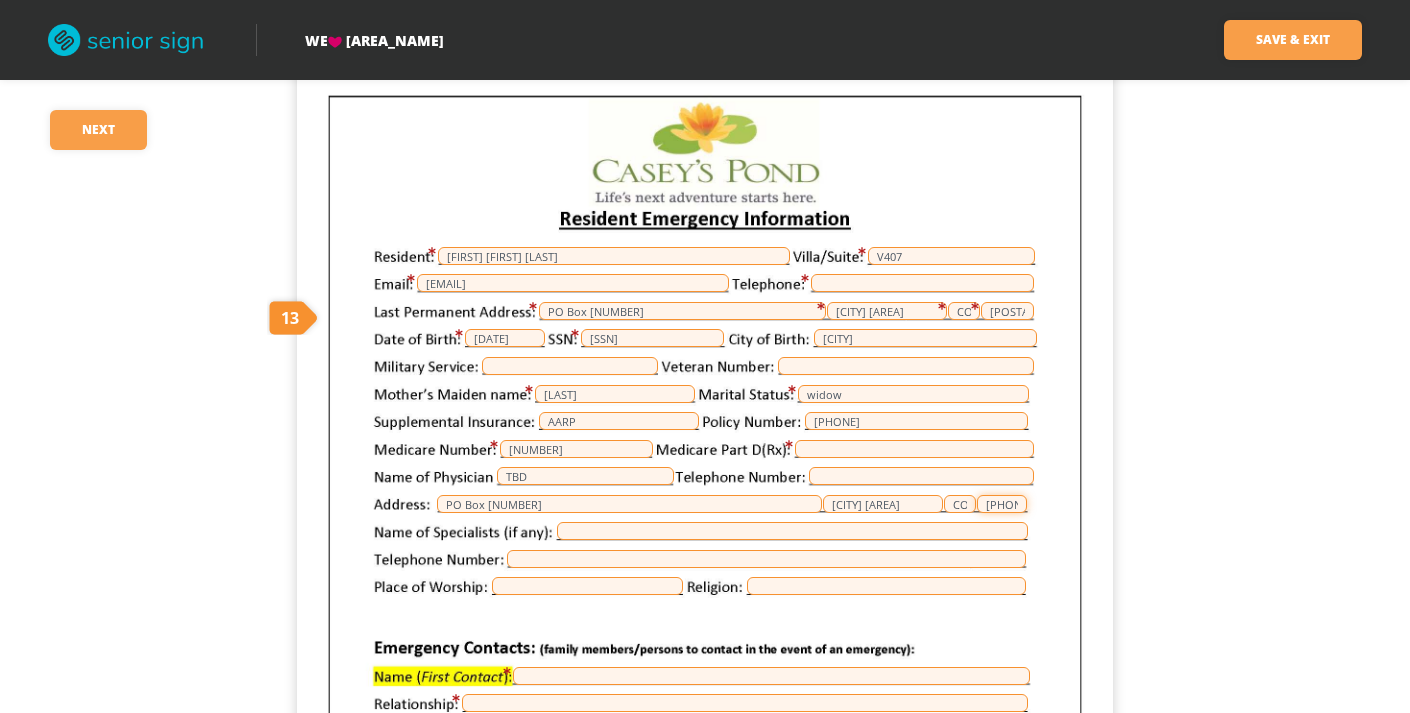click on "[PHONE]" at bounding box center [1002, 504] 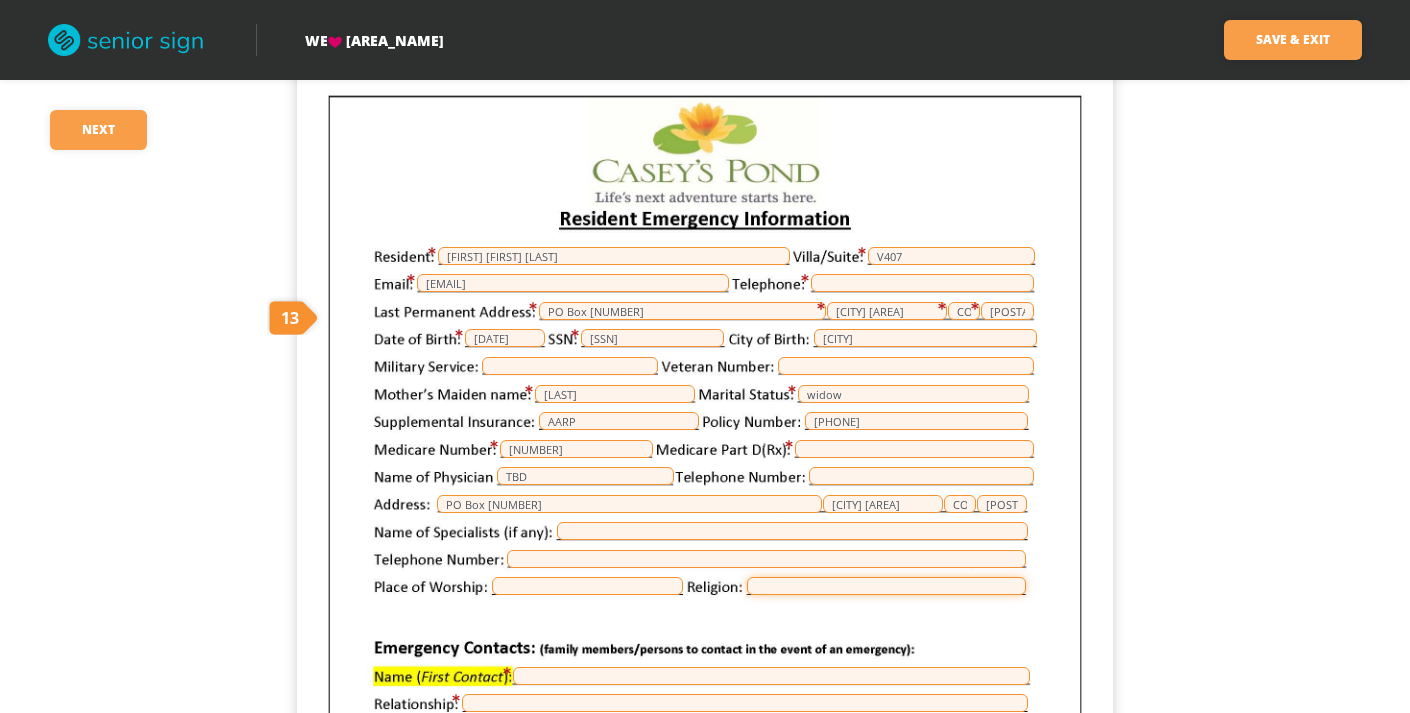 click at bounding box center (886, 586) 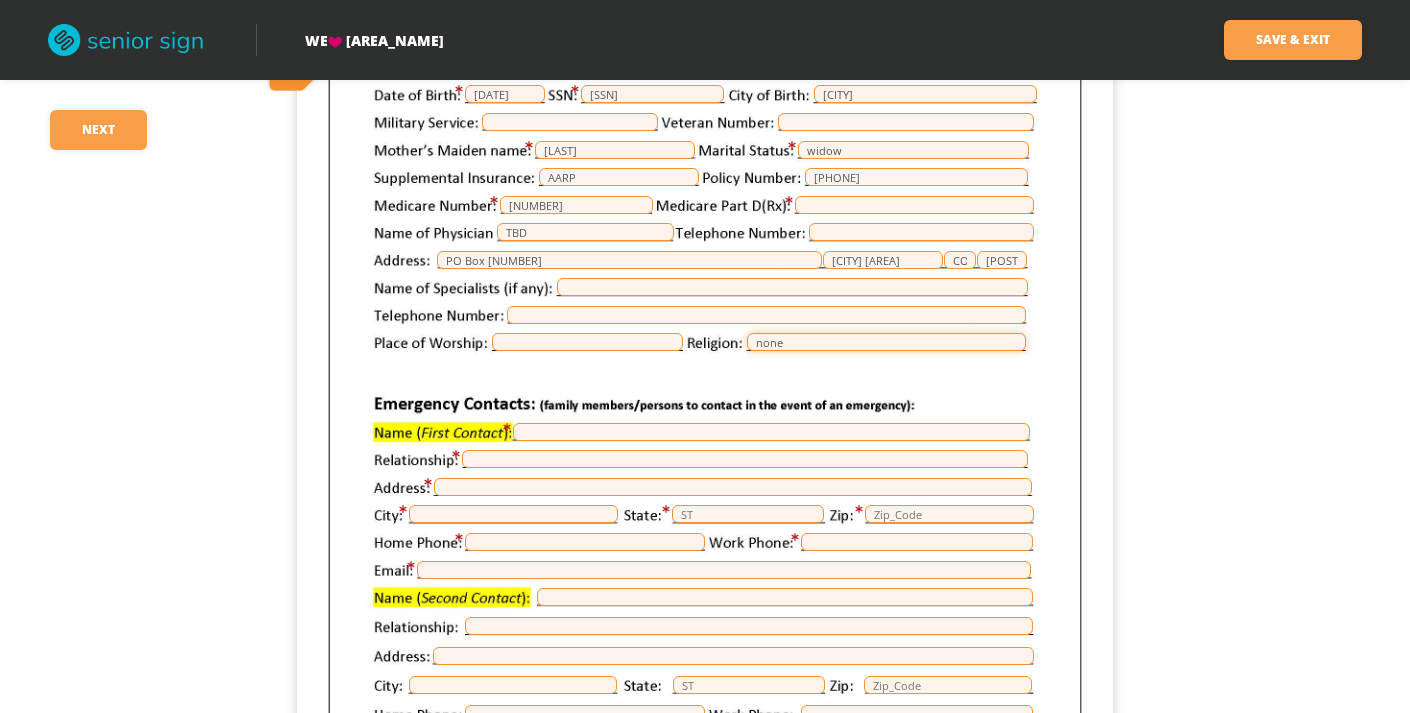 scroll, scrollTop: 348, scrollLeft: 0, axis: vertical 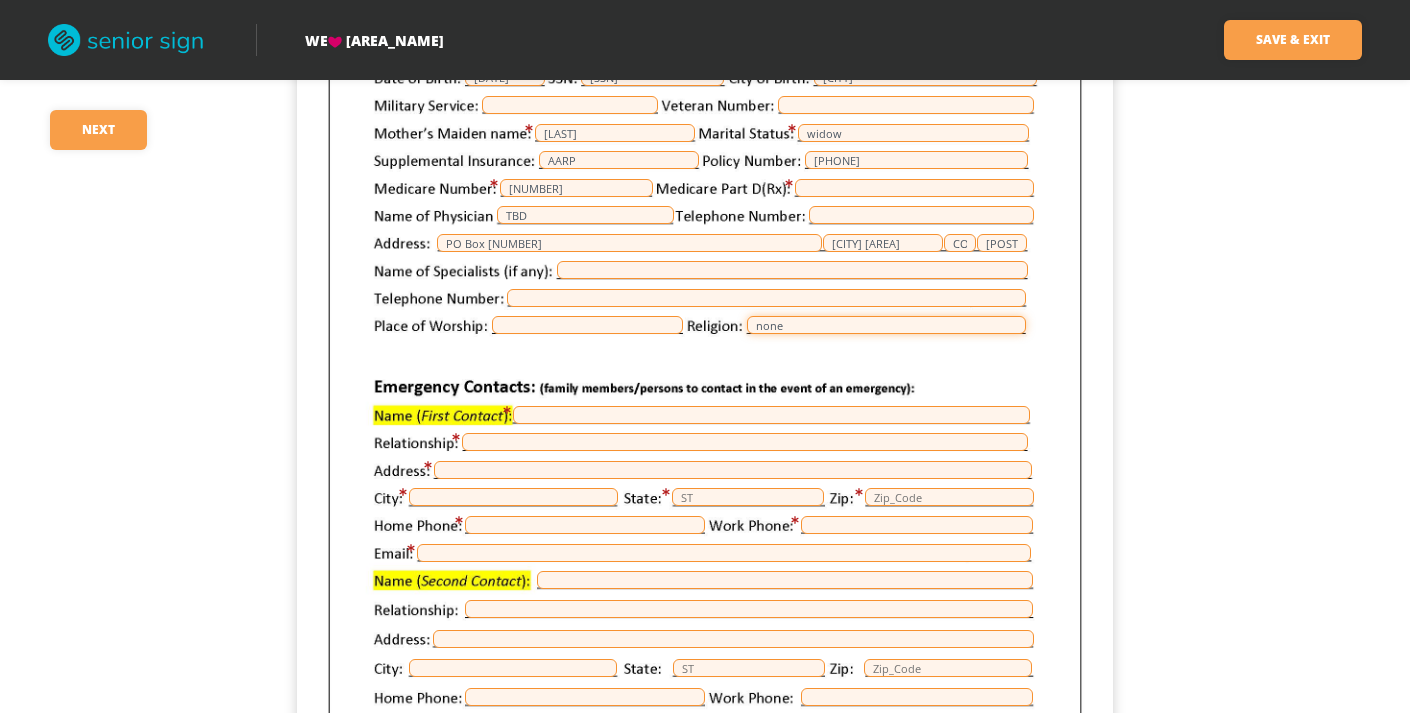 type on "none" 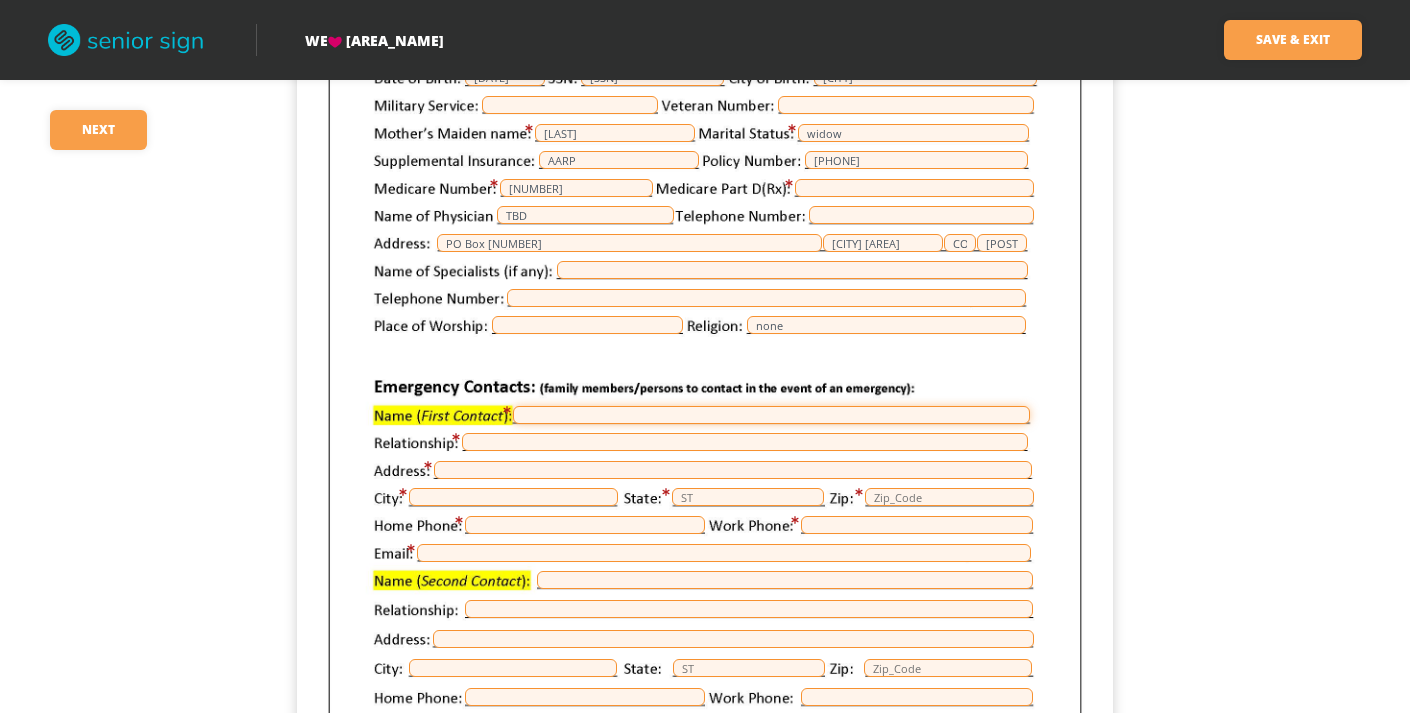 click at bounding box center [771, 415] 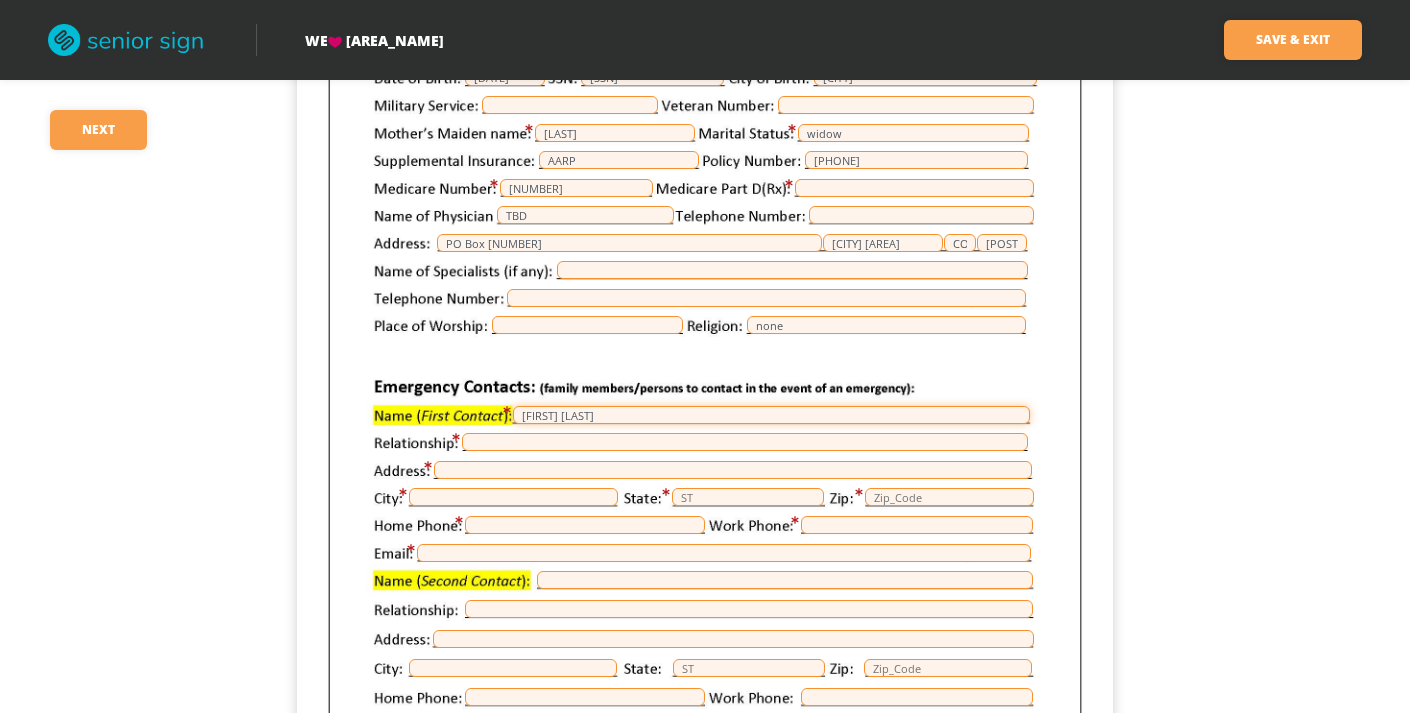 type on "[FIRST] [LAST]" 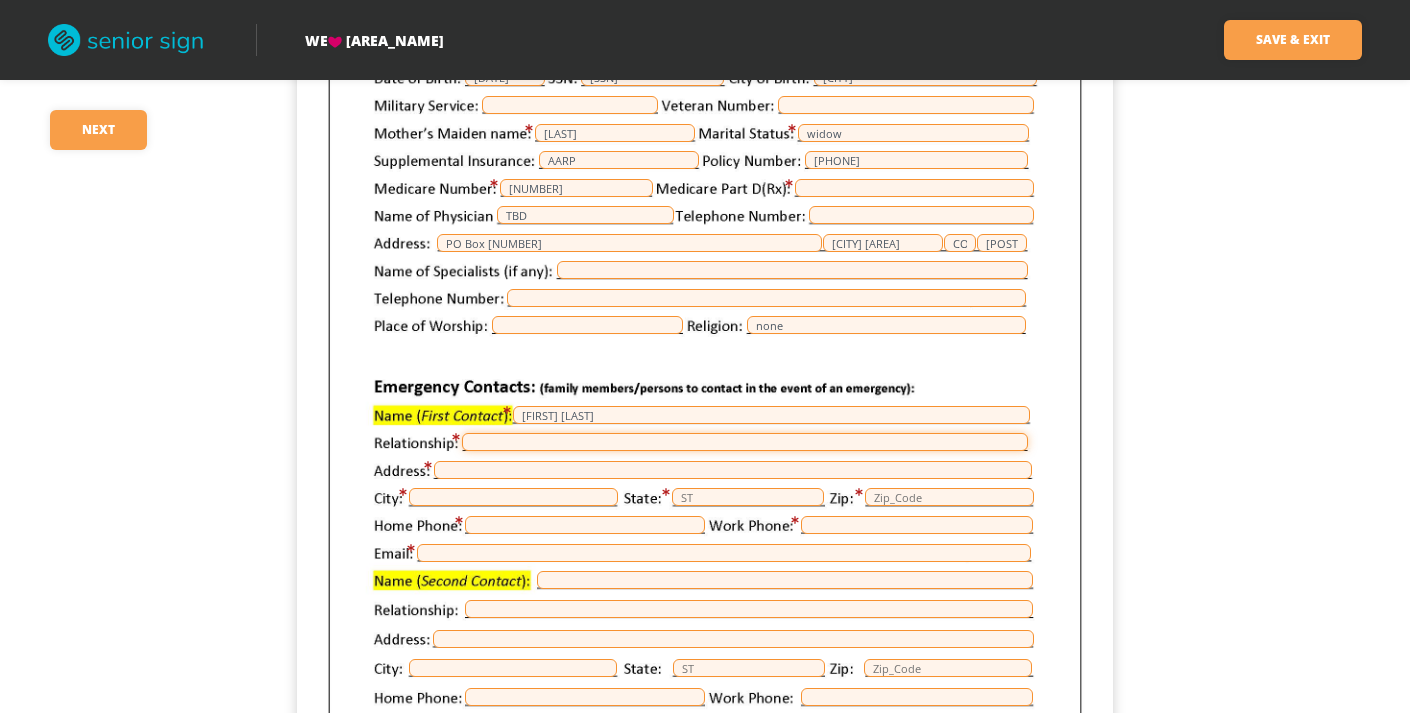click at bounding box center (745, 442) 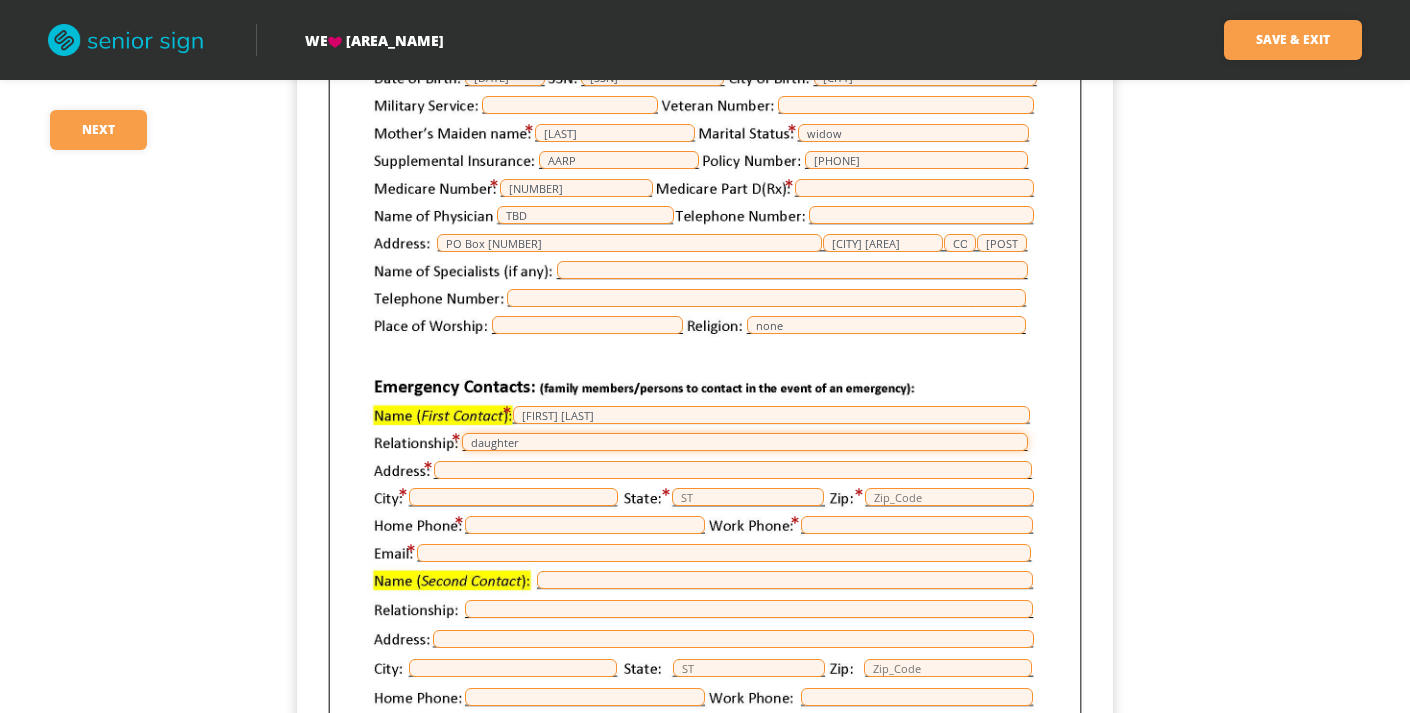 type on "daughter" 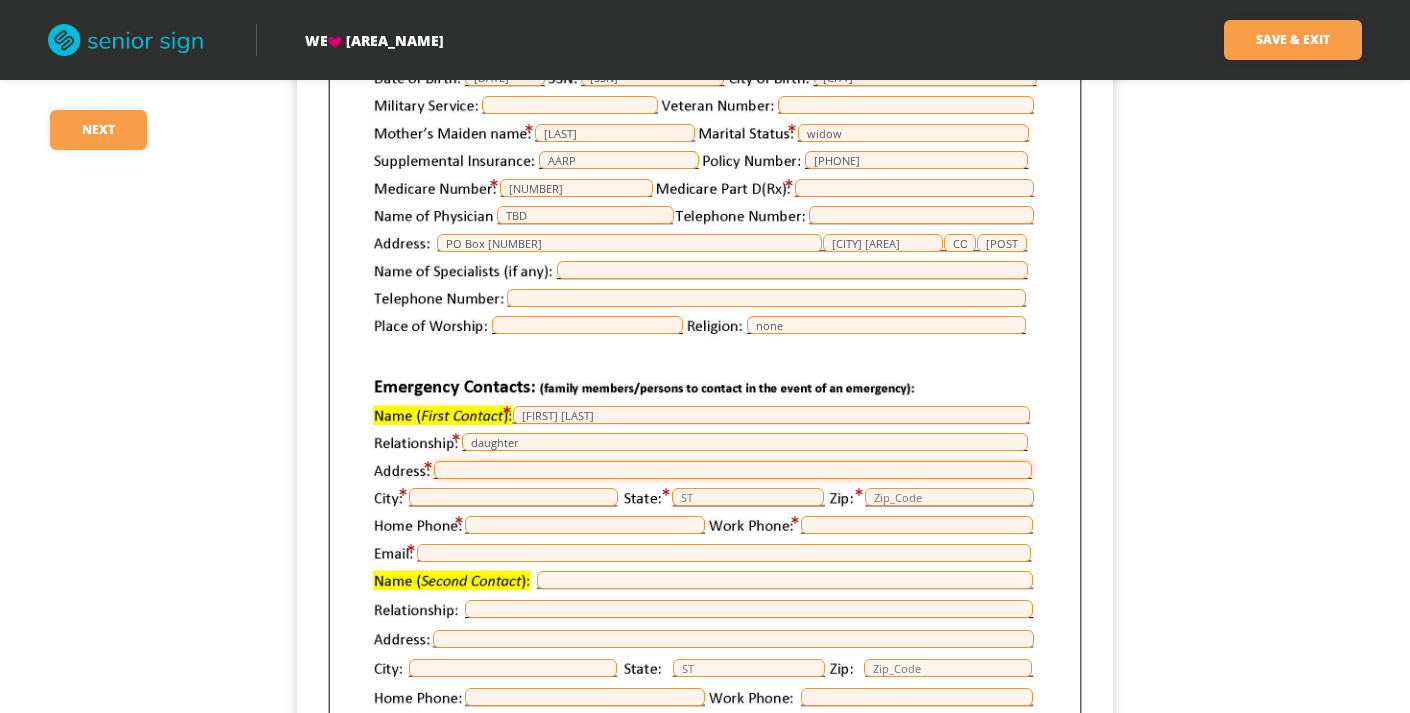 click at bounding box center [733, 470] 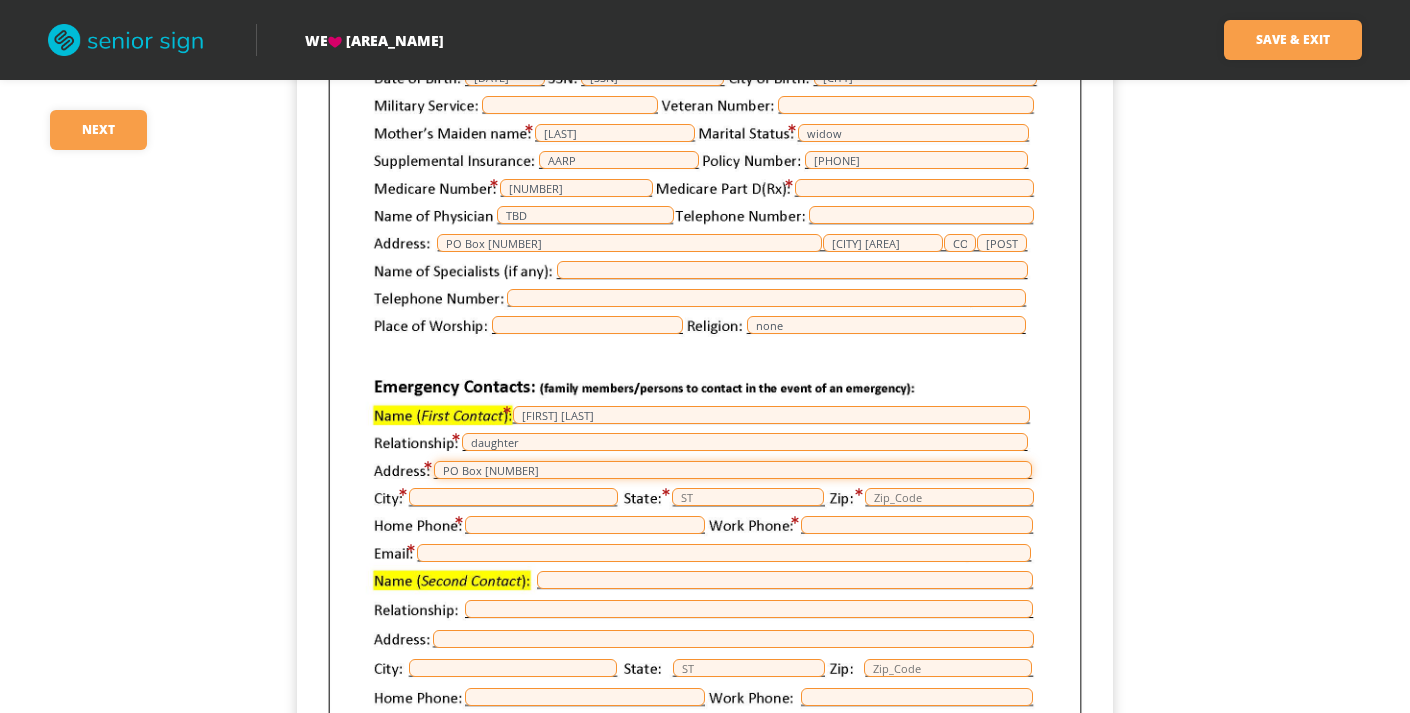 type on "PO Box [NUMBER]" 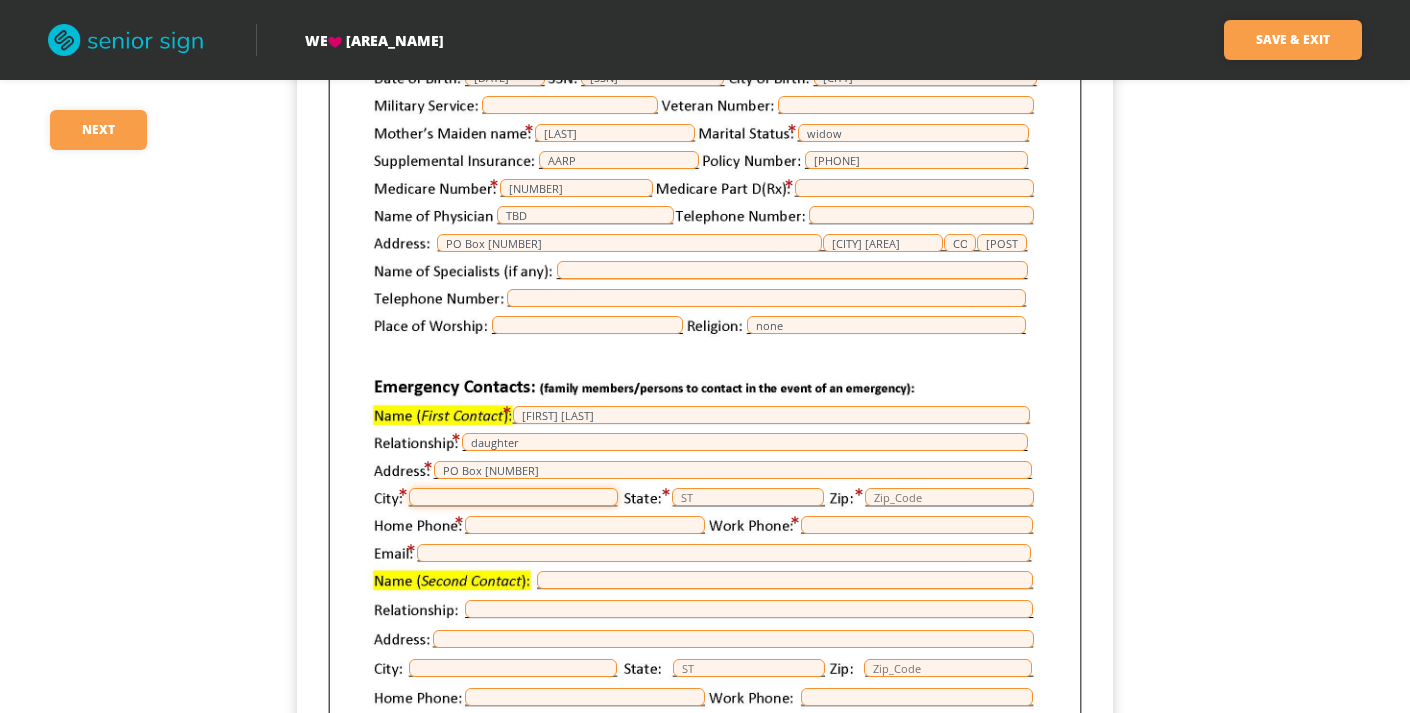click at bounding box center [513, 497] 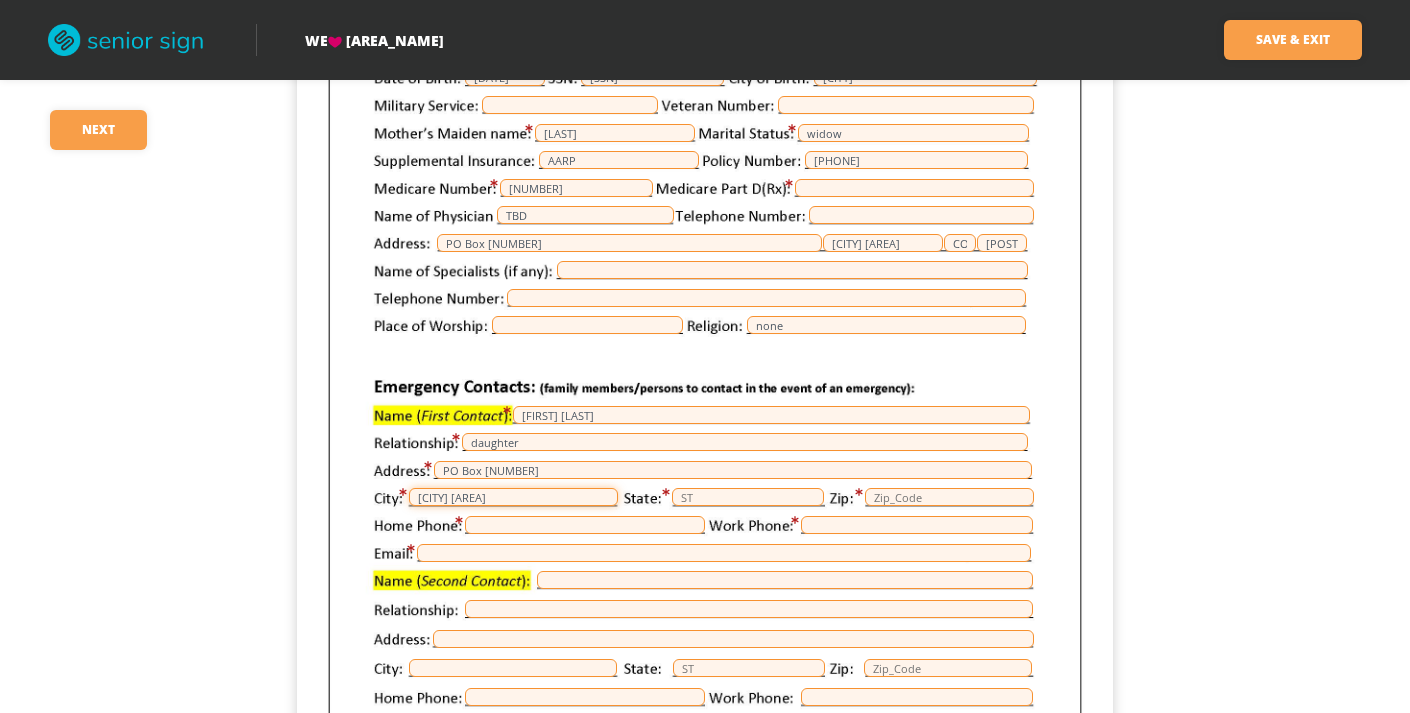 type on "[CITY] [AREA]" 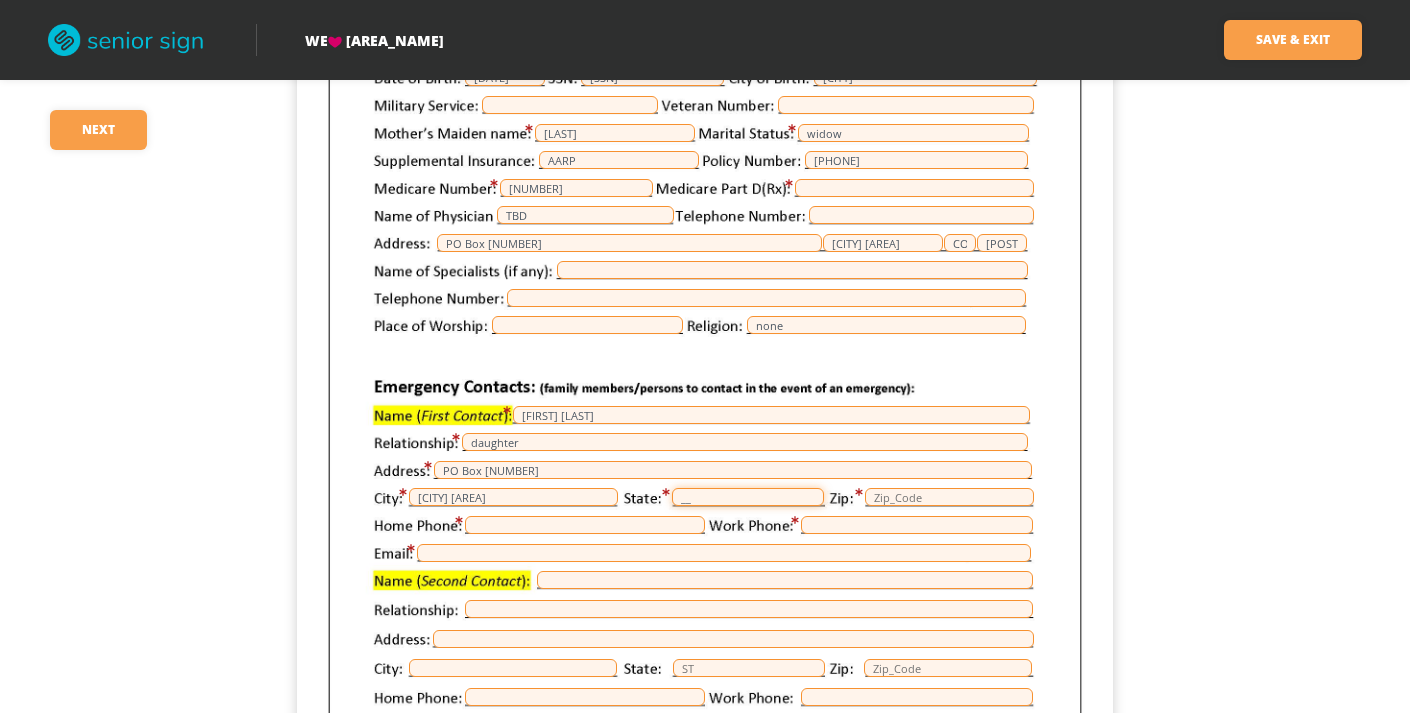 click on "__" at bounding box center (748, 497) 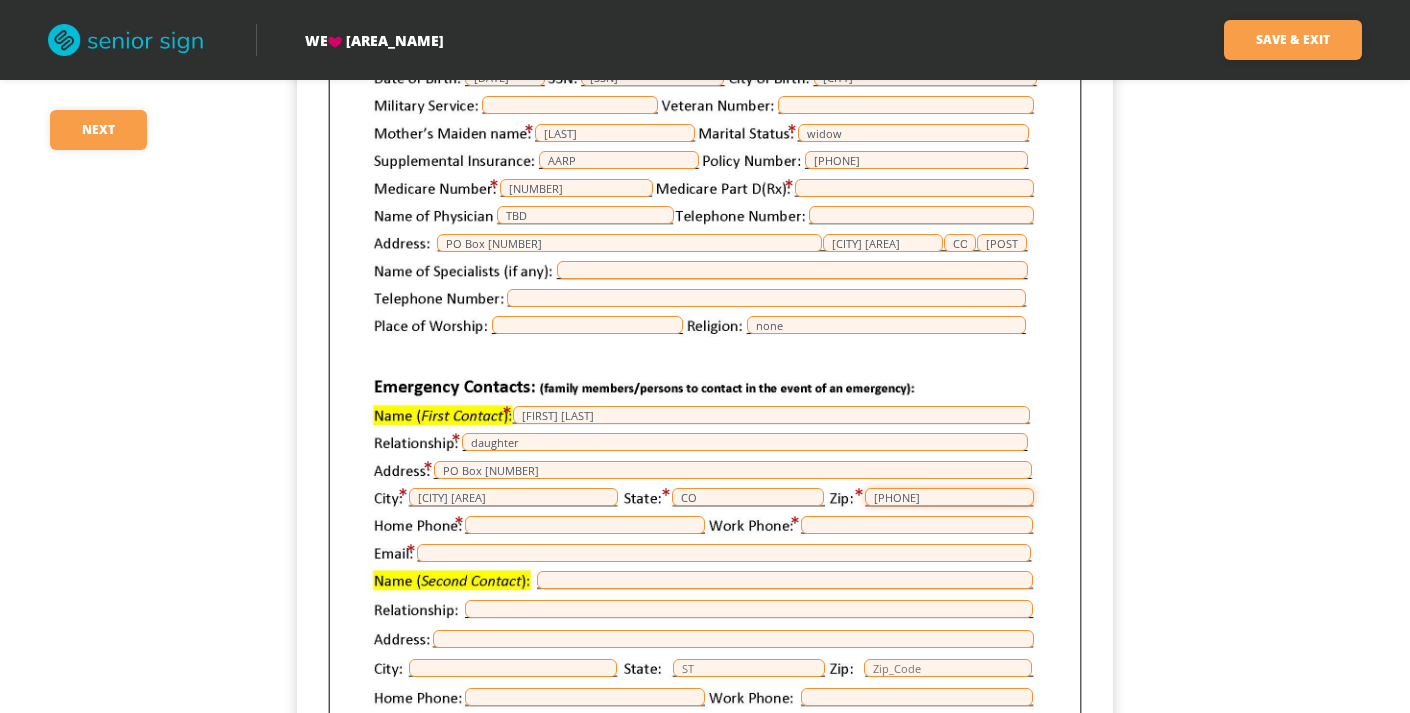 click on "[PHONE]" at bounding box center [949, 497] 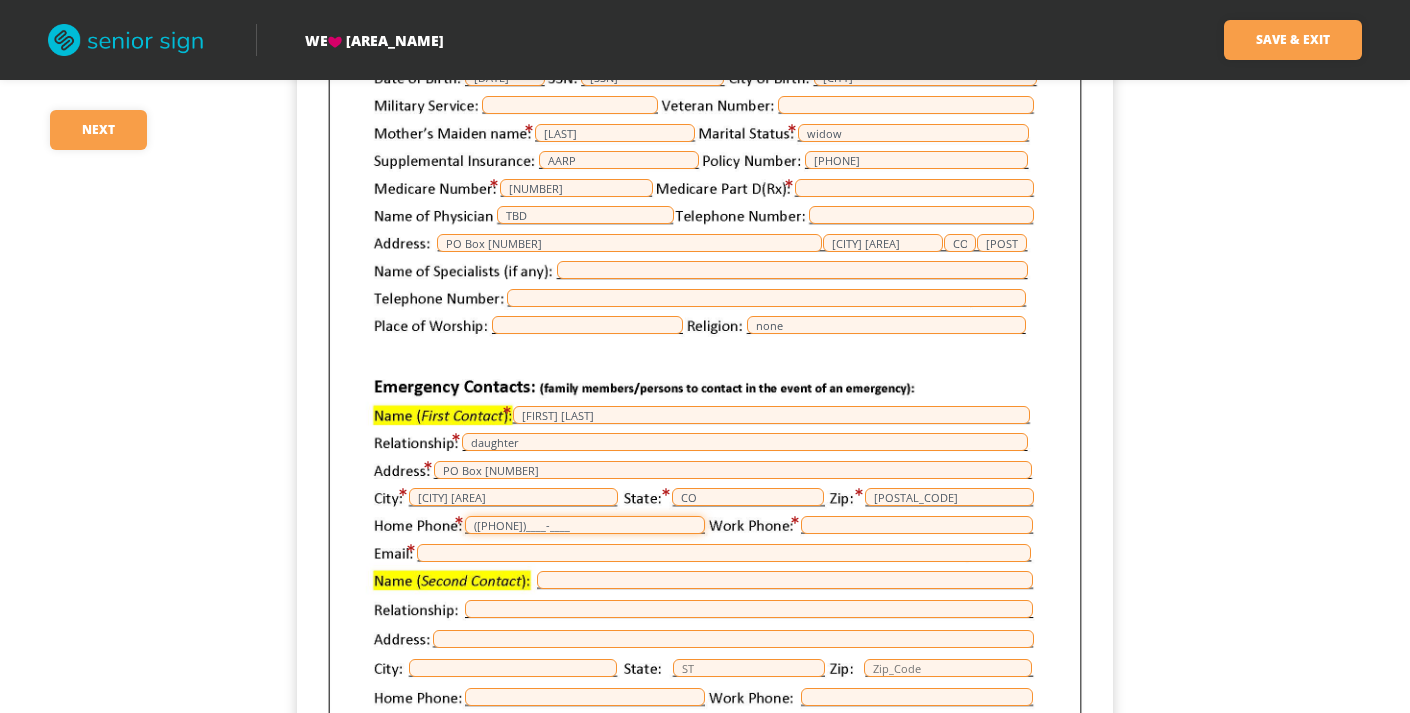 click on "([PHONE])____-____" at bounding box center (585, 525) 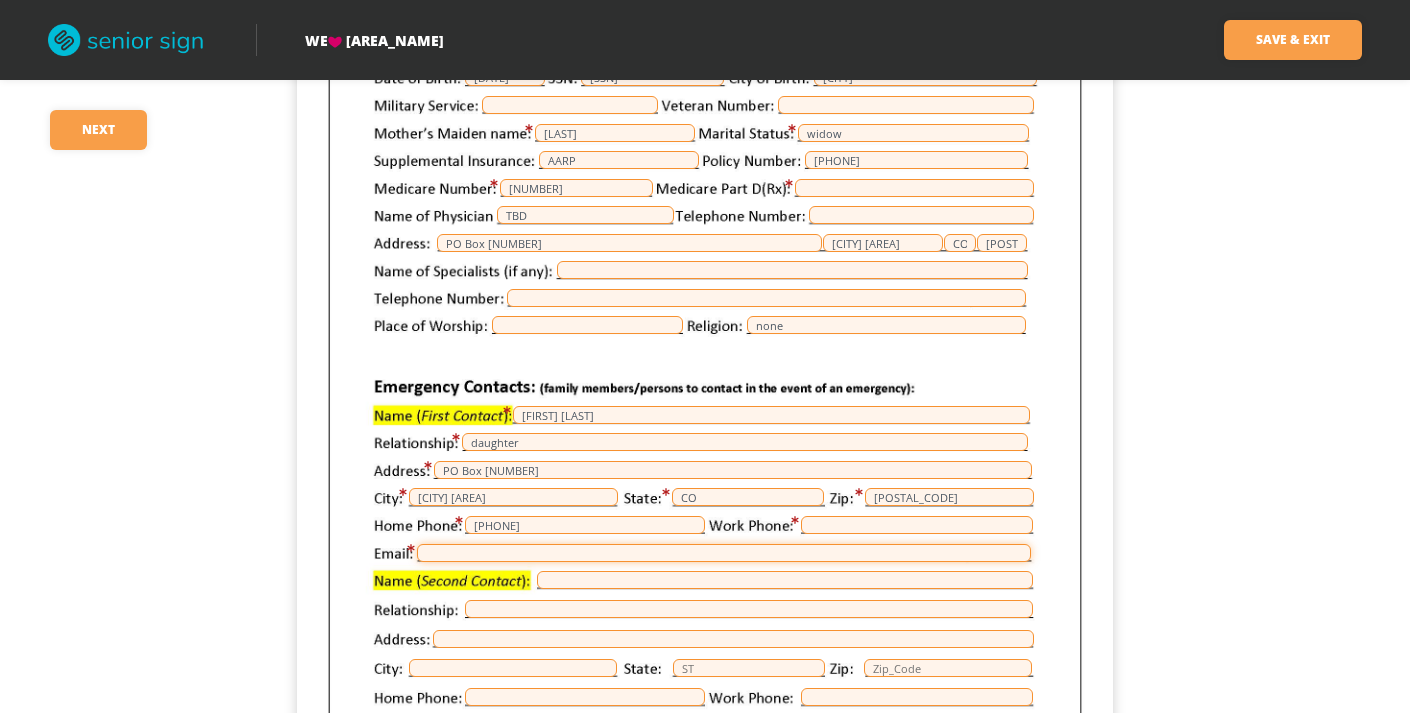 click at bounding box center (724, 553) 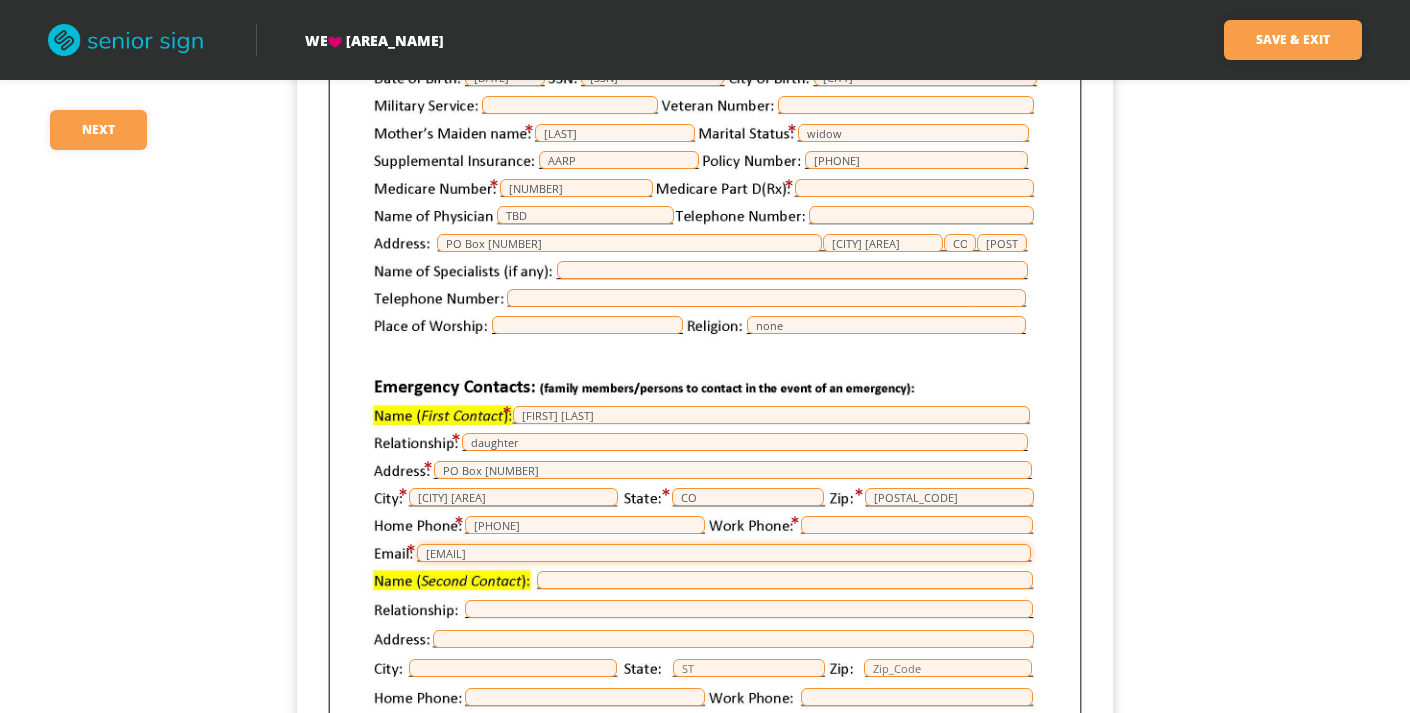 type on "[EMAIL]" 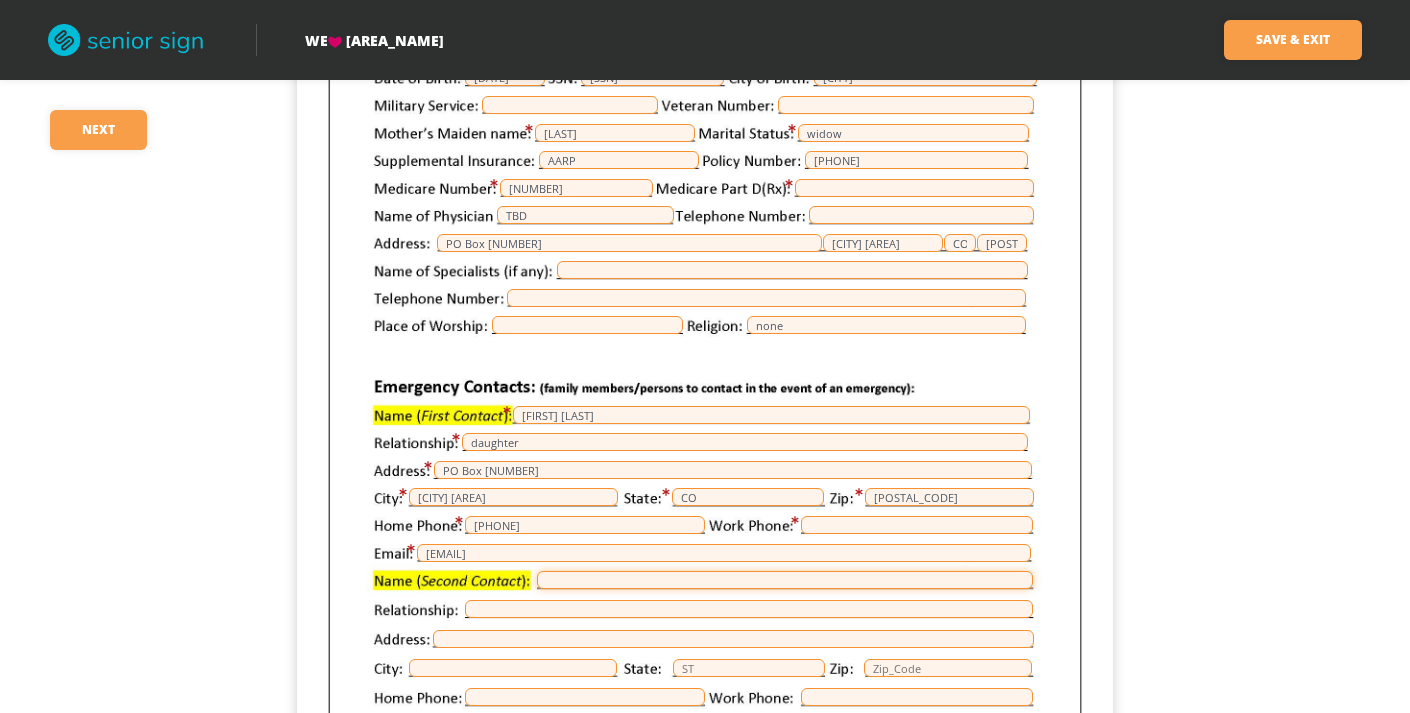 click at bounding box center [785, 580] 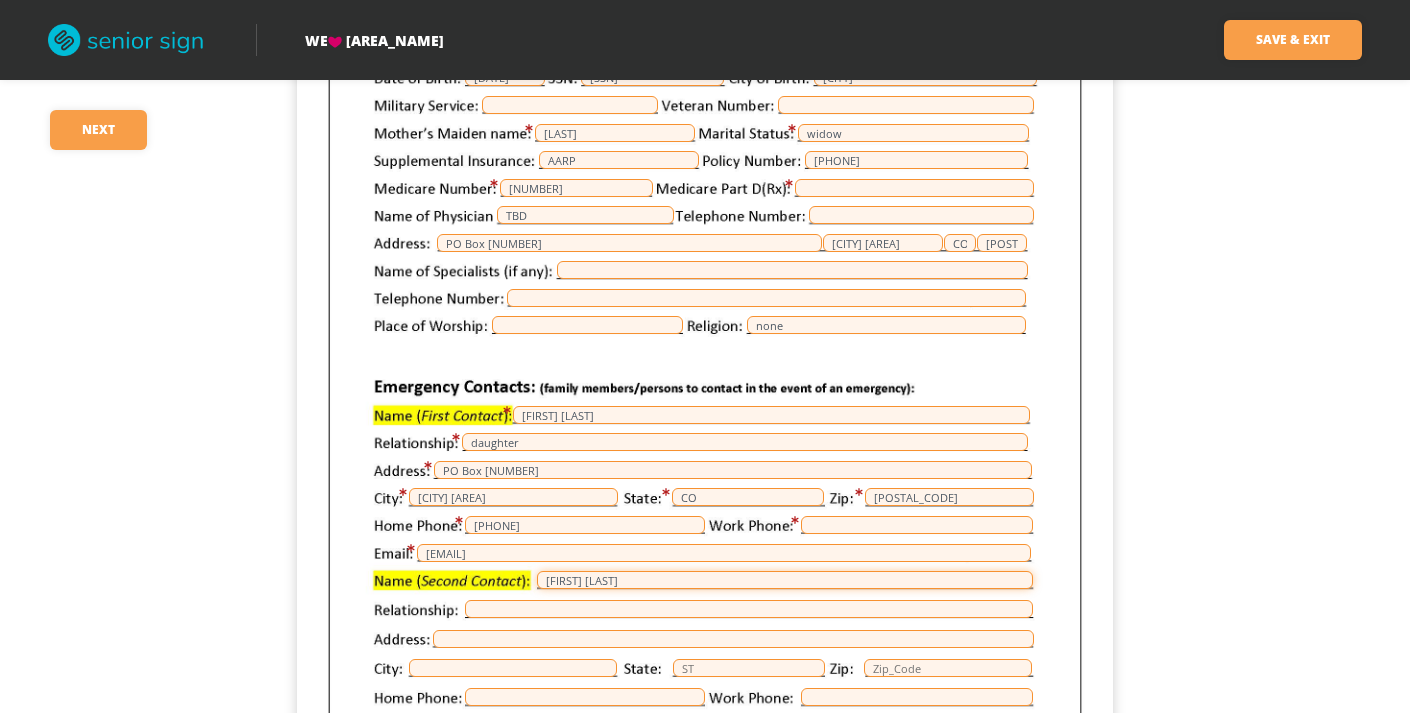type on "[FIRST] [LAST]" 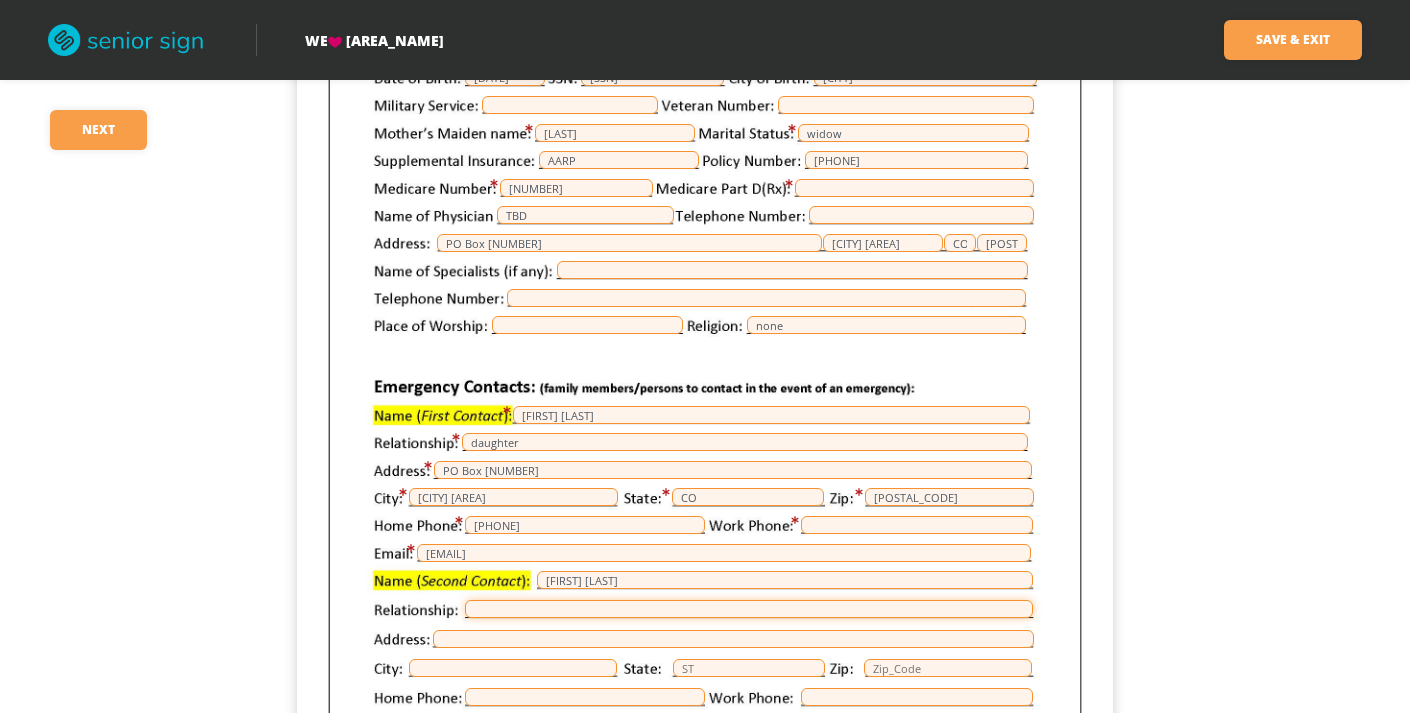 click at bounding box center (749, 609) 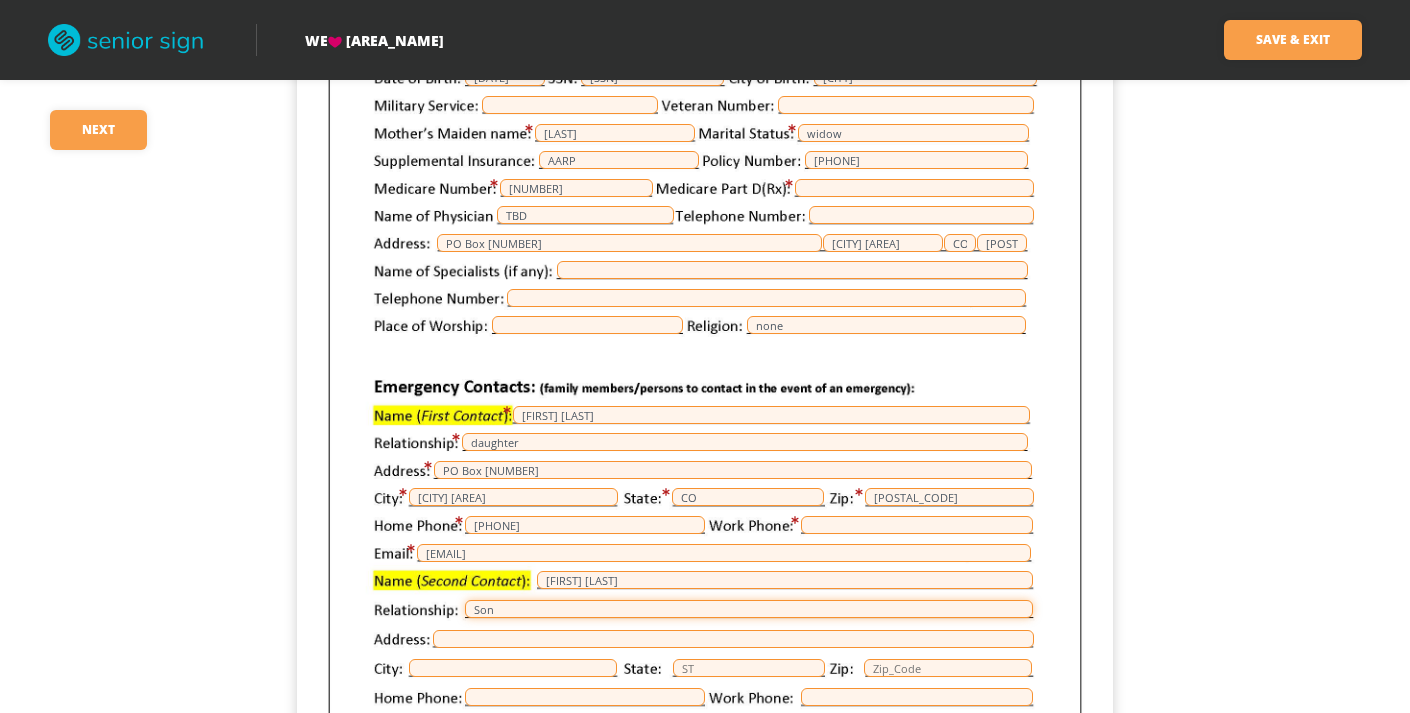 type on "Son" 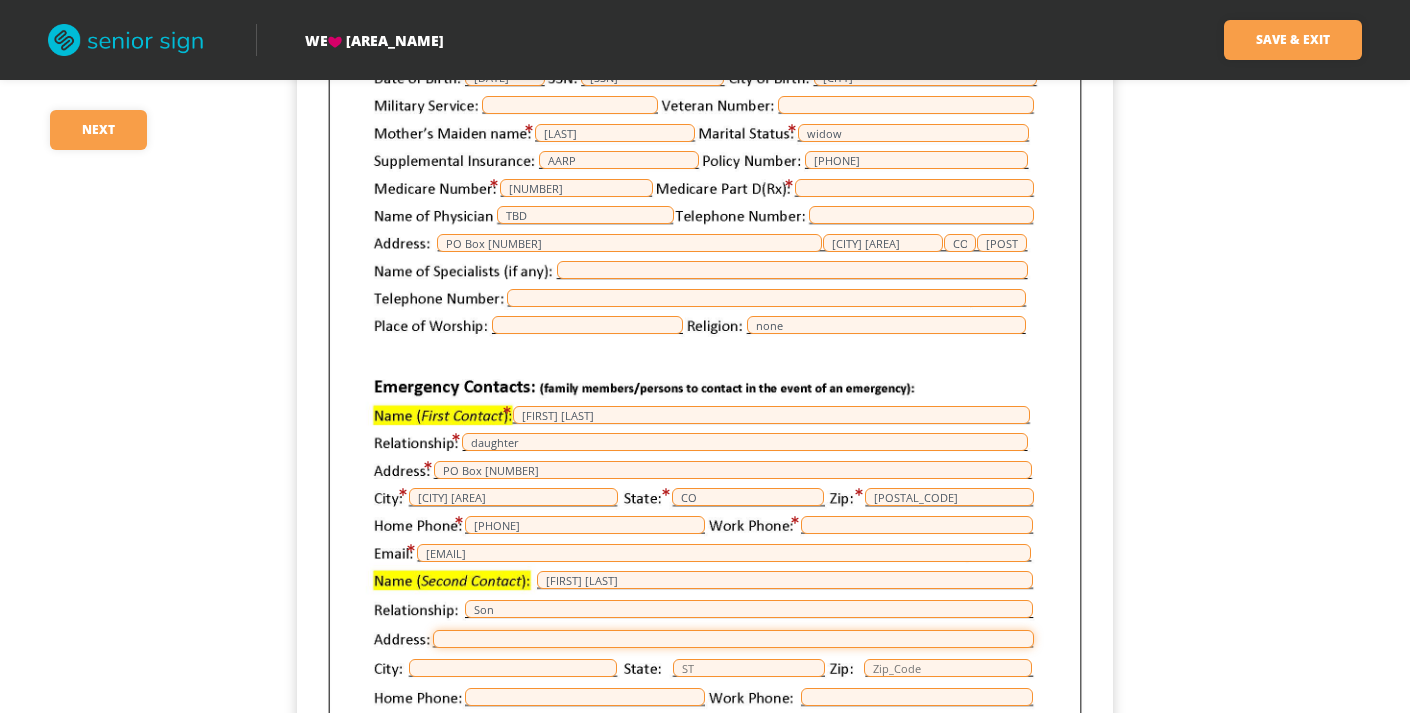 click at bounding box center (733, 639) 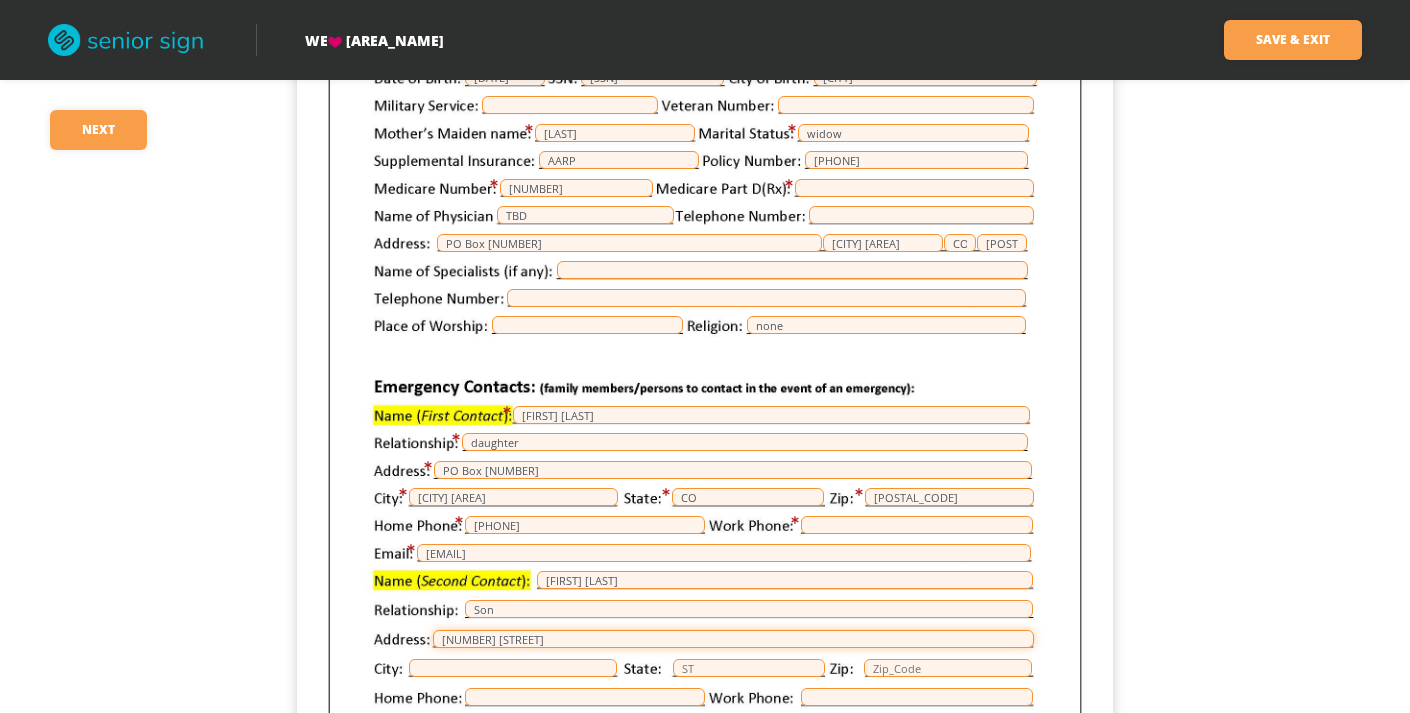 type on "[NUMBER] [STREET]" 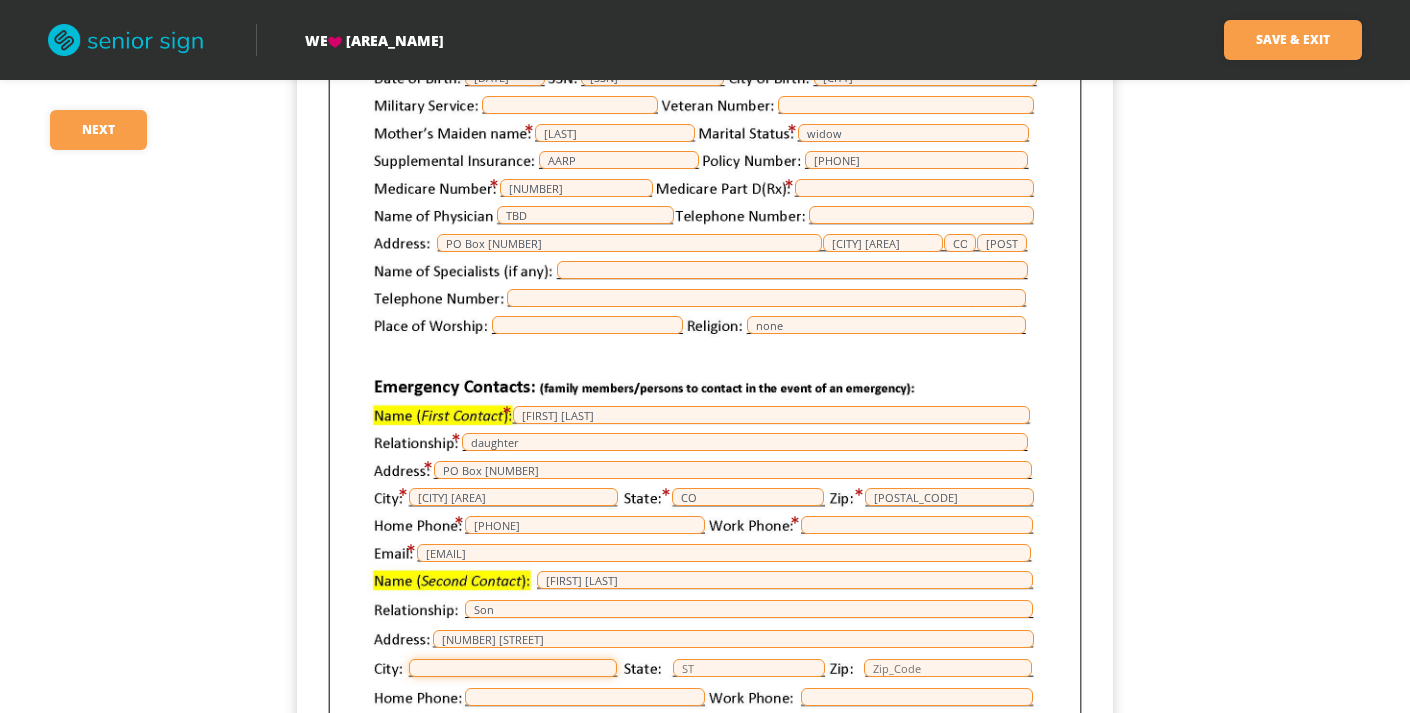 click at bounding box center (513, 668) 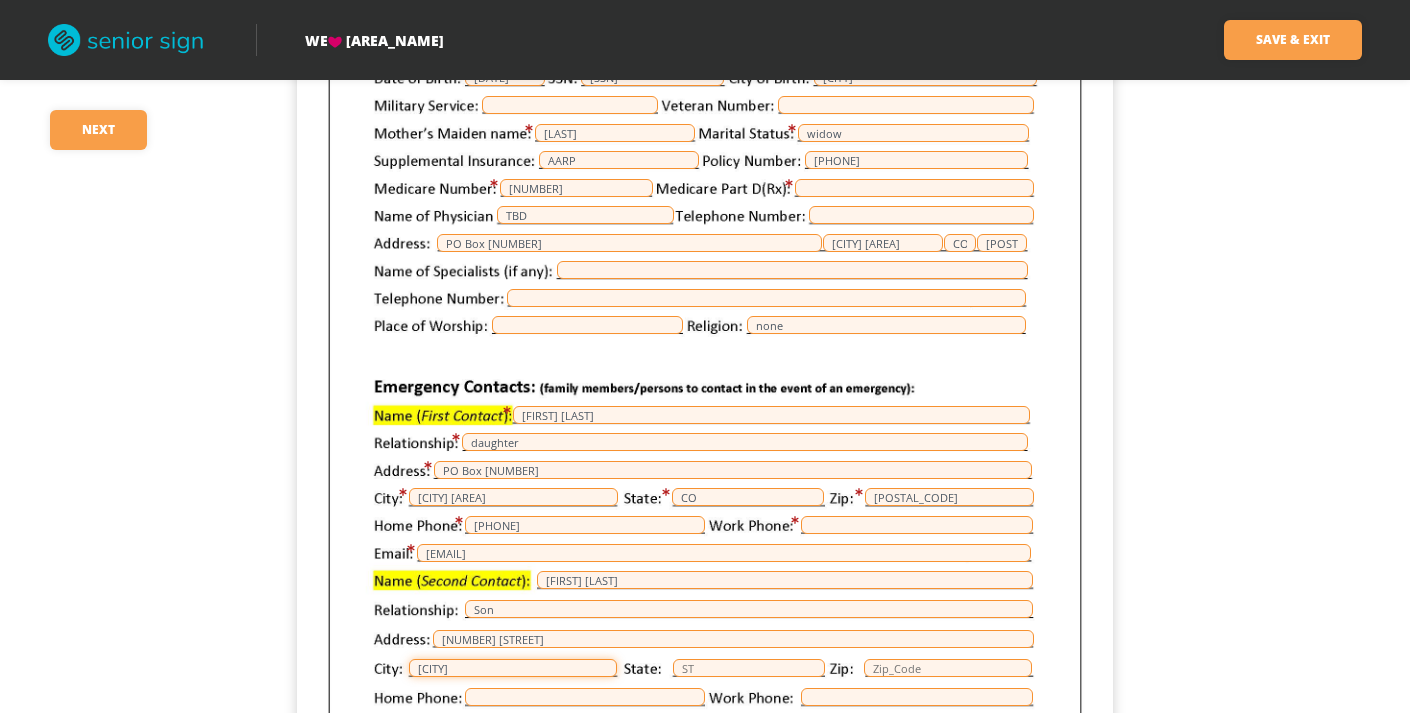 type on "[CITY]" 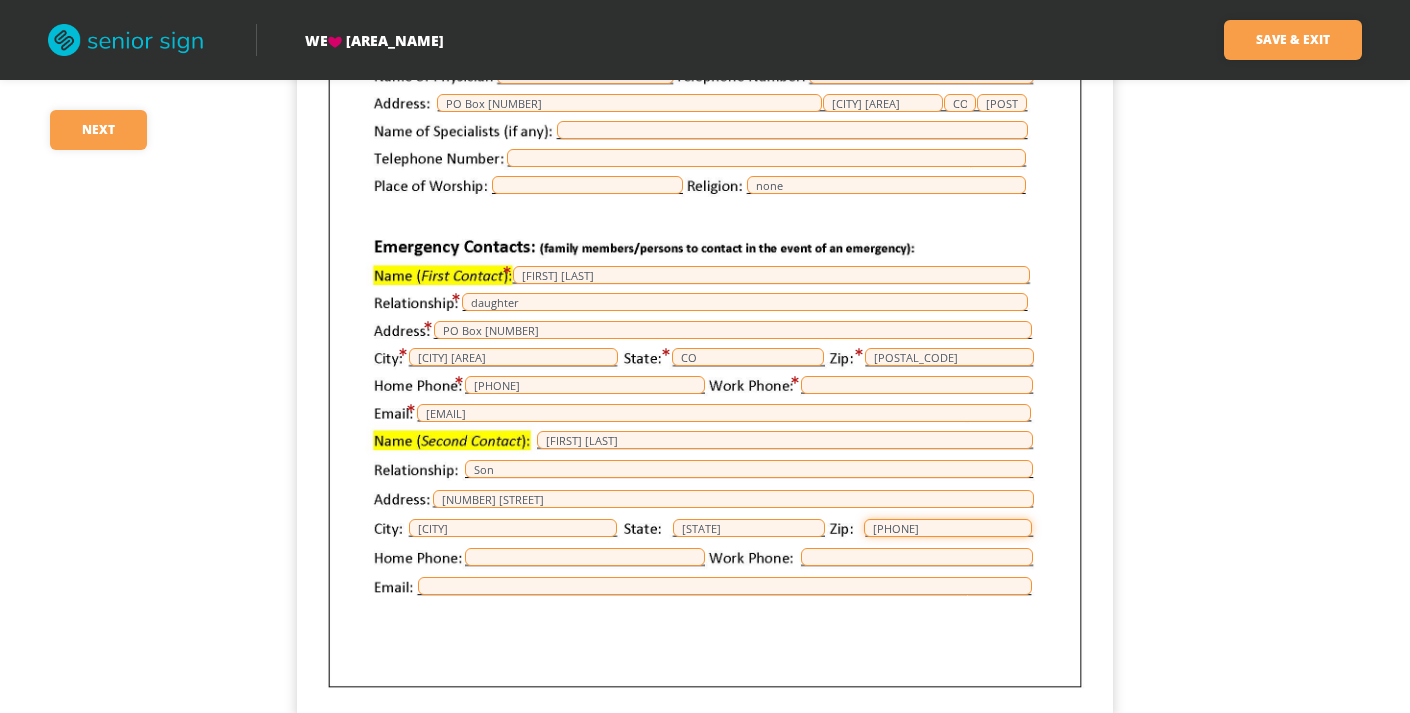 scroll, scrollTop: 601, scrollLeft: 0, axis: vertical 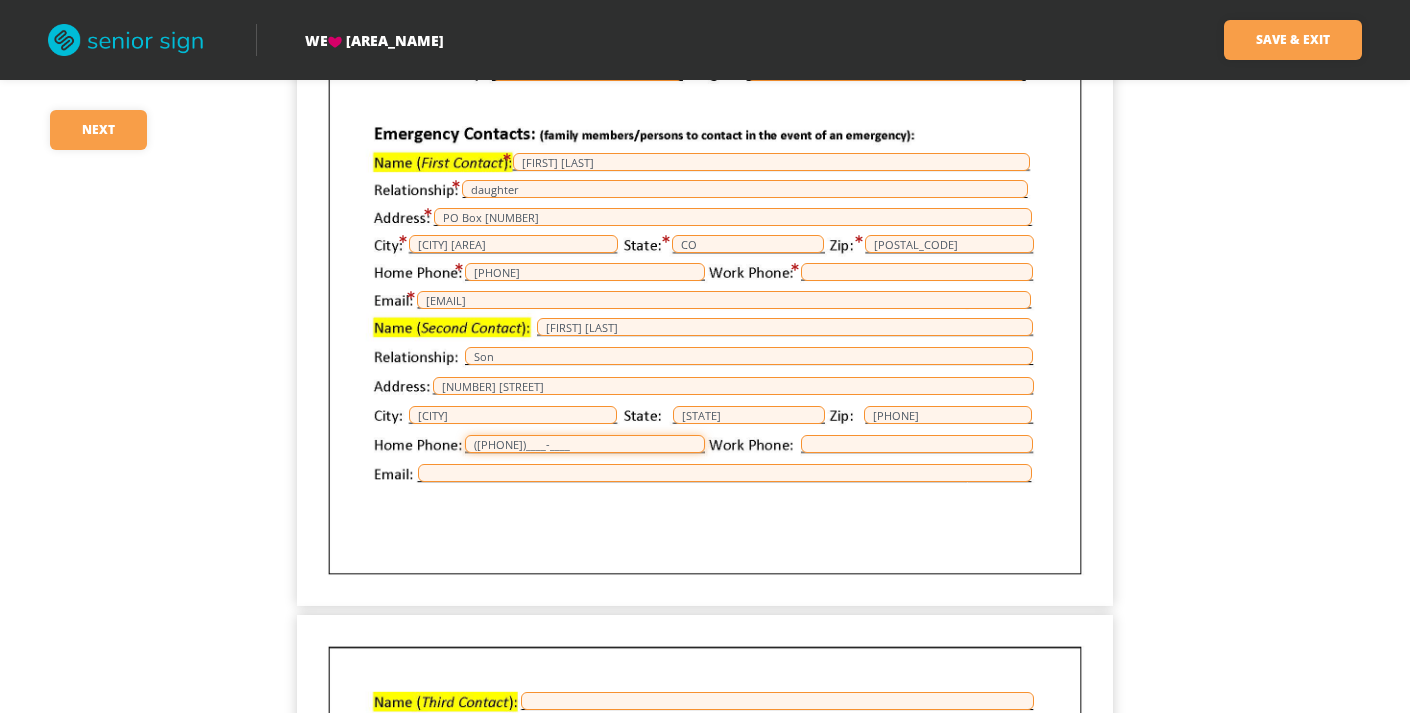 click on "([PHONE])____-____" at bounding box center (585, 444) 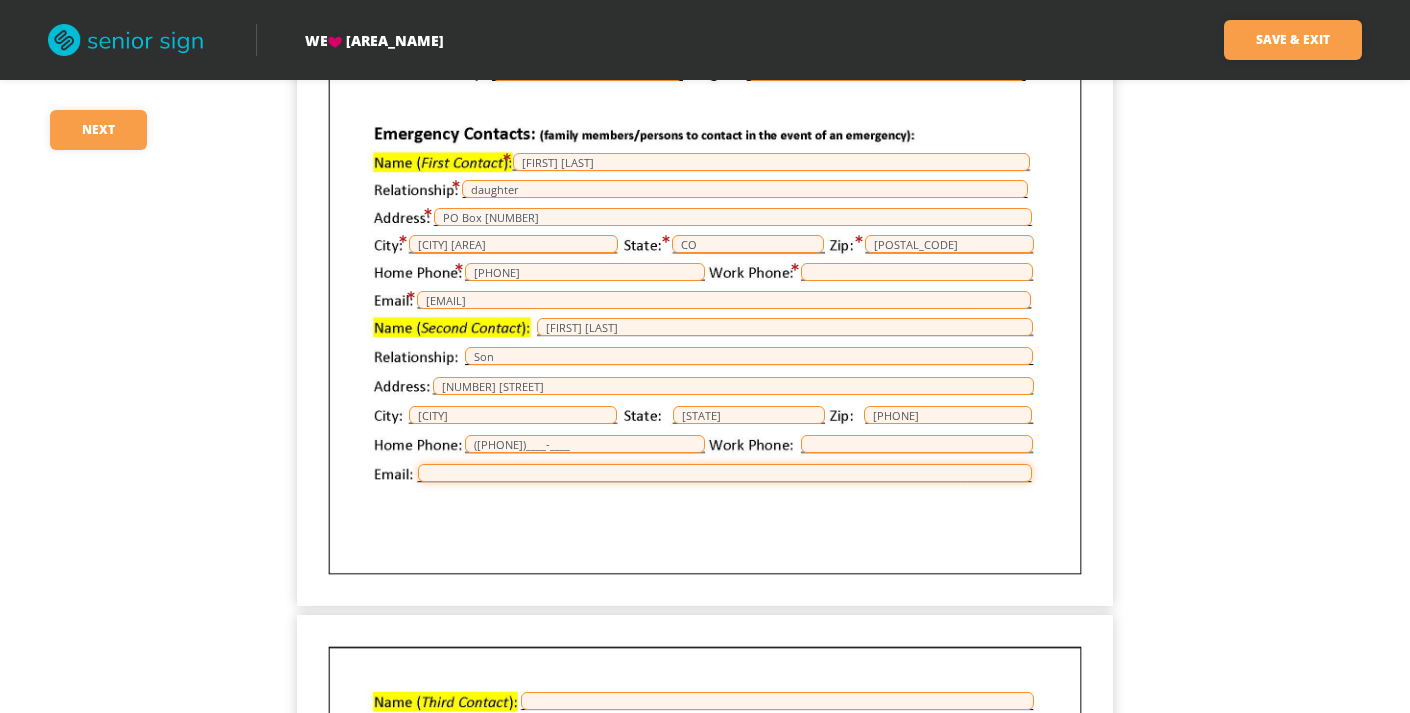 click at bounding box center [725, 473] 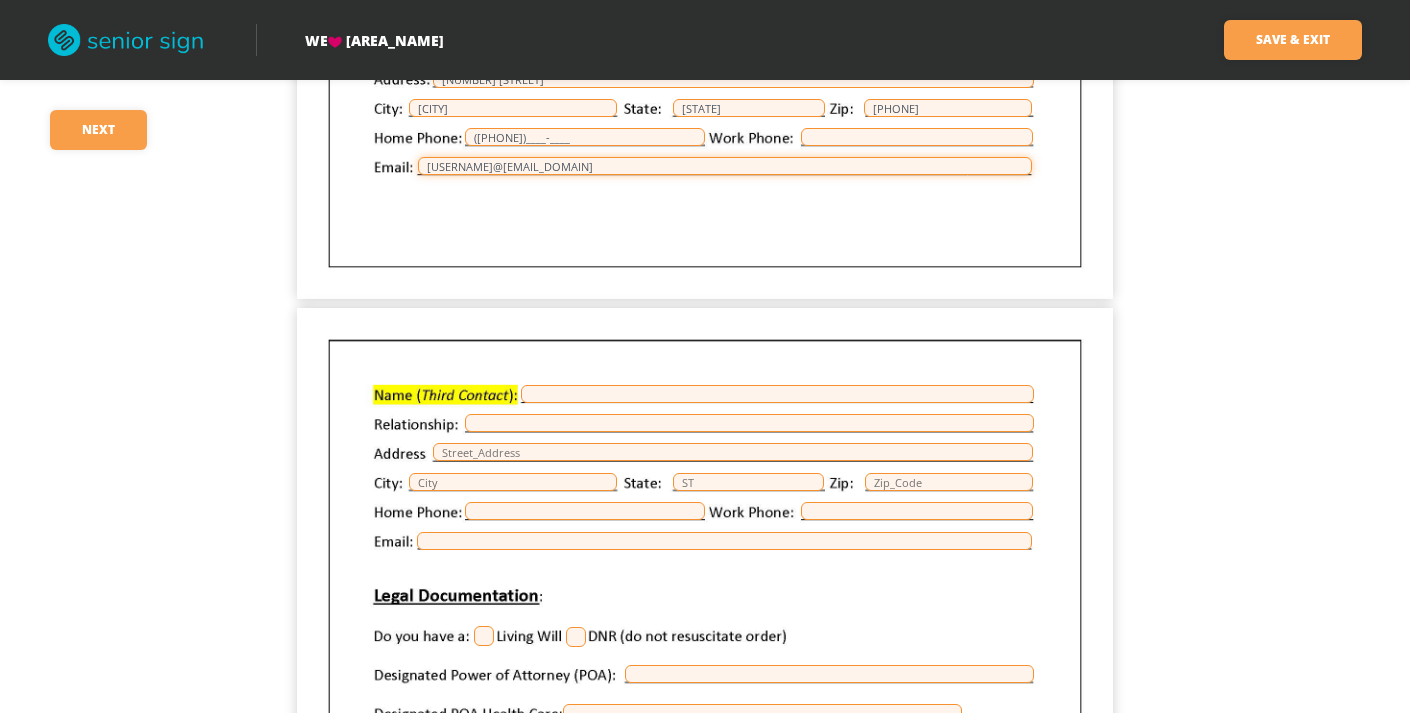 scroll, scrollTop: 910, scrollLeft: 0, axis: vertical 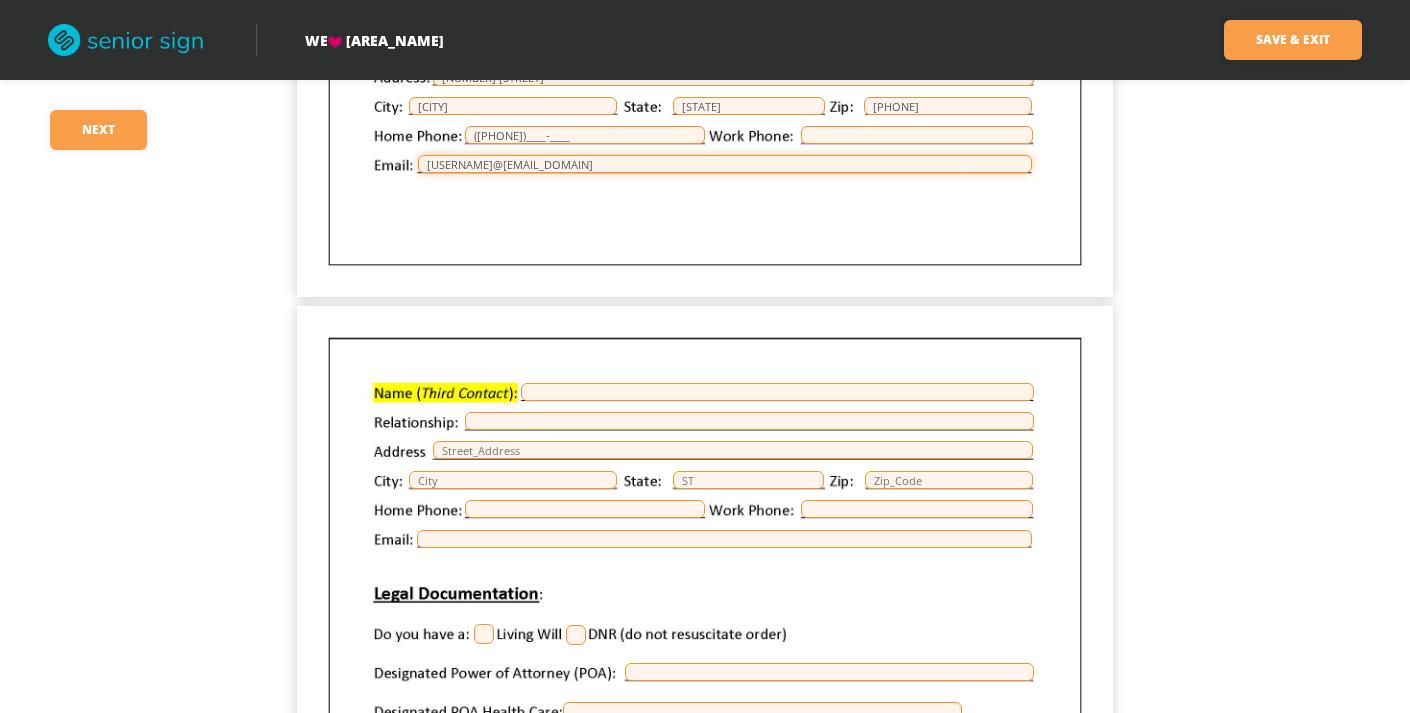 type on "[USERNAME]@[EMAIL_DOMAIN]" 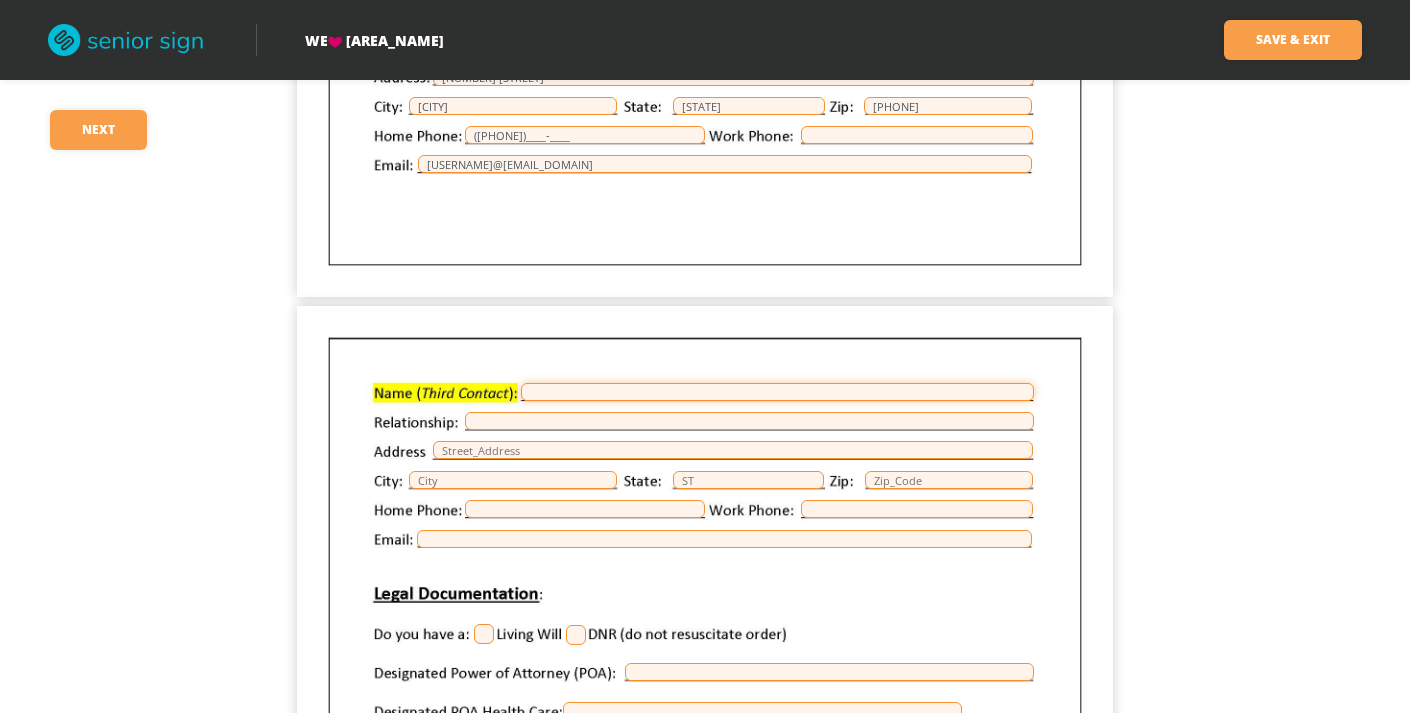 click at bounding box center [777, 392] 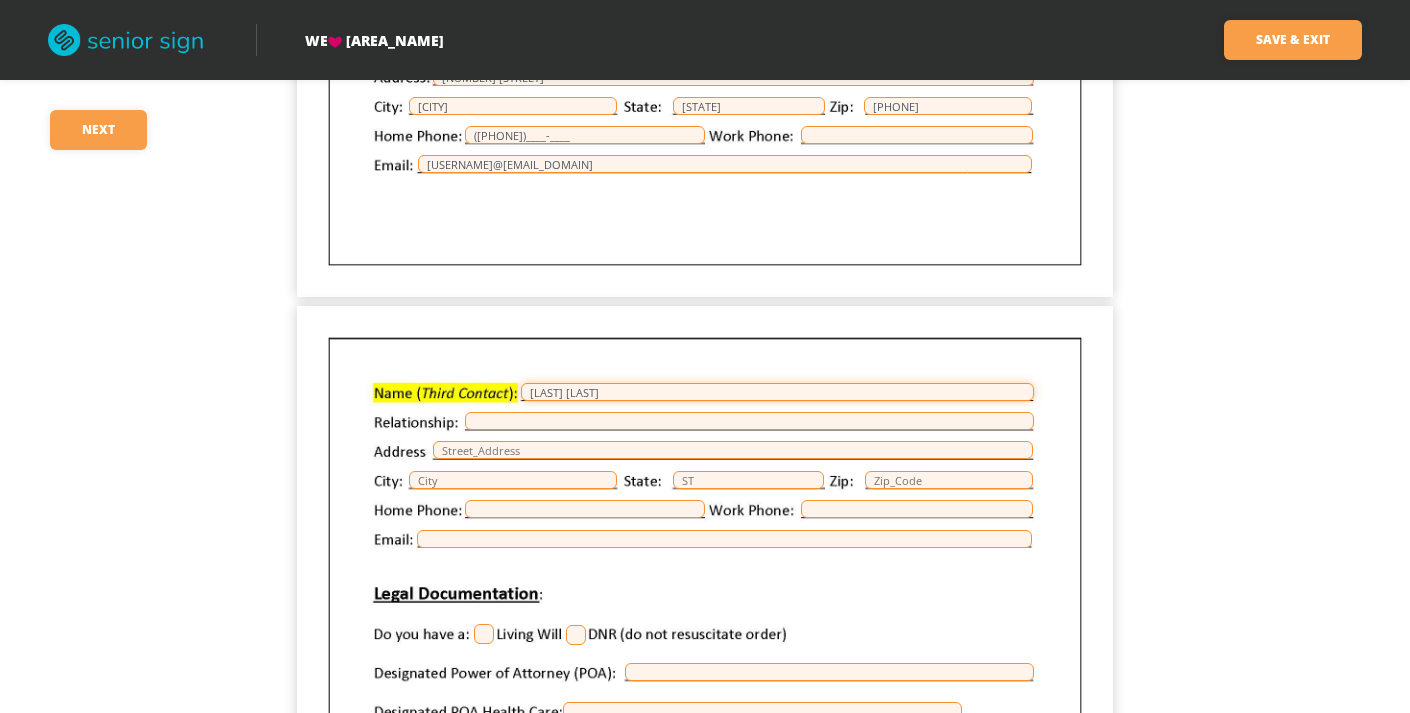 type on "[LAST] [LAST]" 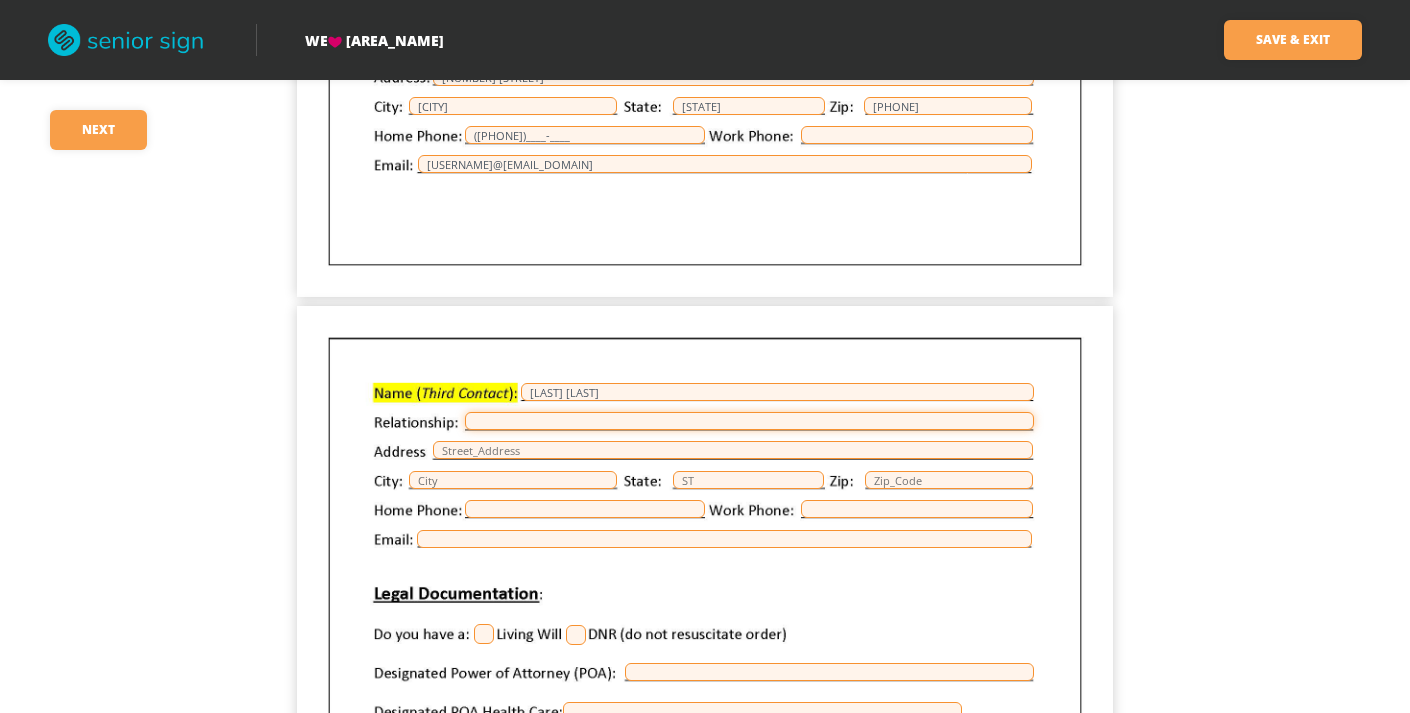 click at bounding box center (749, 421) 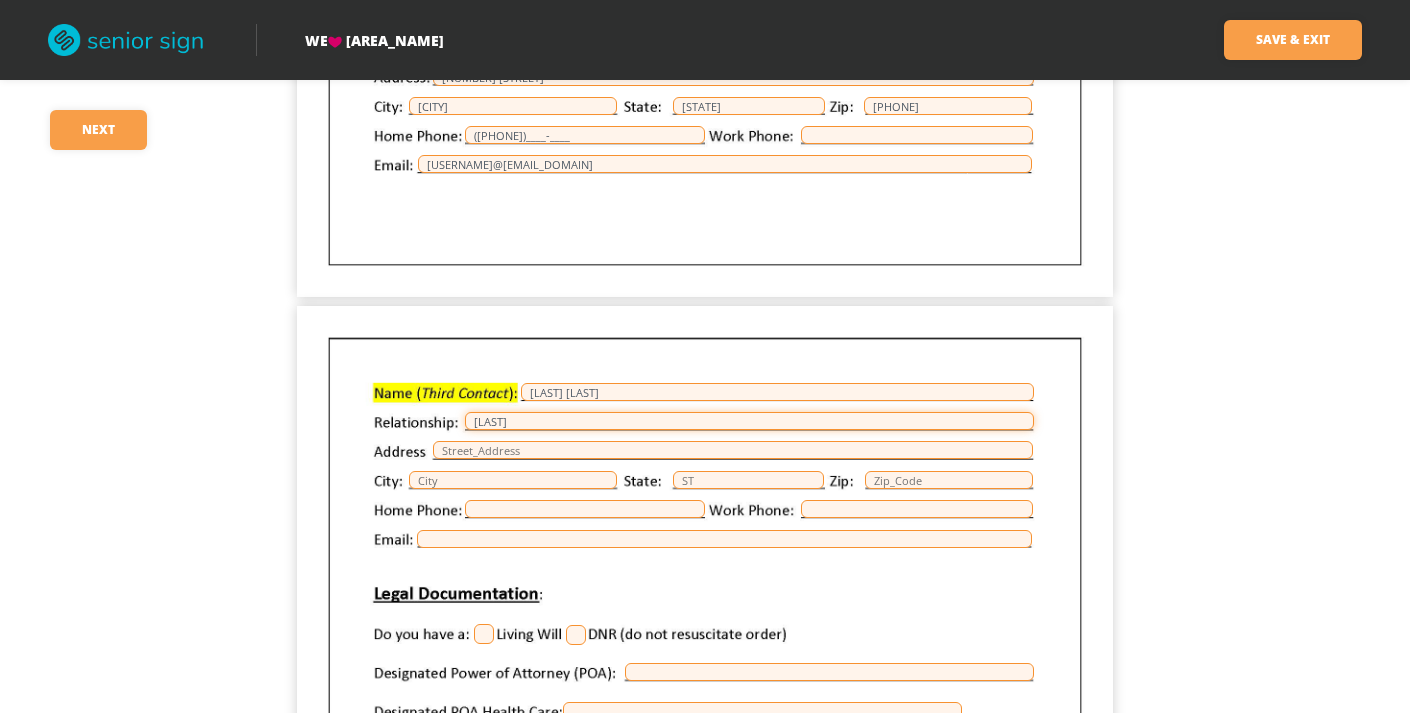type on "[LAST]" 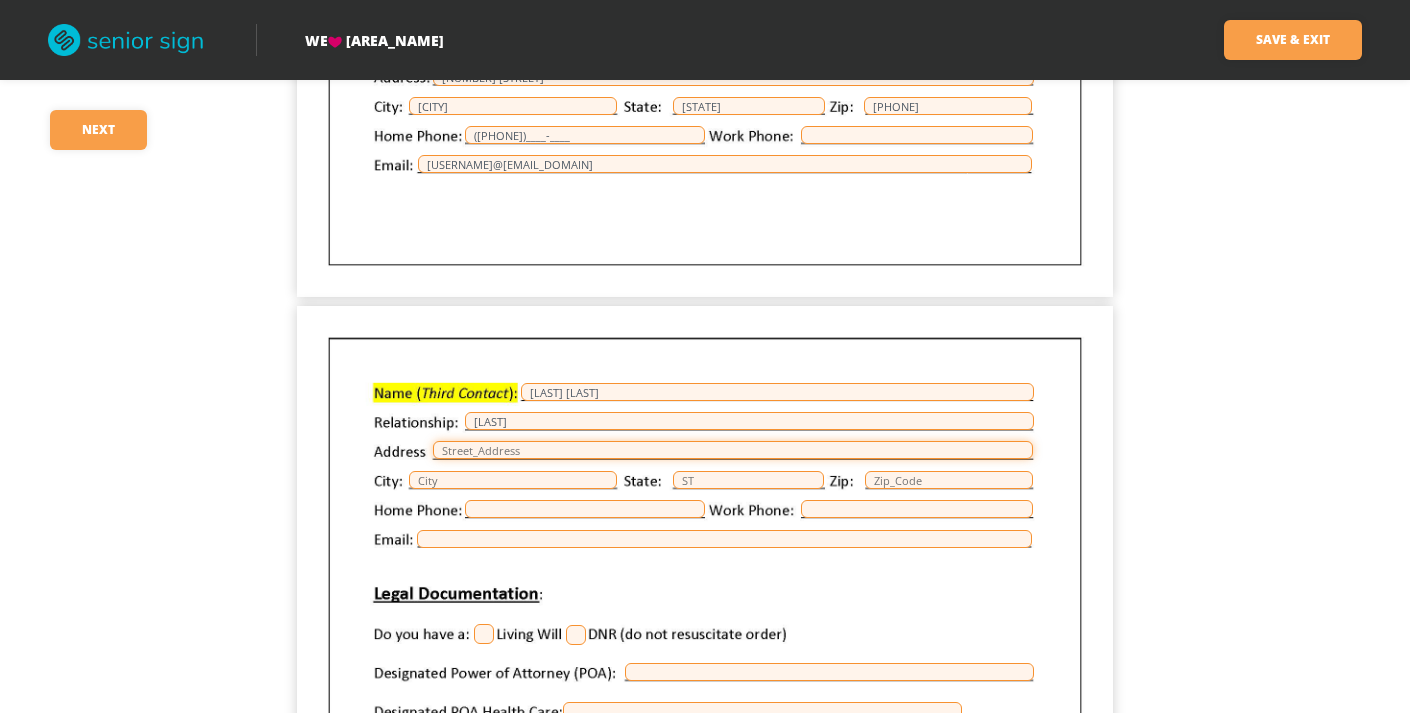 click at bounding box center (733, 450) 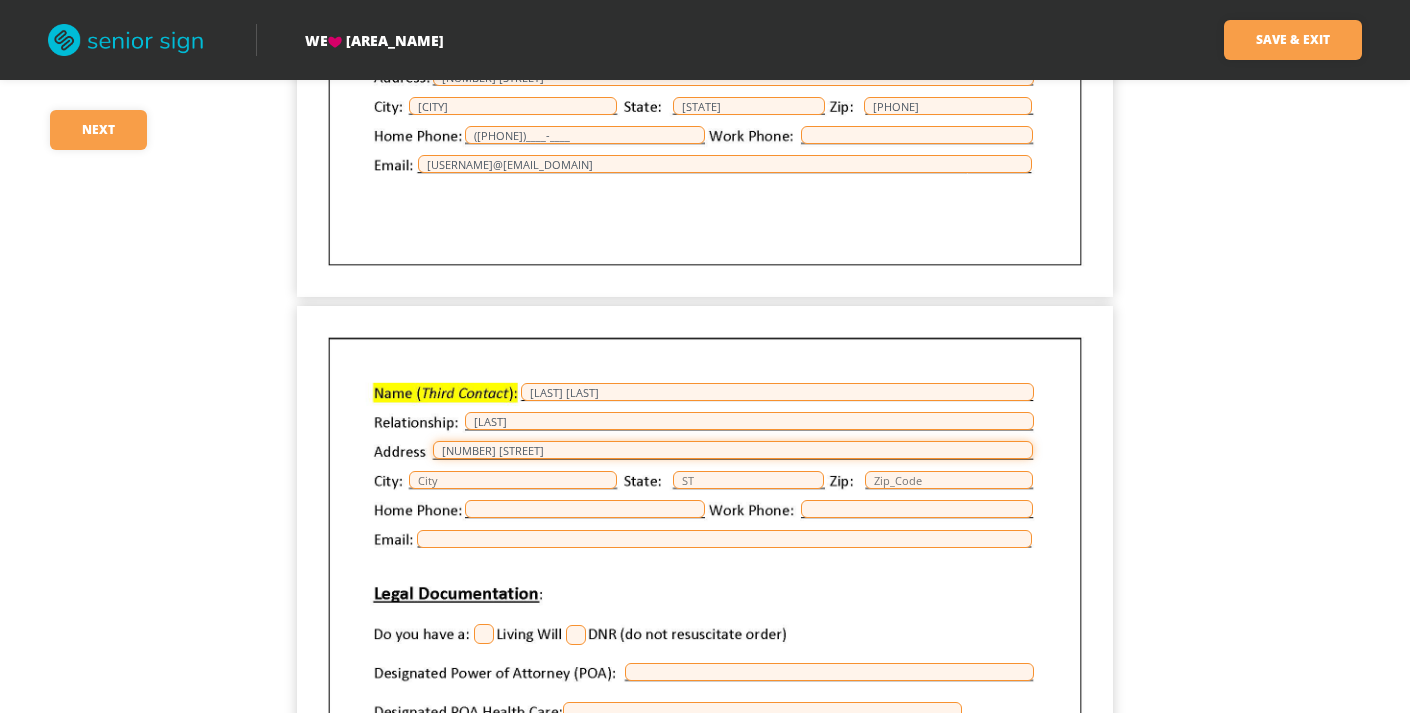 type on "[NUMBER] [STREET]" 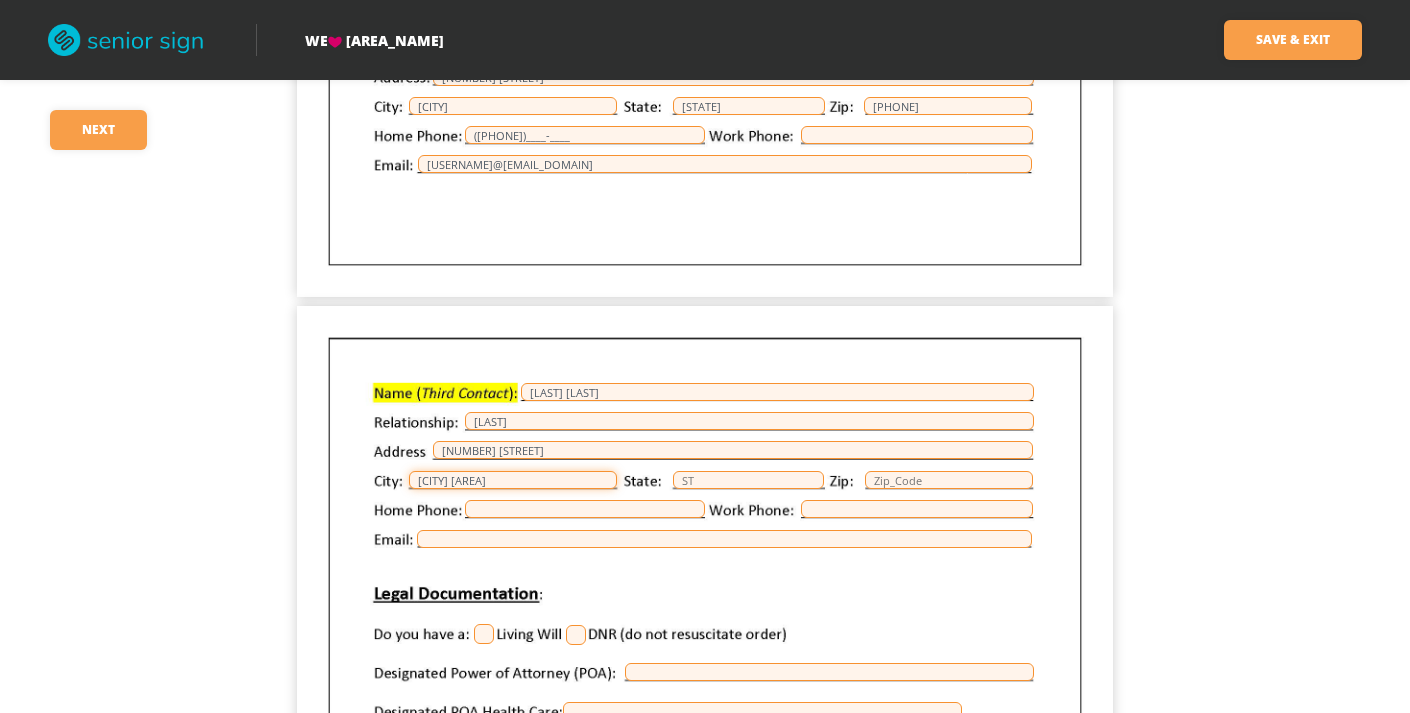 type on "[CITY] [AREA]" 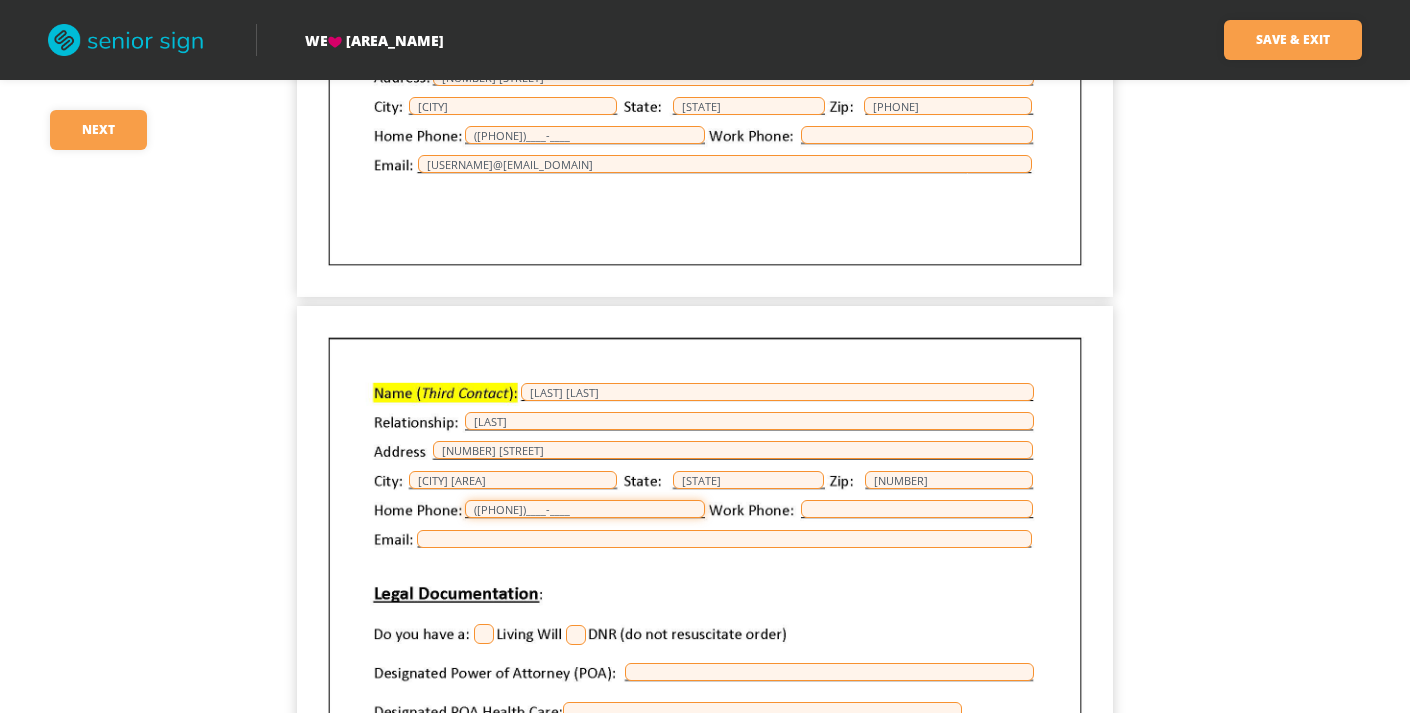 click on "([PHONE])____-____" at bounding box center [585, 509] 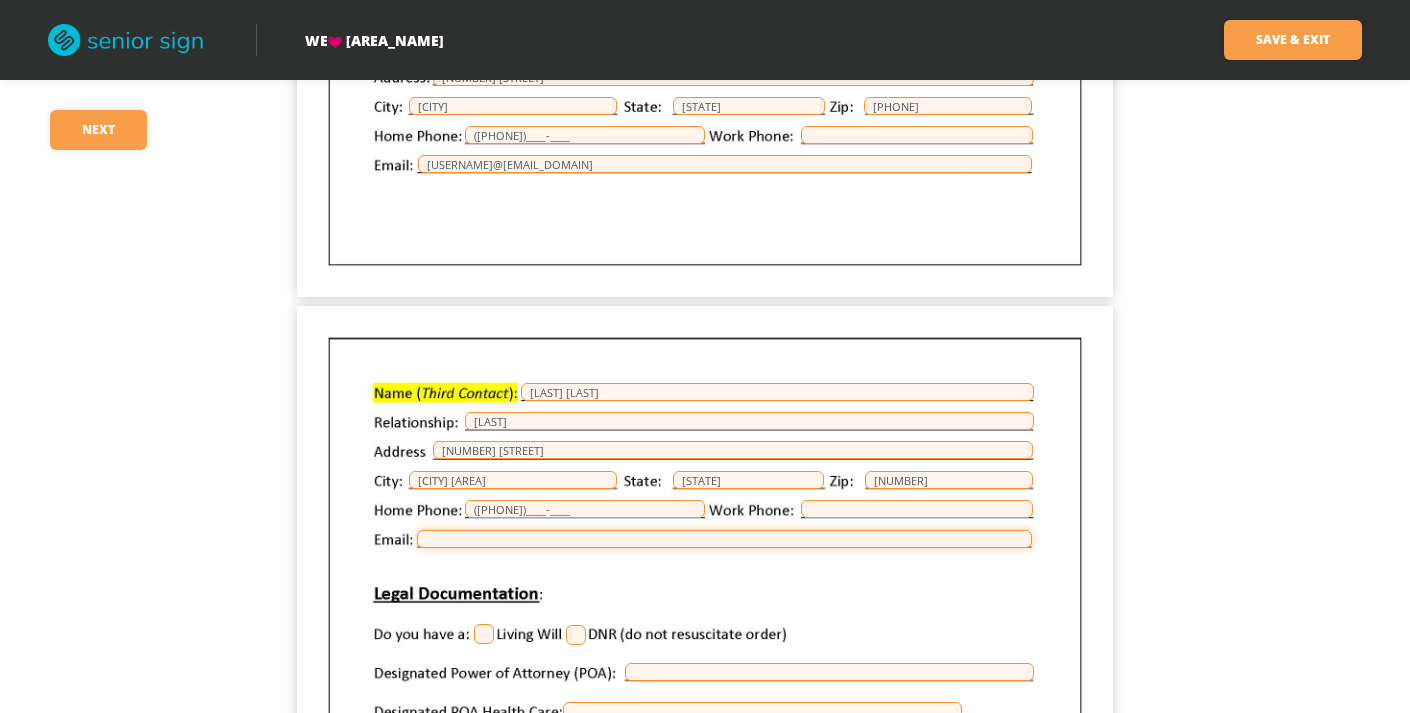 click at bounding box center [724, 539] 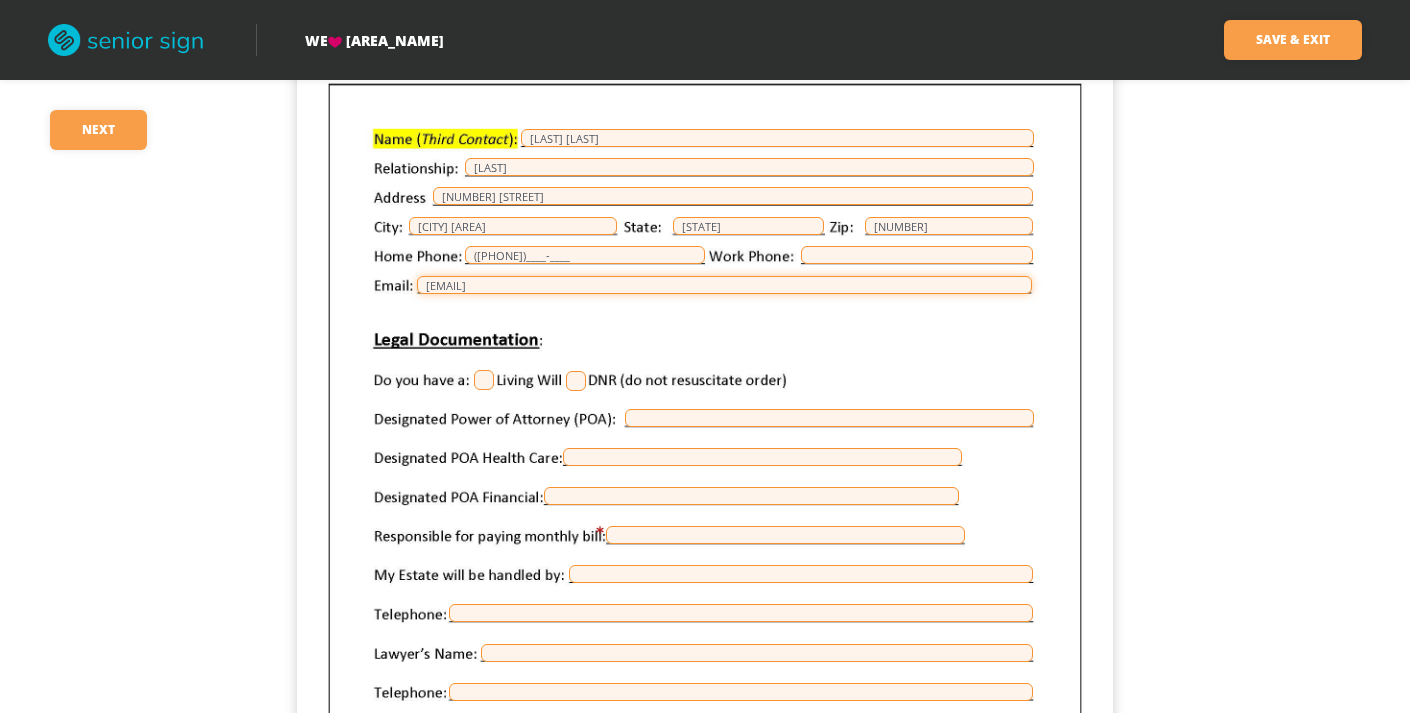 scroll, scrollTop: 1187, scrollLeft: 0, axis: vertical 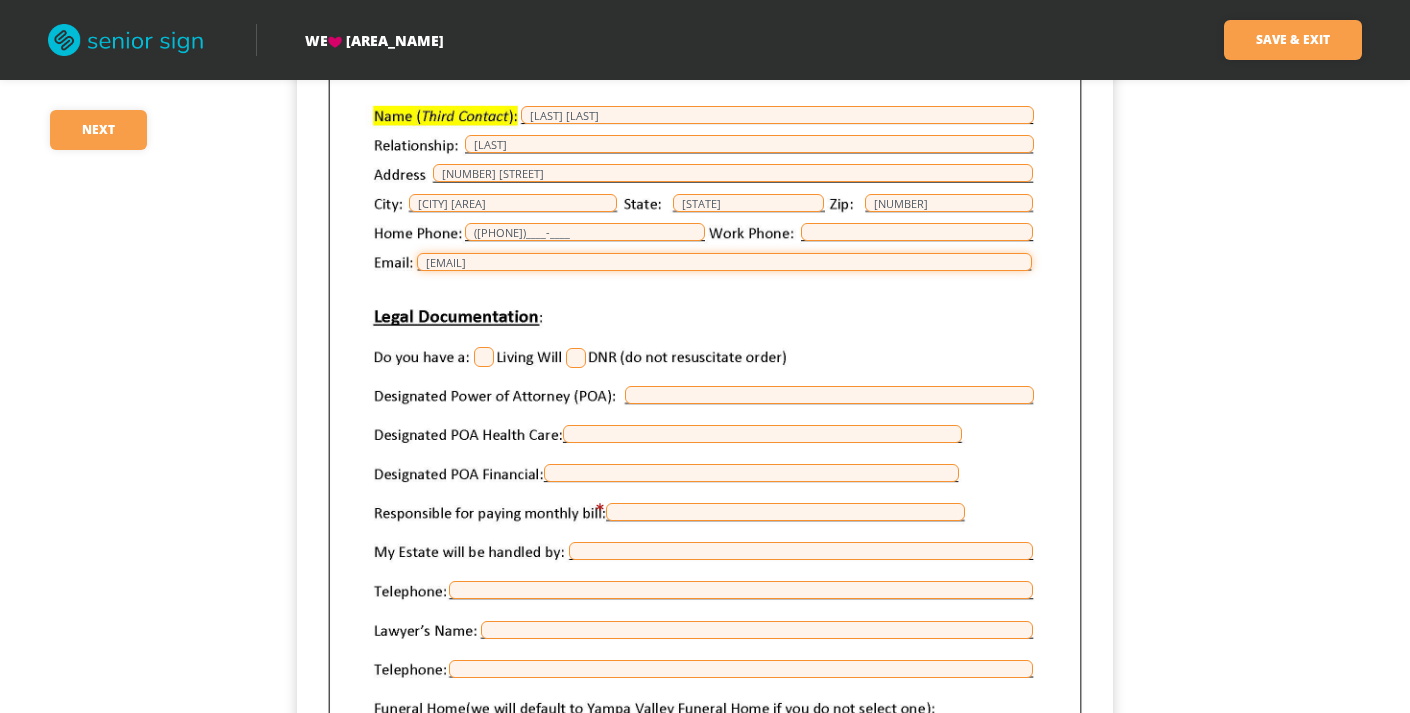 type on "[EMAIL]" 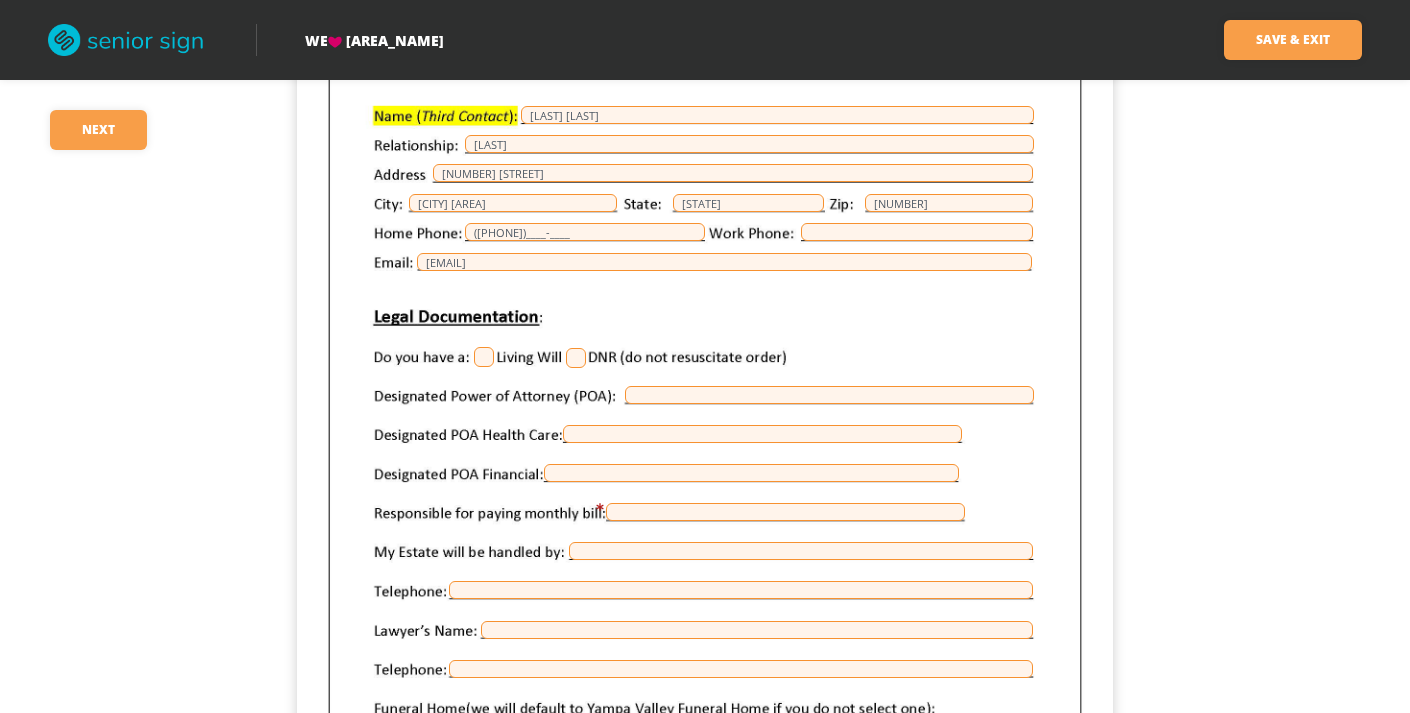 click at bounding box center [484, 357] 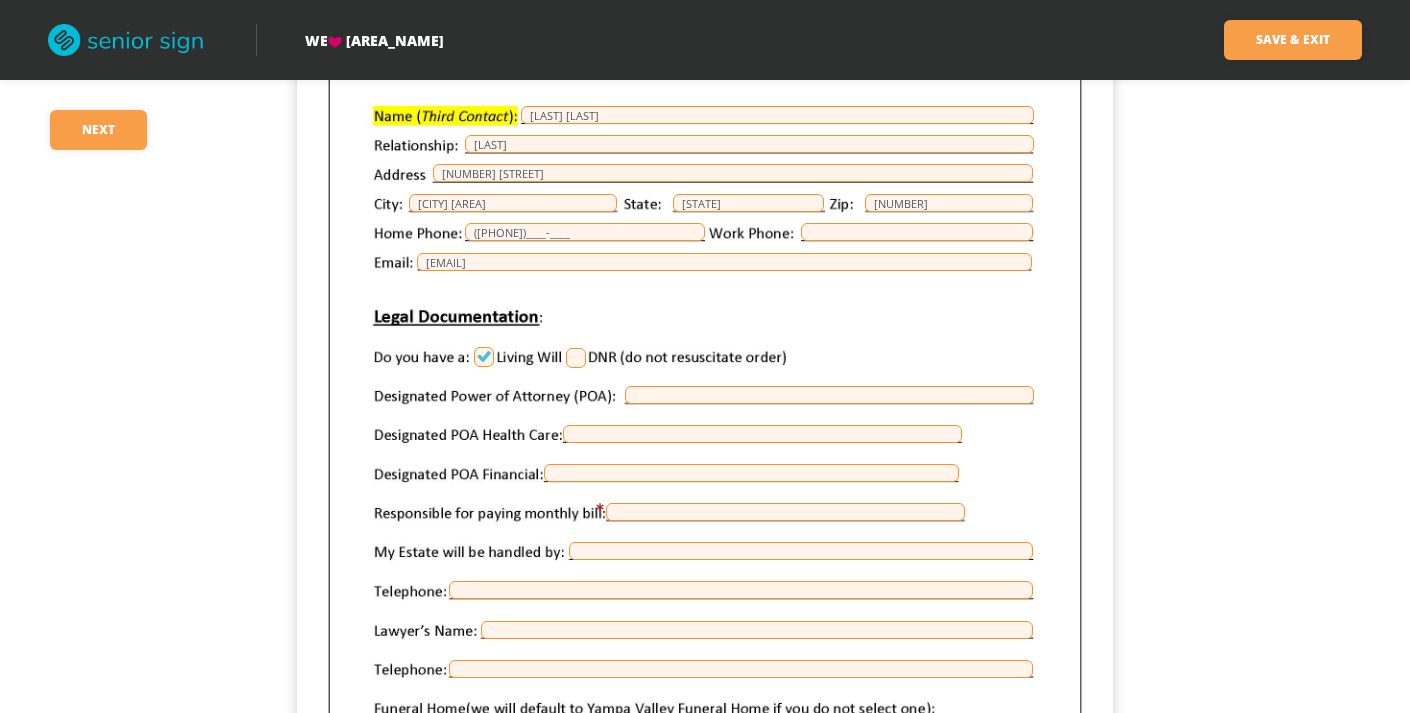 click at bounding box center [576, 358] 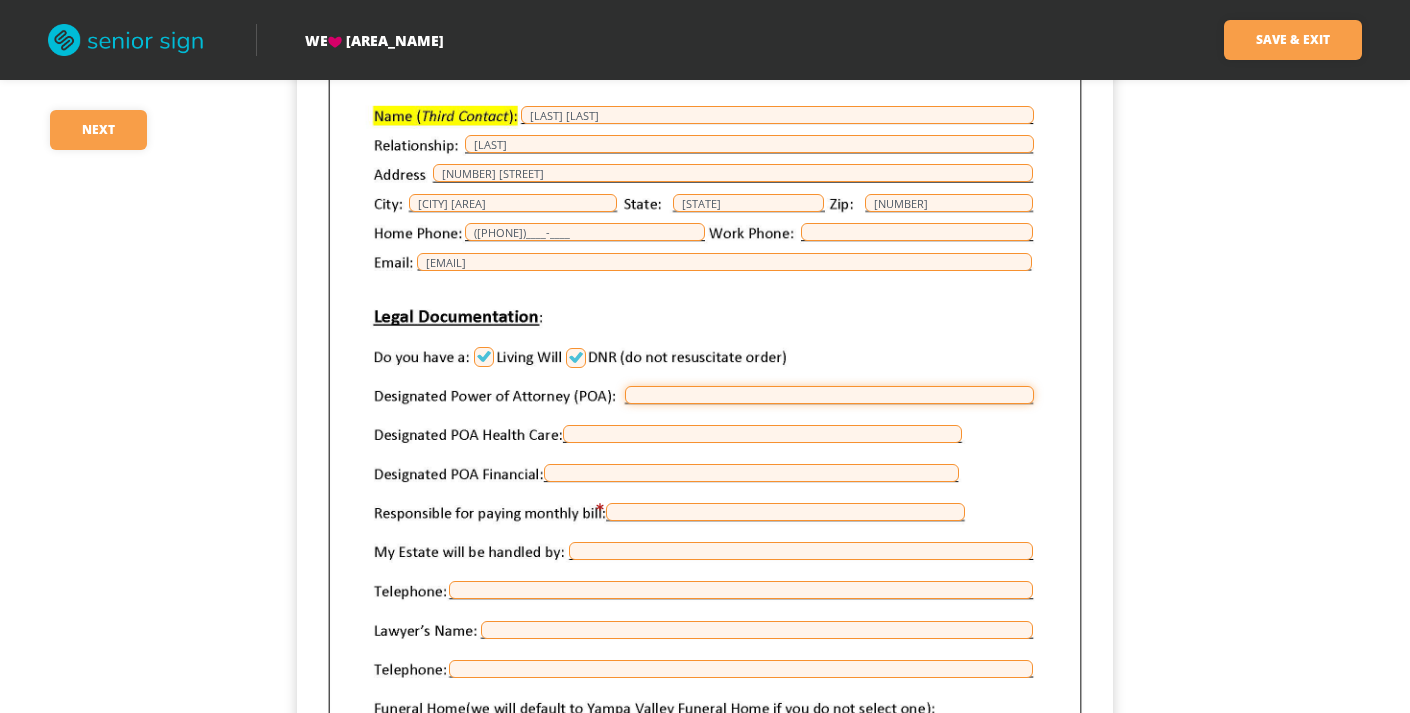 click at bounding box center (829, 395) 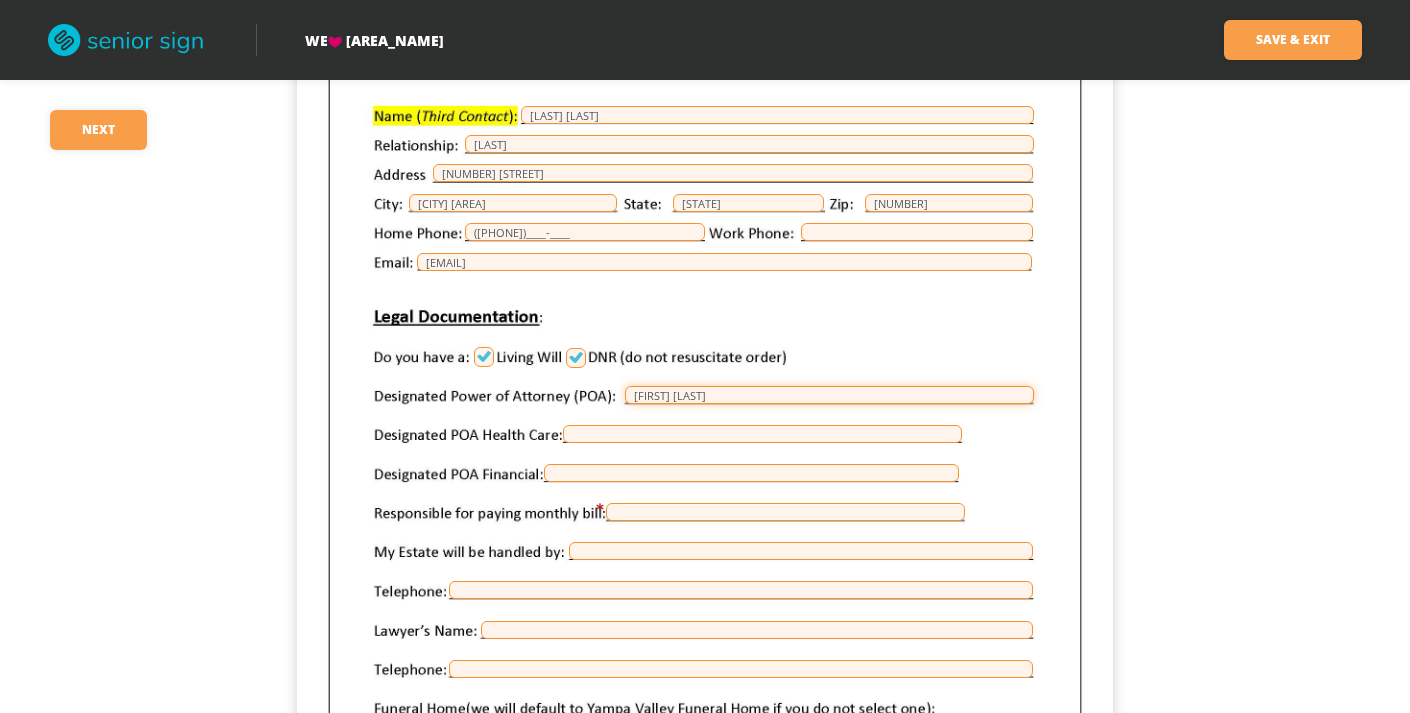 type on "[FIRST] [LAST]" 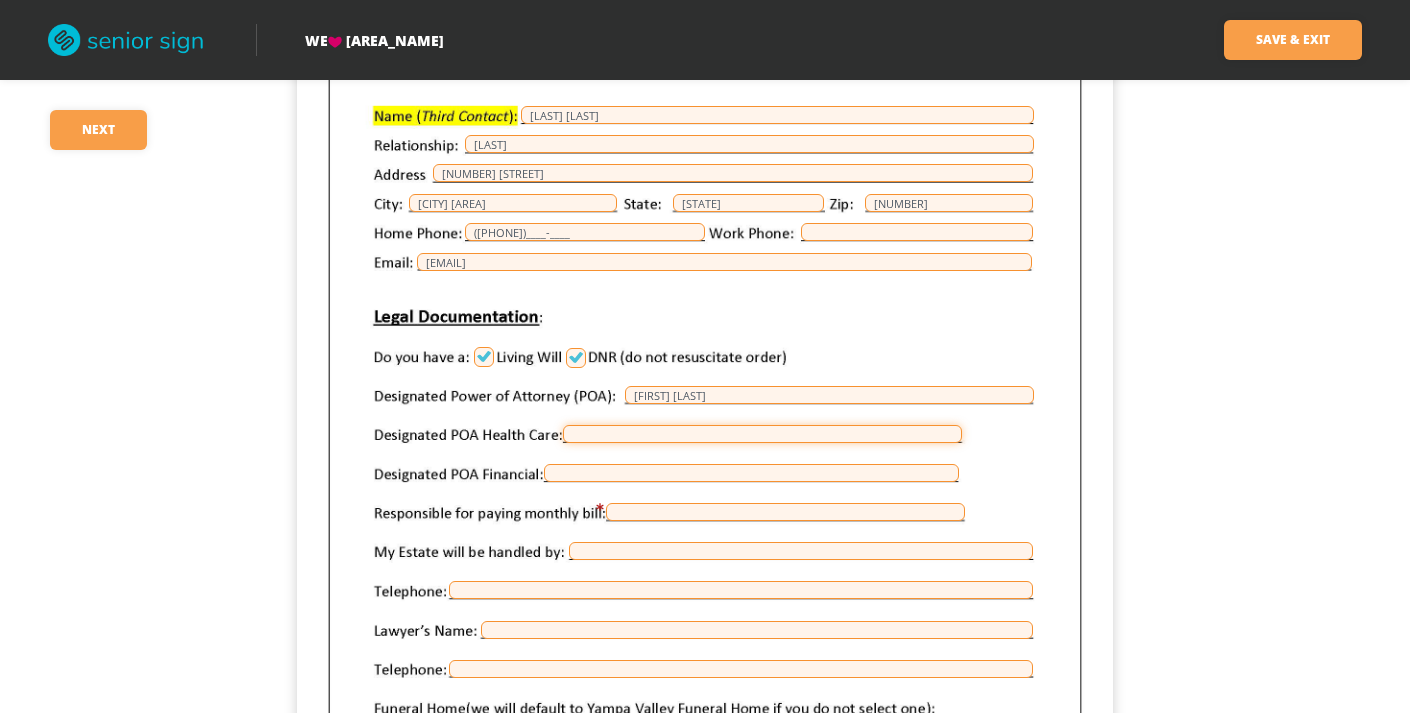 click at bounding box center [762, 434] 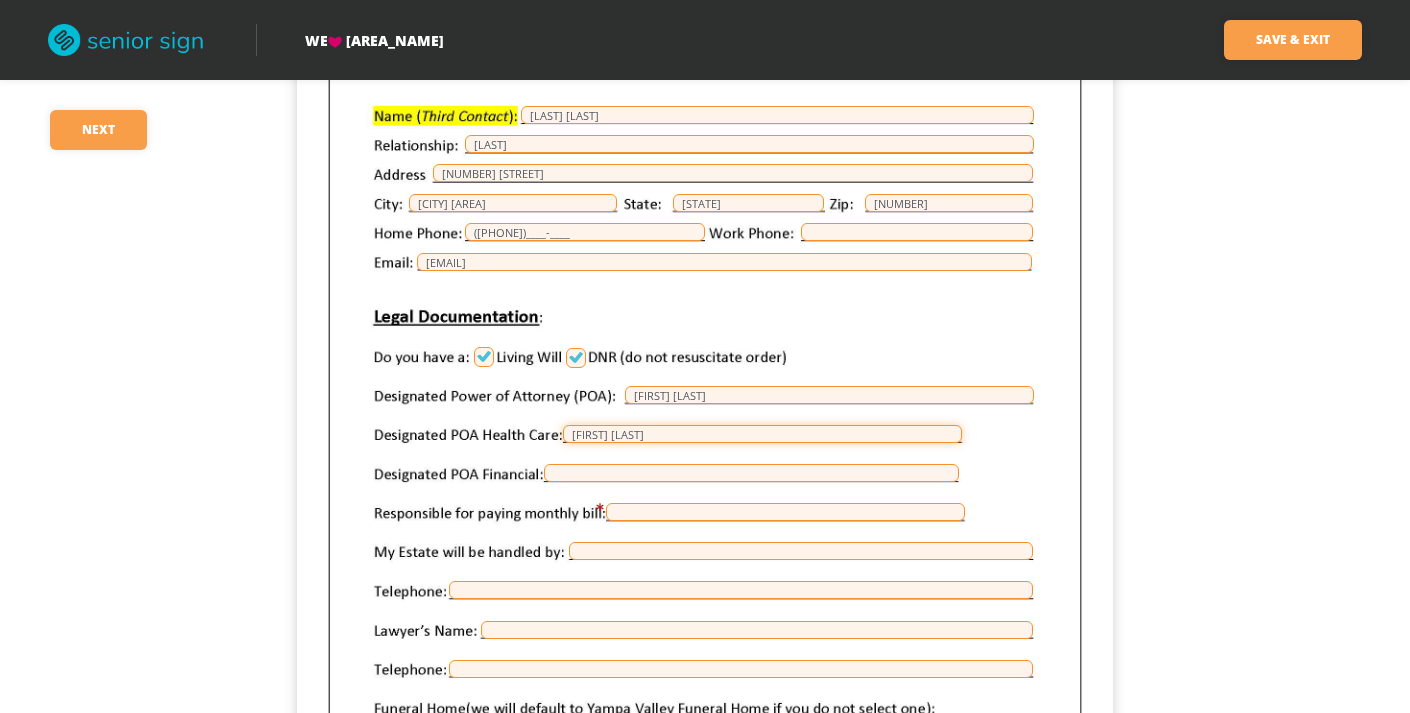type on "[FIRST] [LAST]" 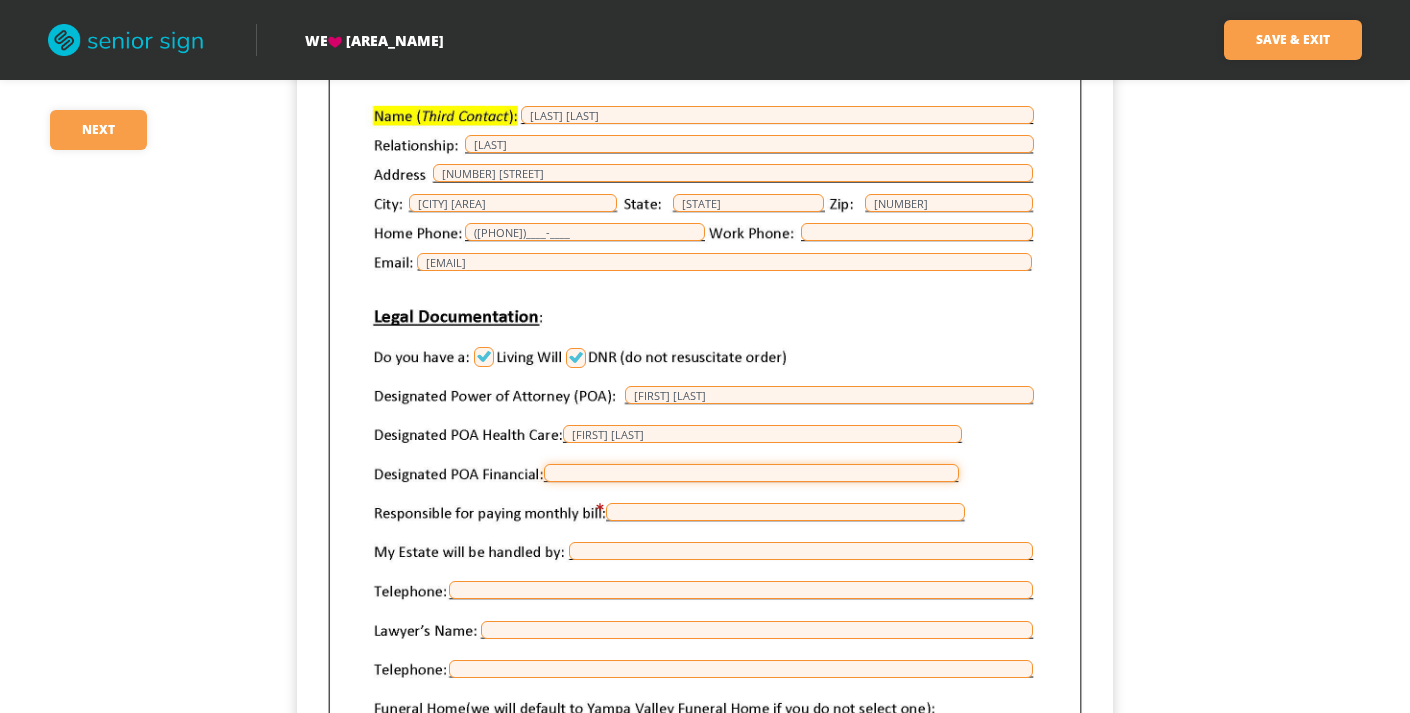 click at bounding box center [751, 473] 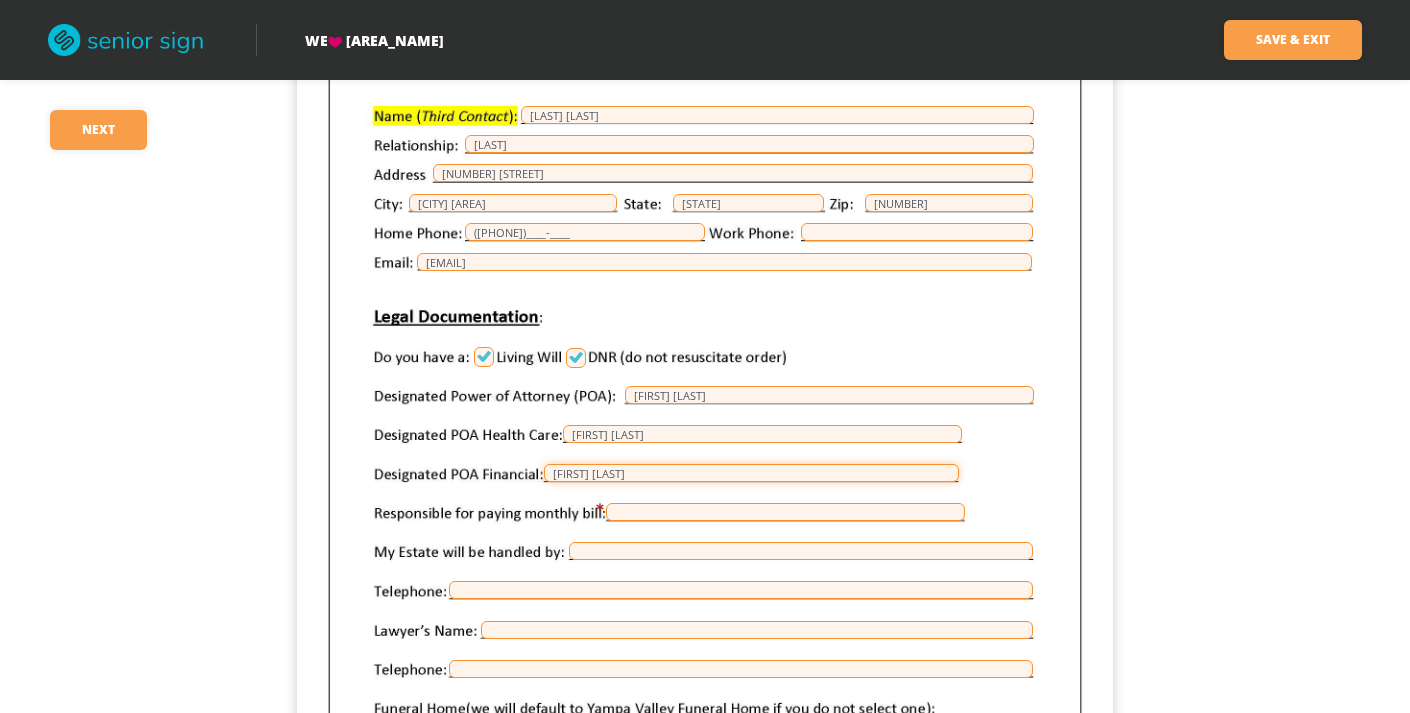 type on "[FIRST] [LAST]" 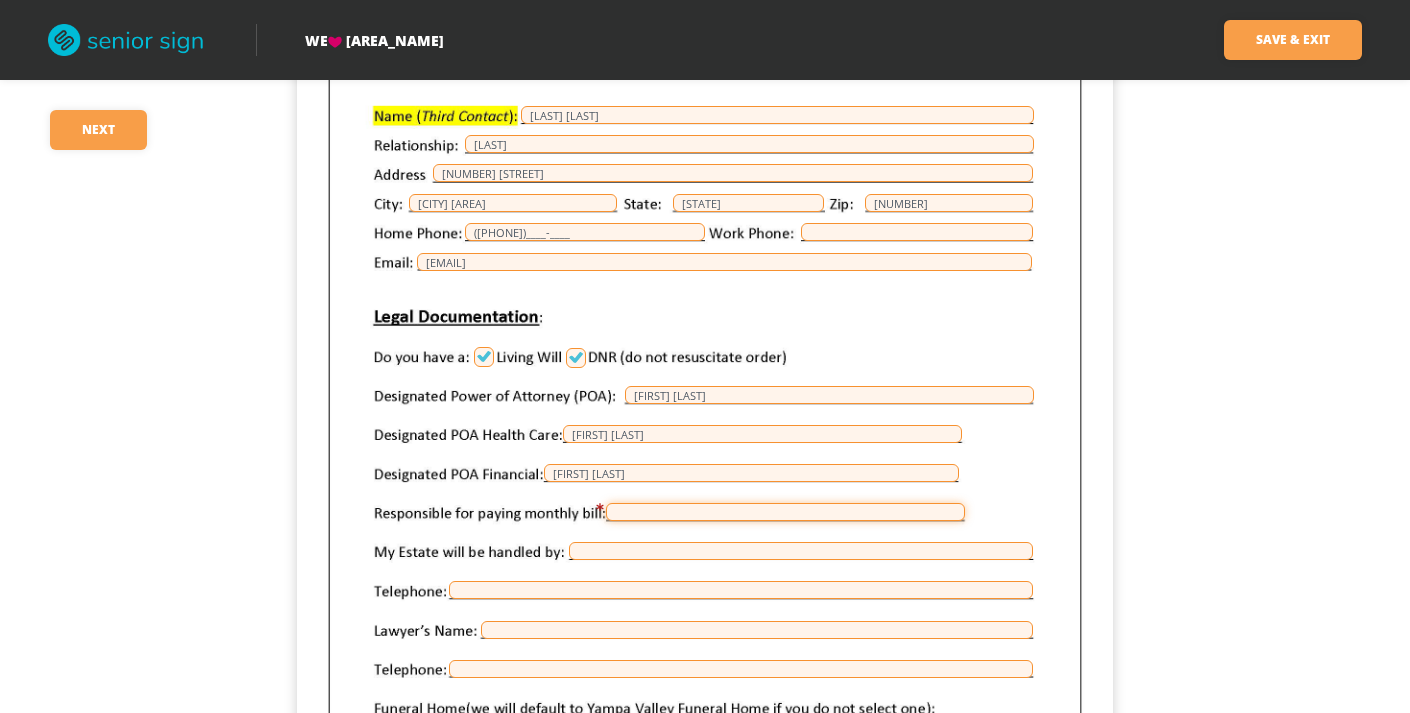 click at bounding box center [785, 512] 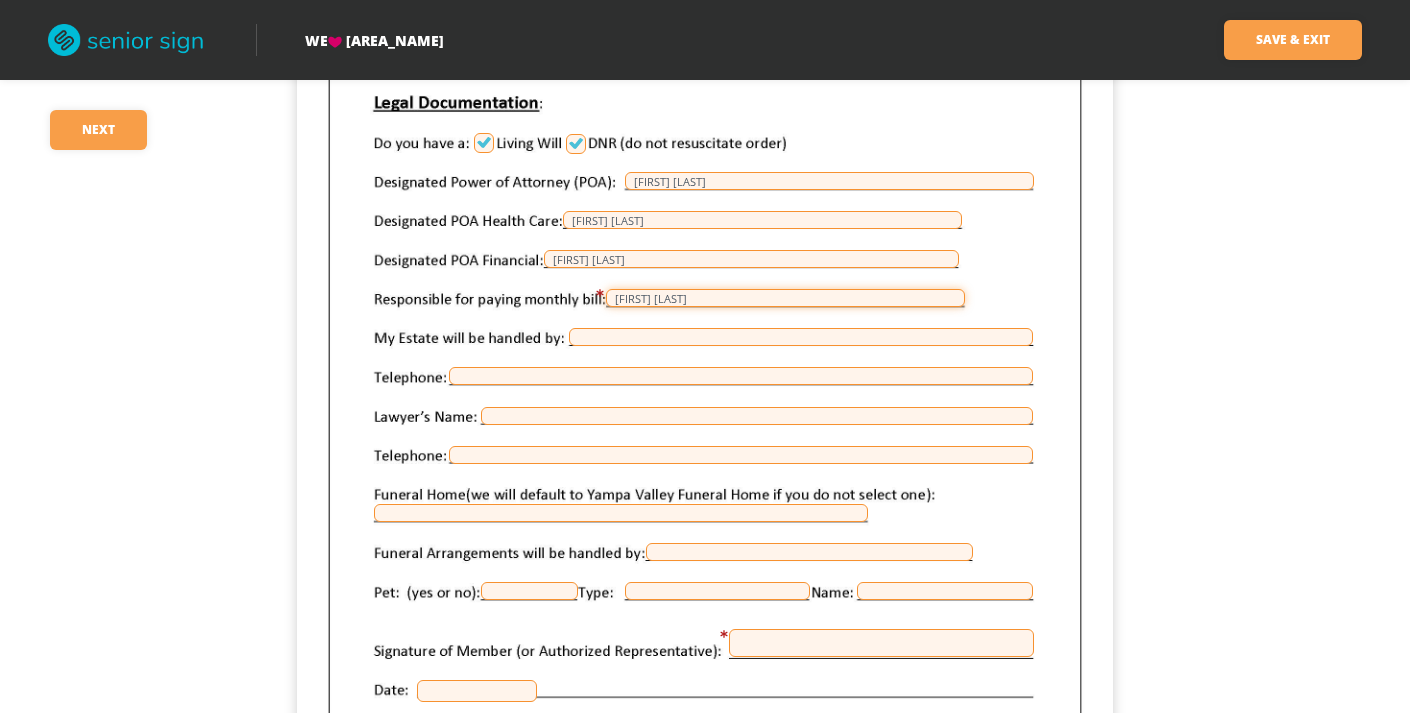 scroll, scrollTop: 1403, scrollLeft: 0, axis: vertical 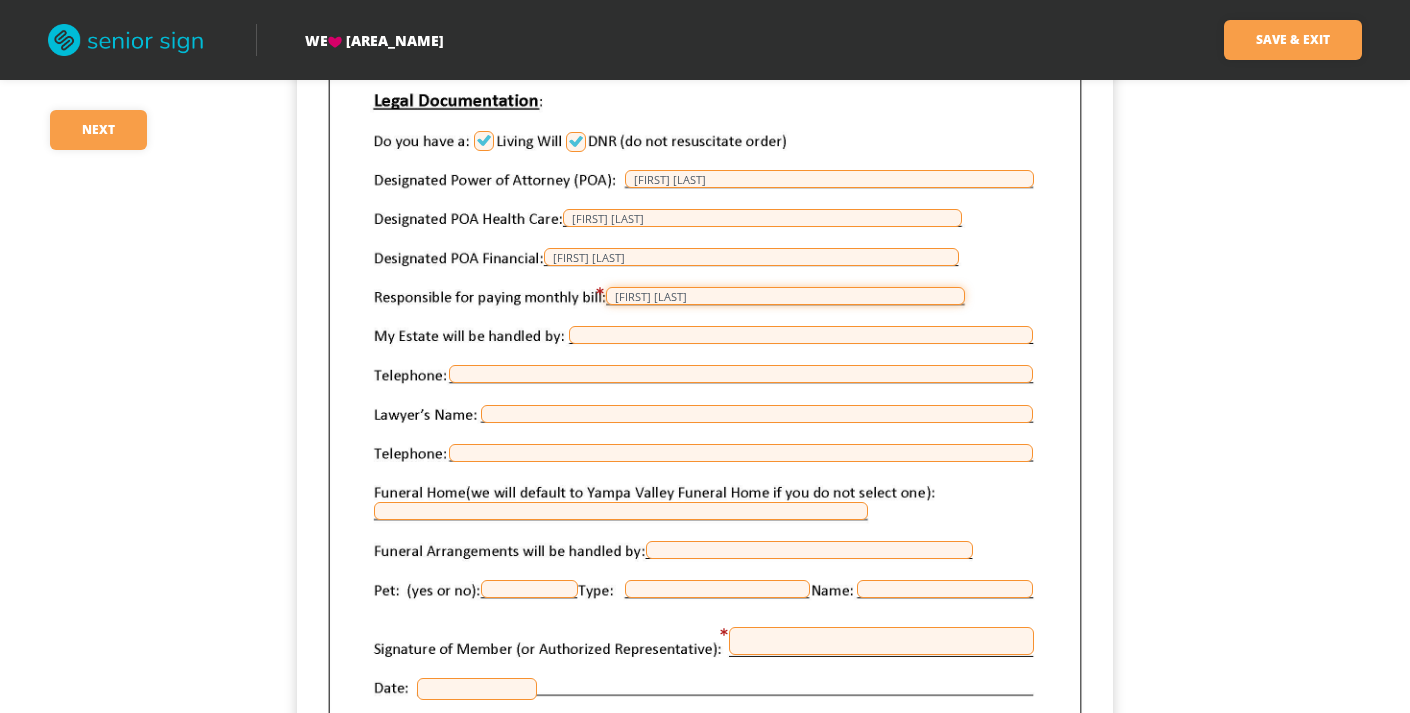 type on "[FIRST] [LAST]" 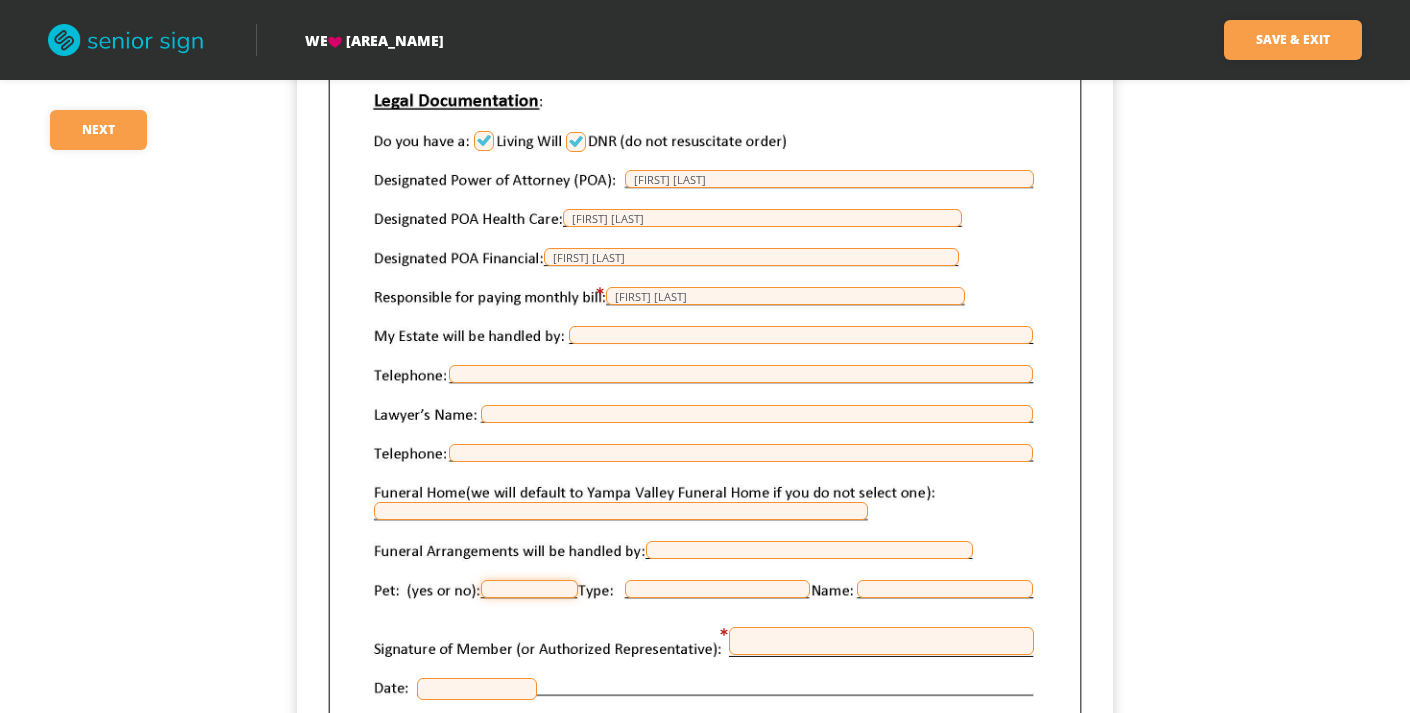 click at bounding box center (529, 589) 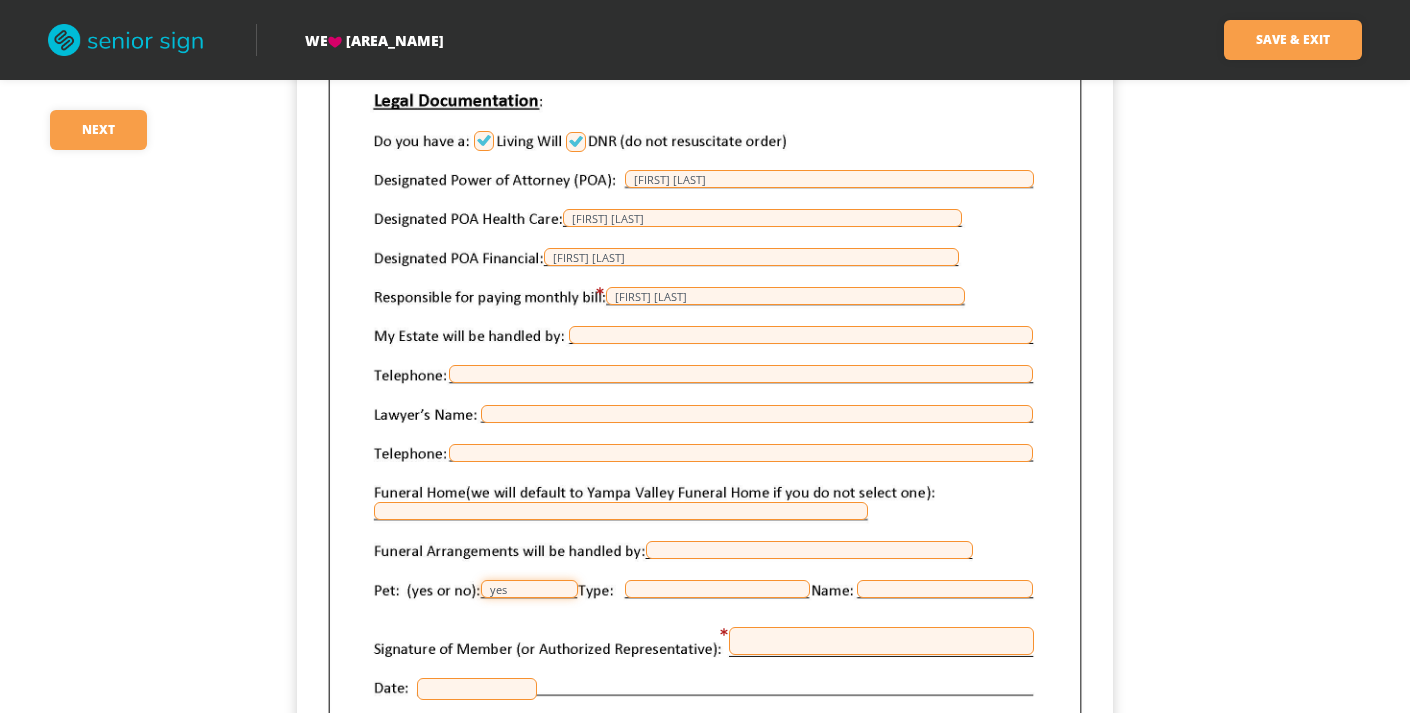 type on "yes" 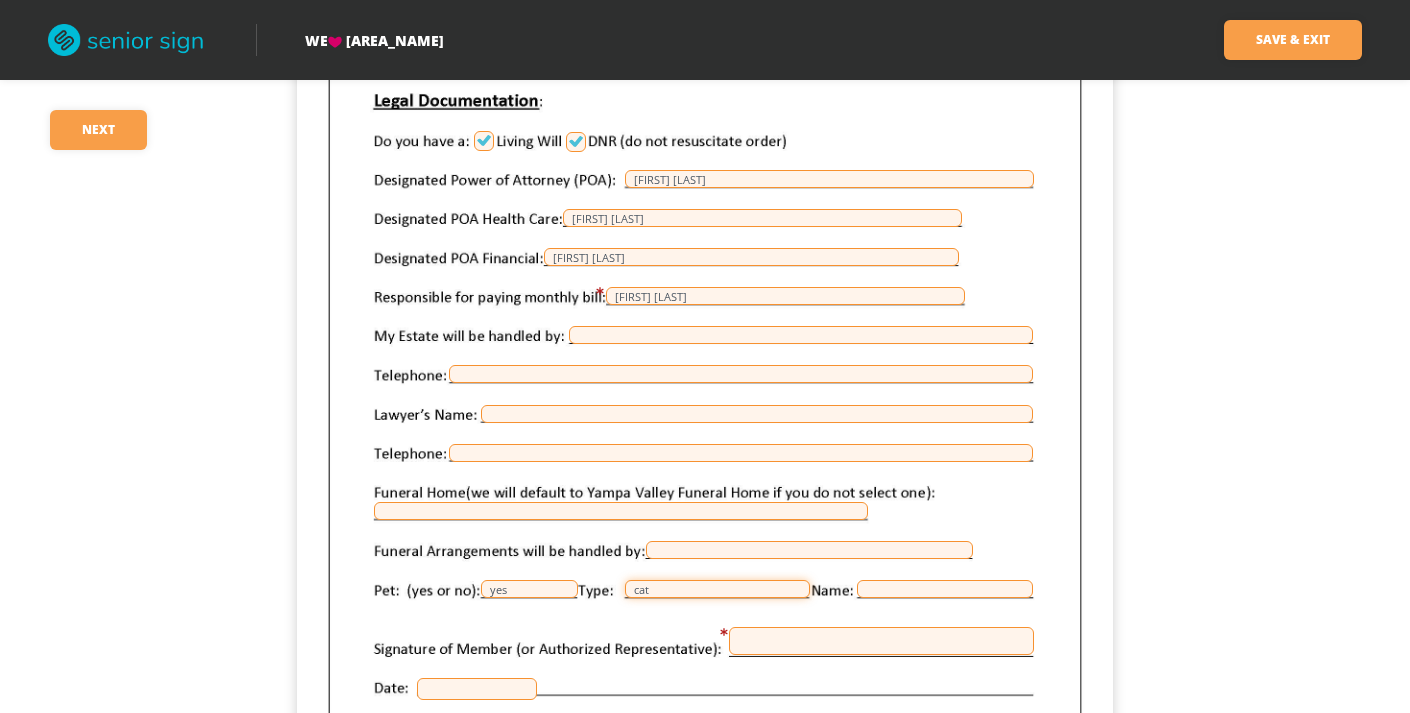 type on "cat" 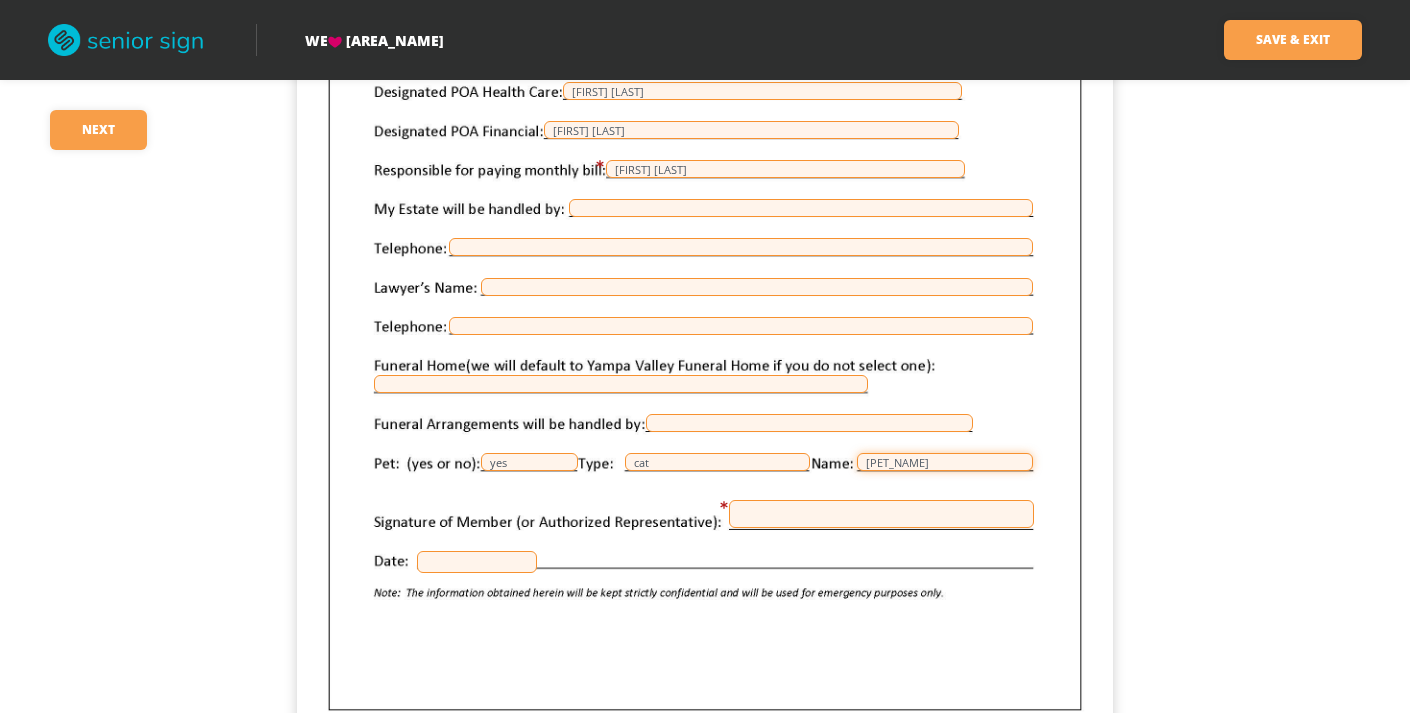 scroll, scrollTop: 1537, scrollLeft: 0, axis: vertical 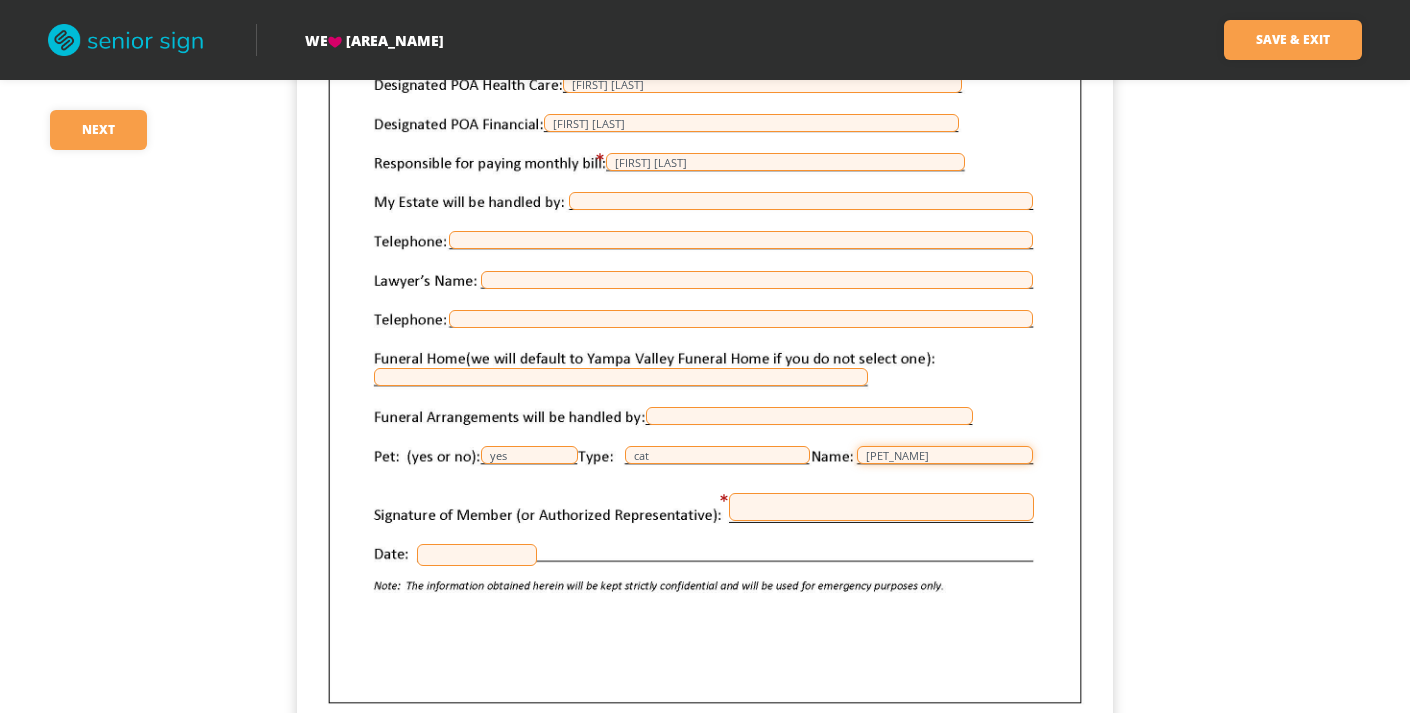 type on "[PET_NAME]" 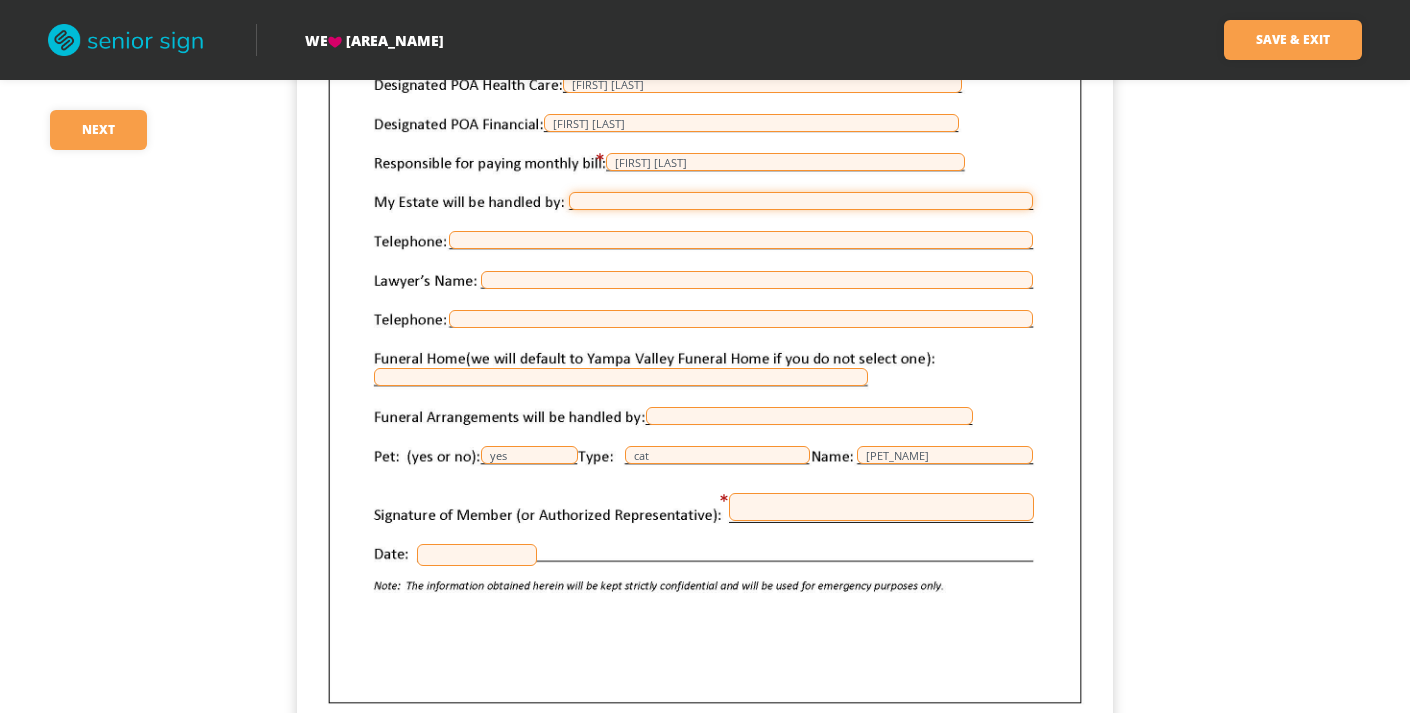 click at bounding box center (801, 201) 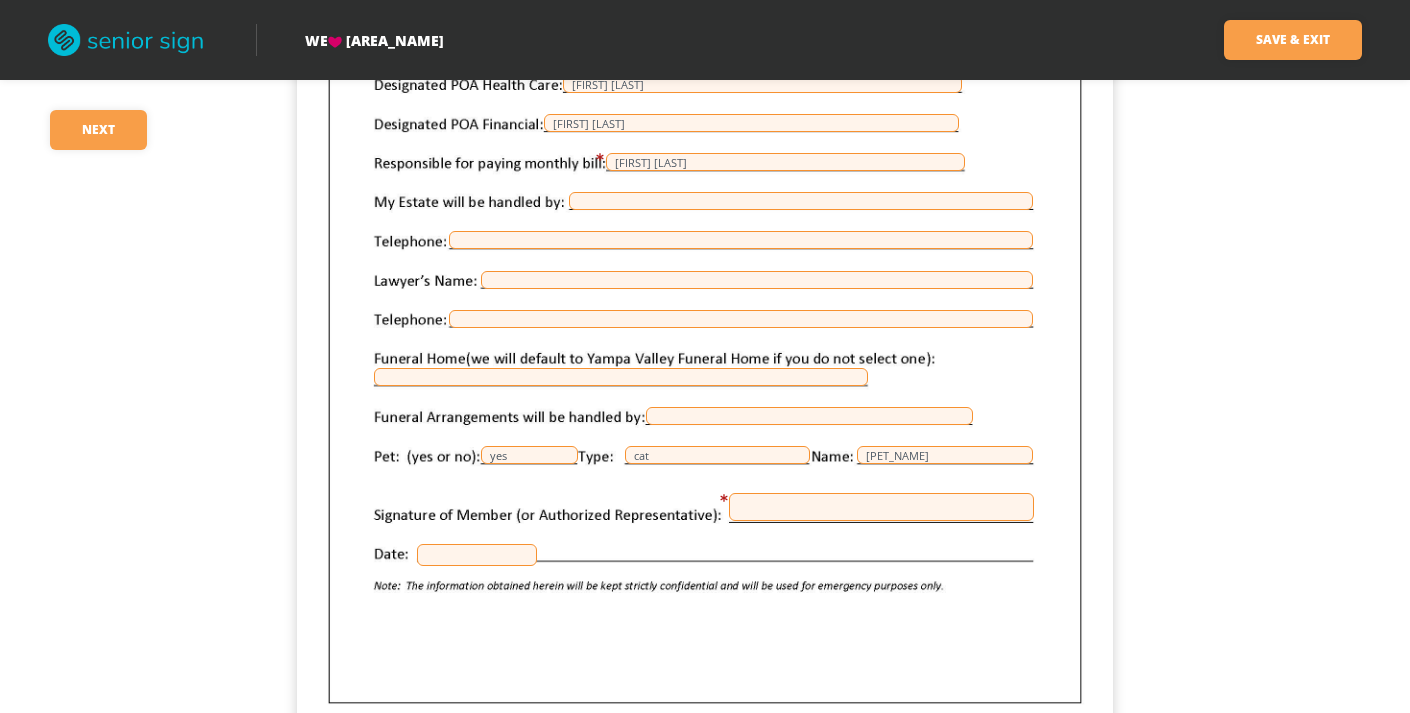 click at bounding box center [881, 507] 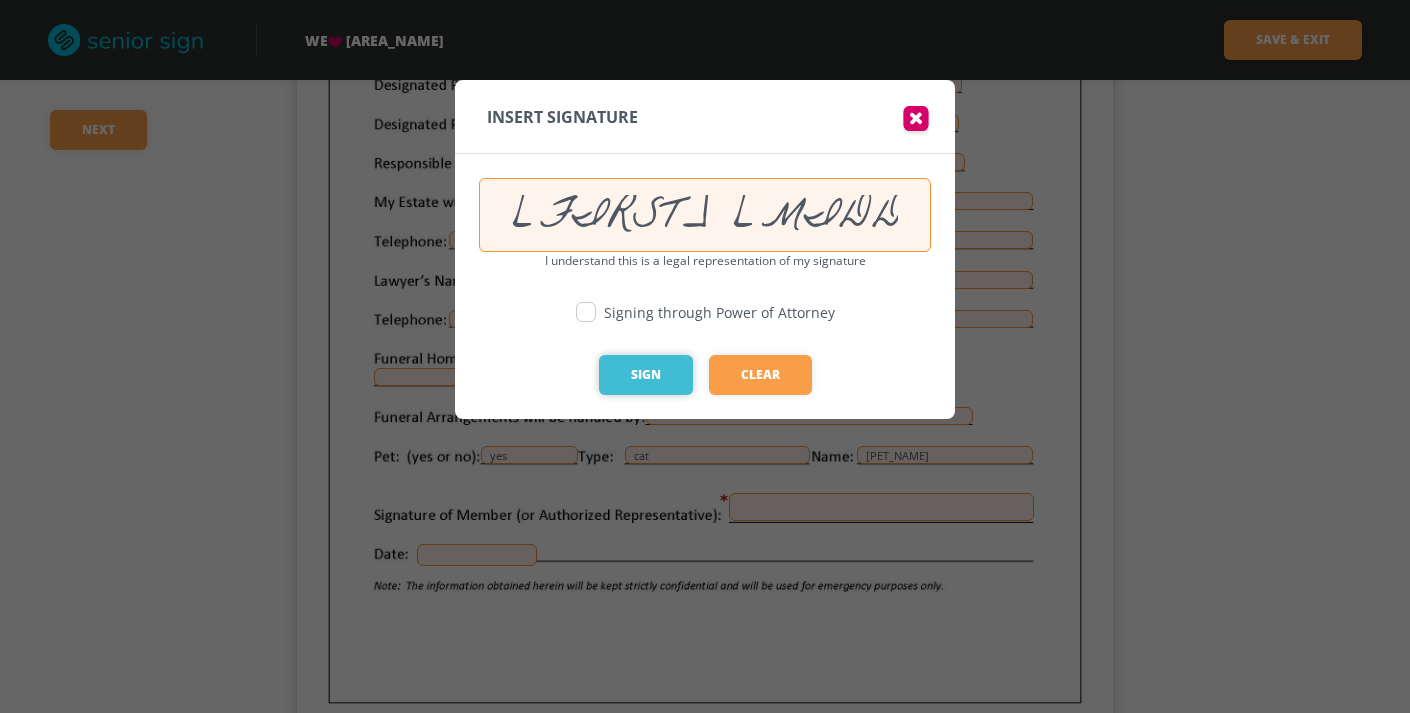 type on "[FIRST] [MIDDLE] [LAST]" 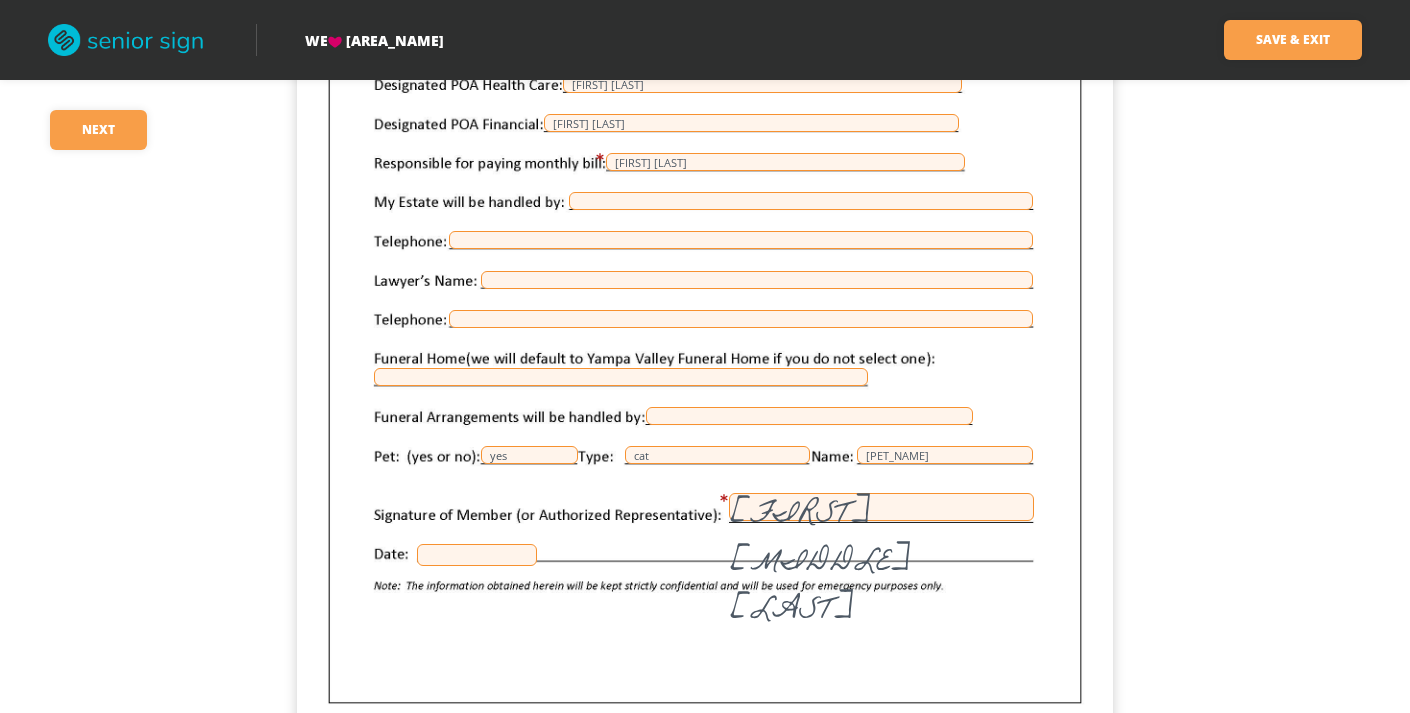click at bounding box center (477, 555) 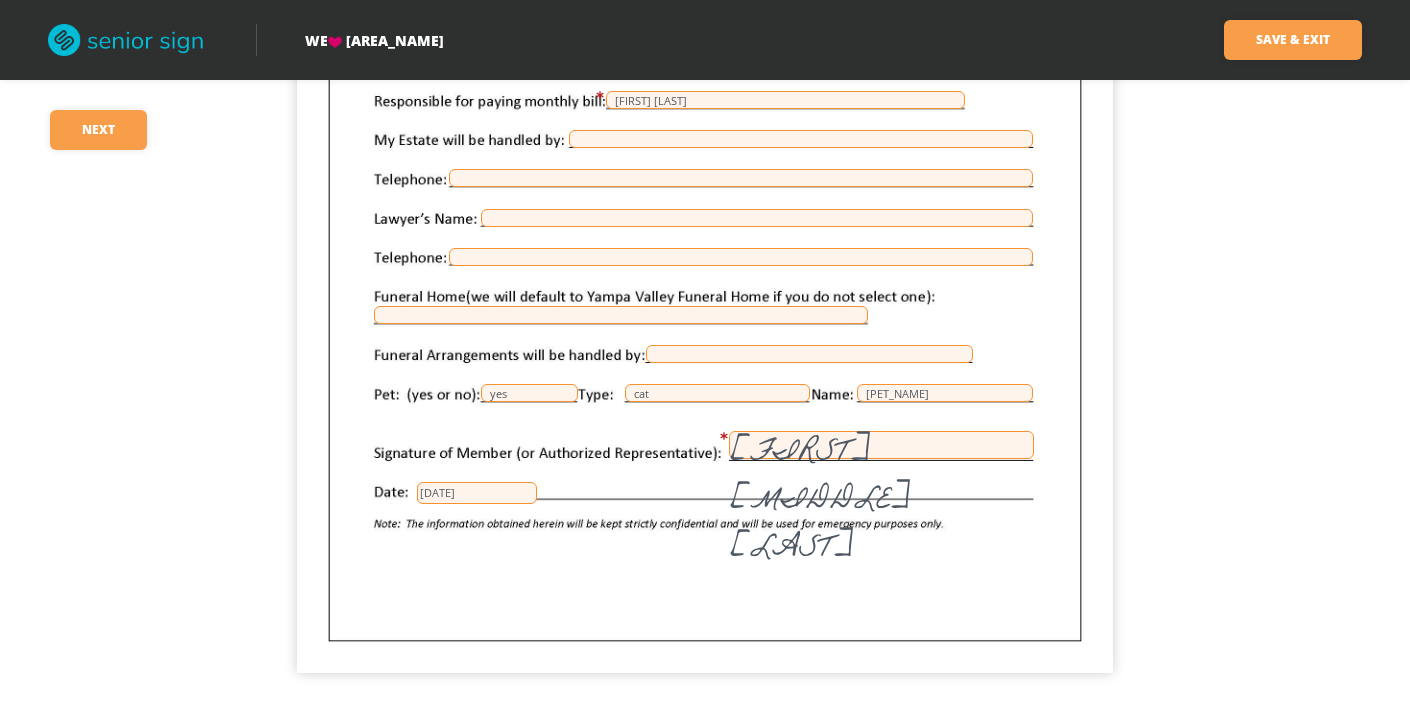 scroll, scrollTop: 1599, scrollLeft: 0, axis: vertical 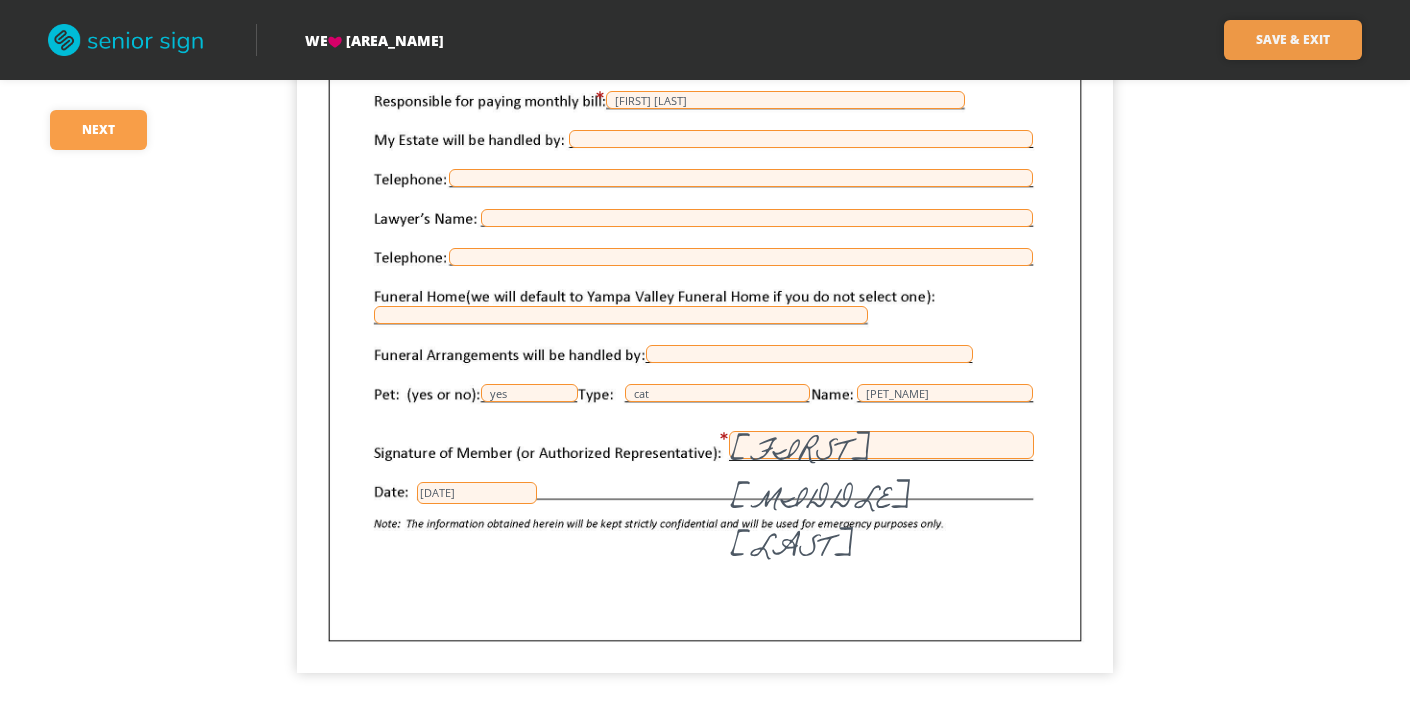 click on "Save & Exit" at bounding box center [1293, 40] 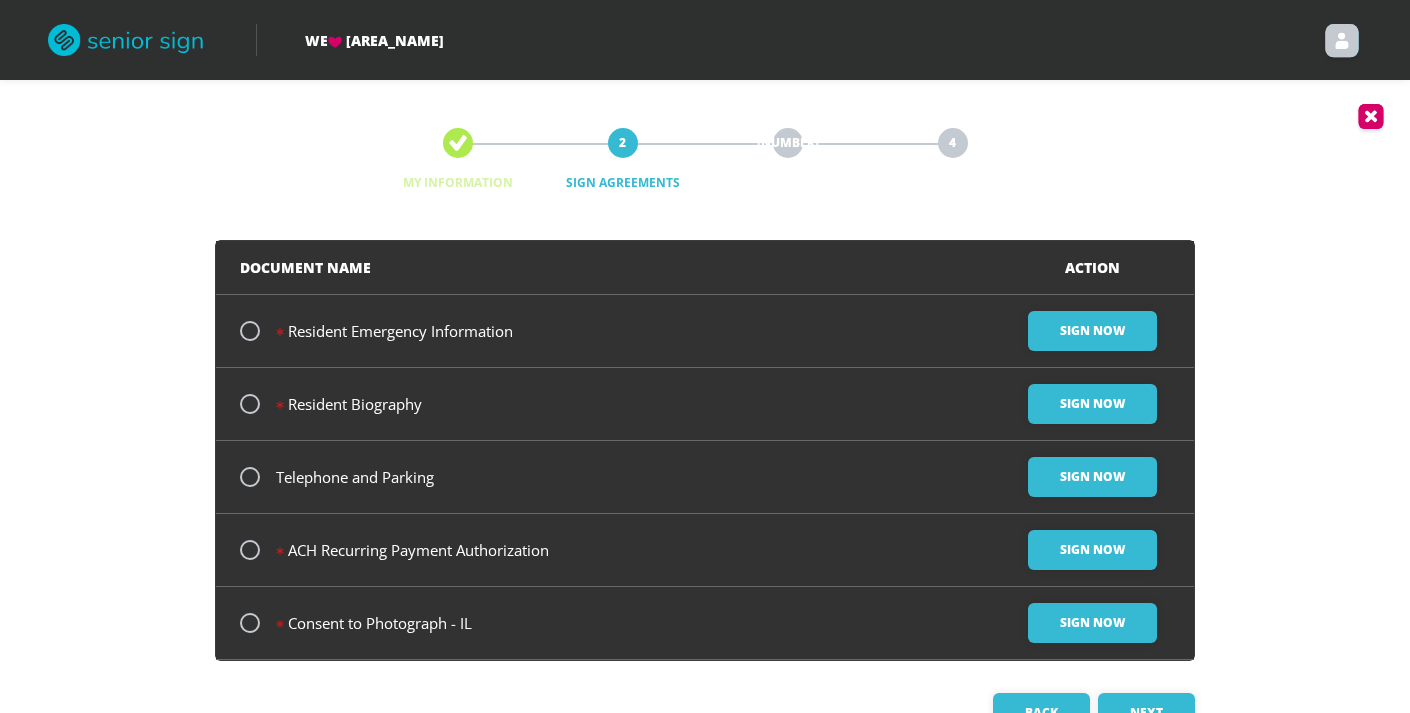 click at bounding box center (250, 331) 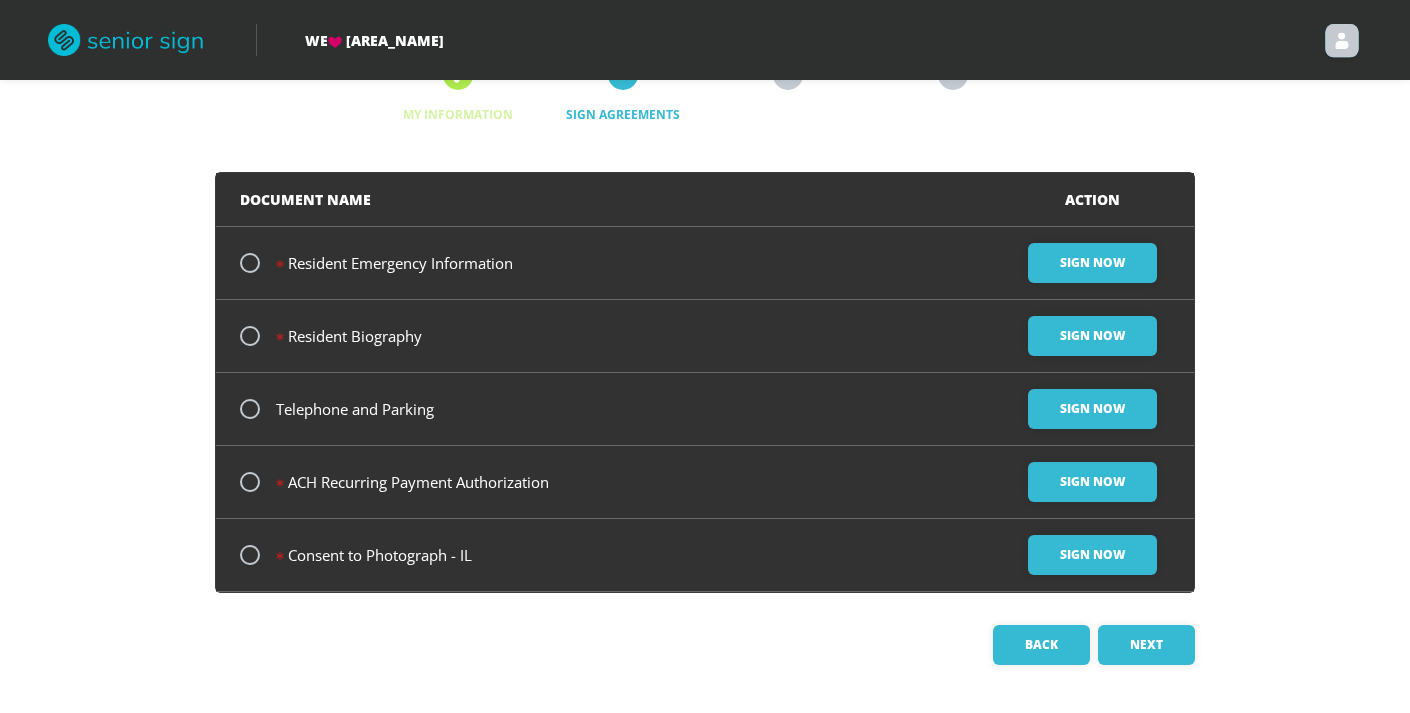 scroll, scrollTop: 67, scrollLeft: 0, axis: vertical 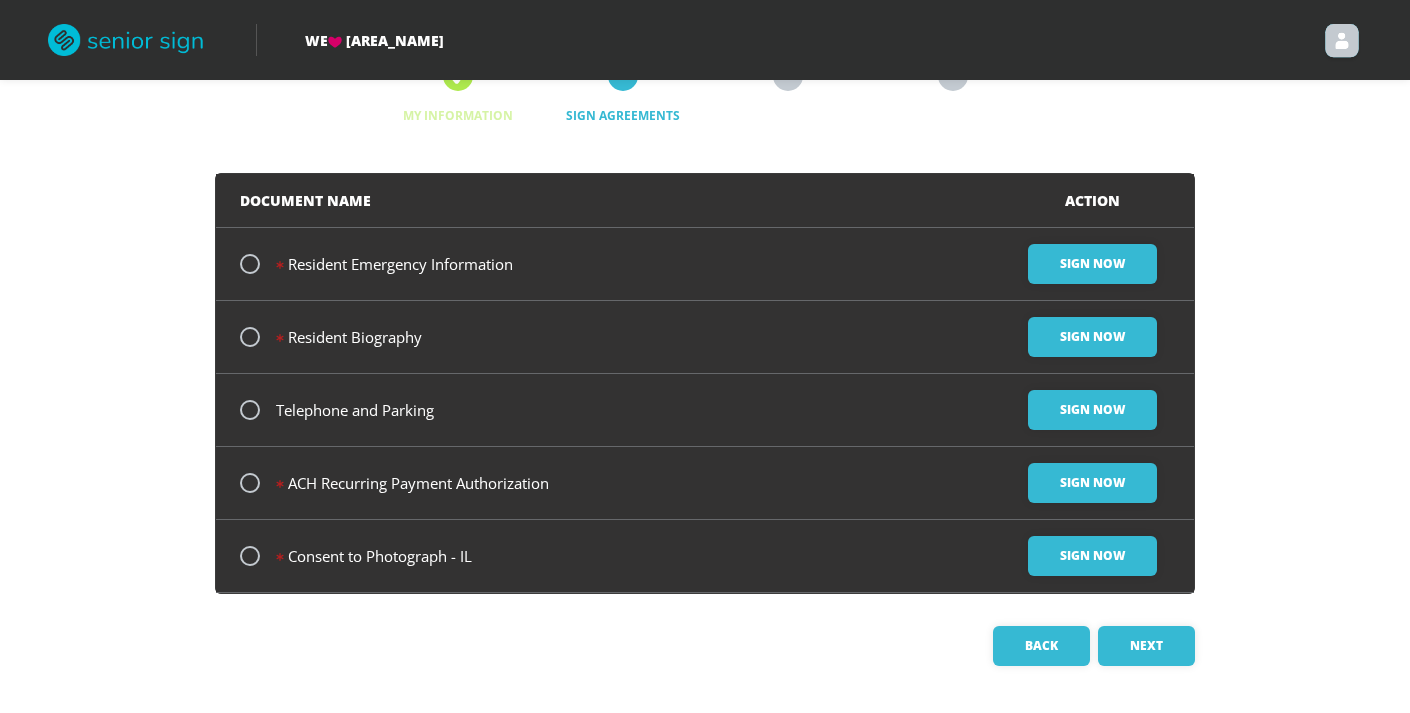 click at bounding box center (250, 264) 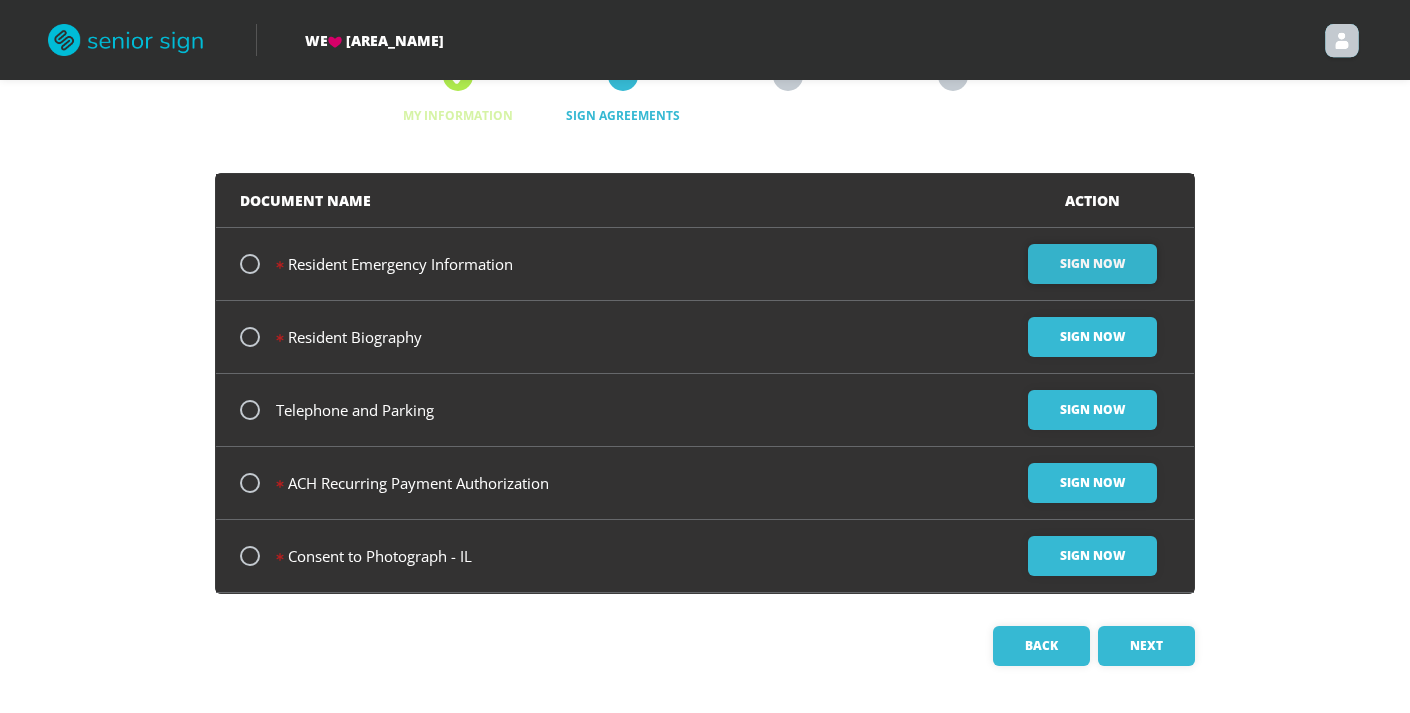 click on "Sign Now" at bounding box center [1092, 264] 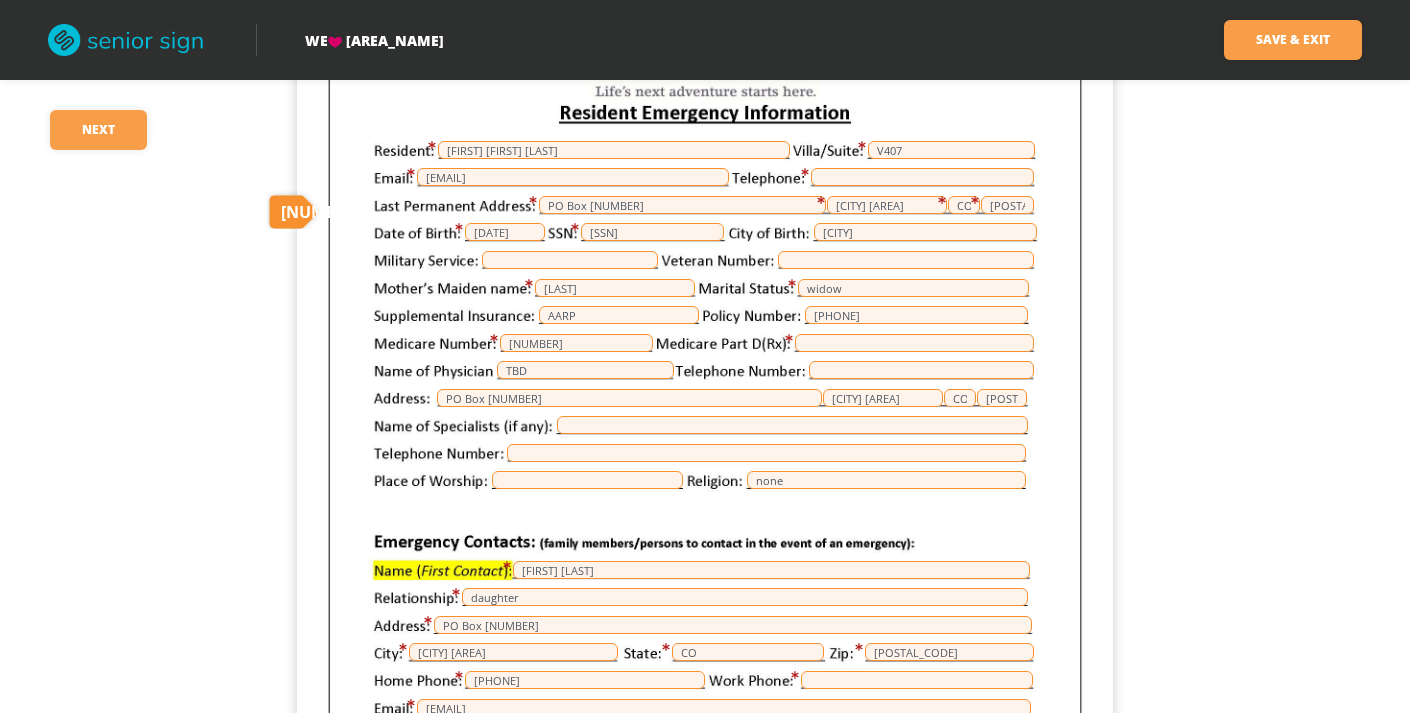 scroll, scrollTop: 183, scrollLeft: 0, axis: vertical 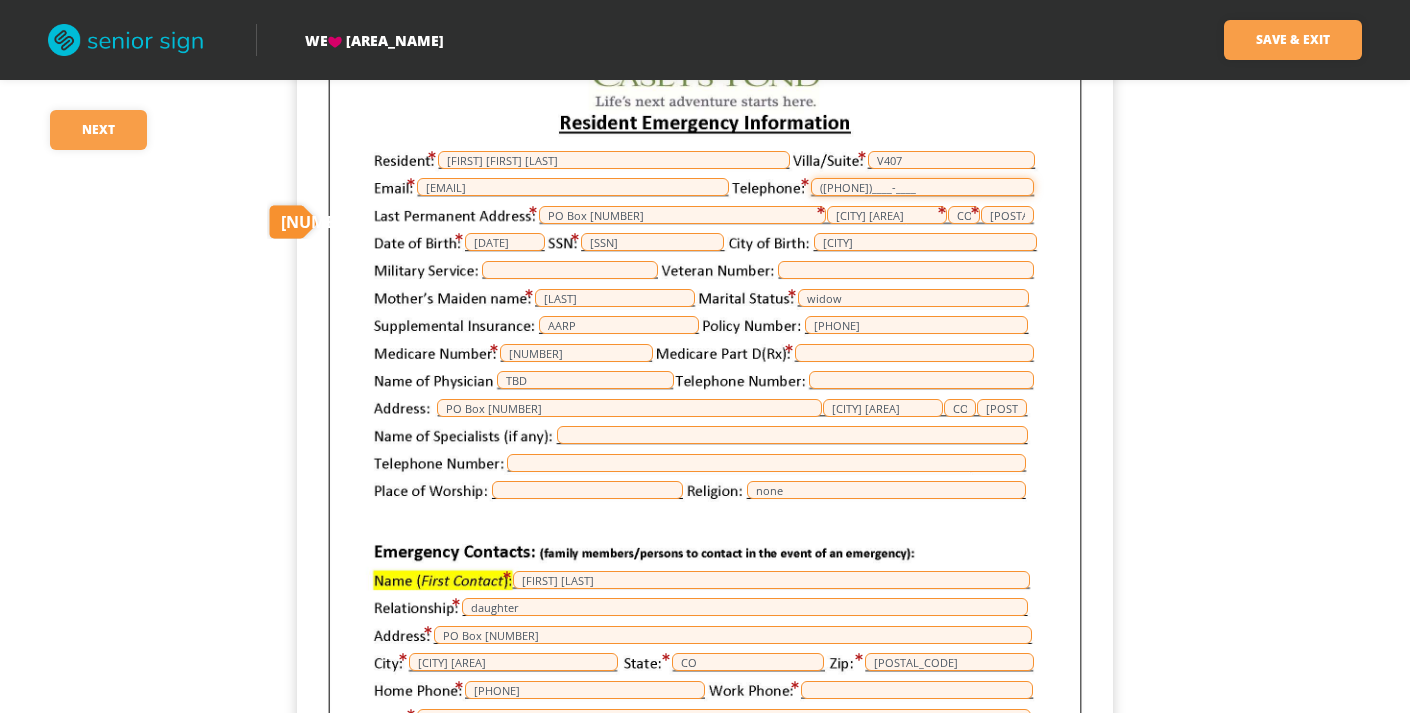 click on "([PHONE])____-____" at bounding box center [922, 187] 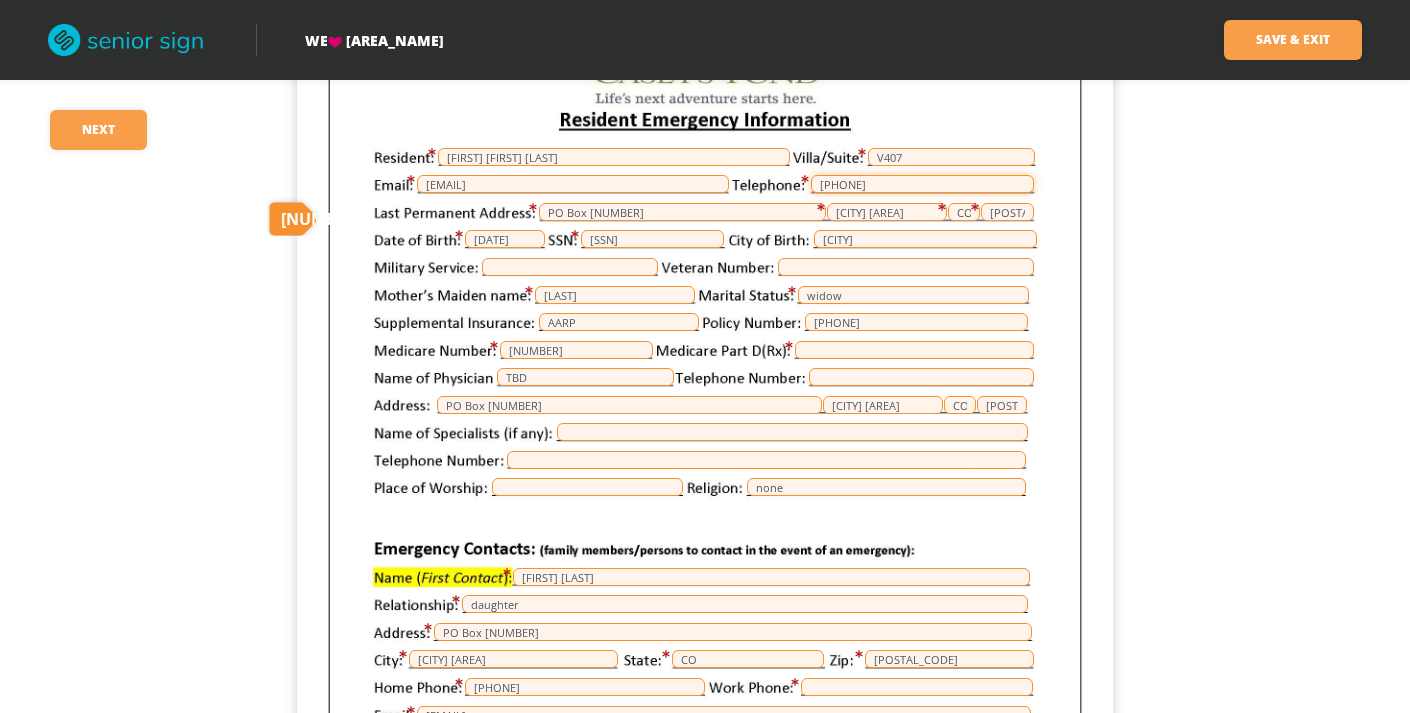 scroll, scrollTop: 184, scrollLeft: 0, axis: vertical 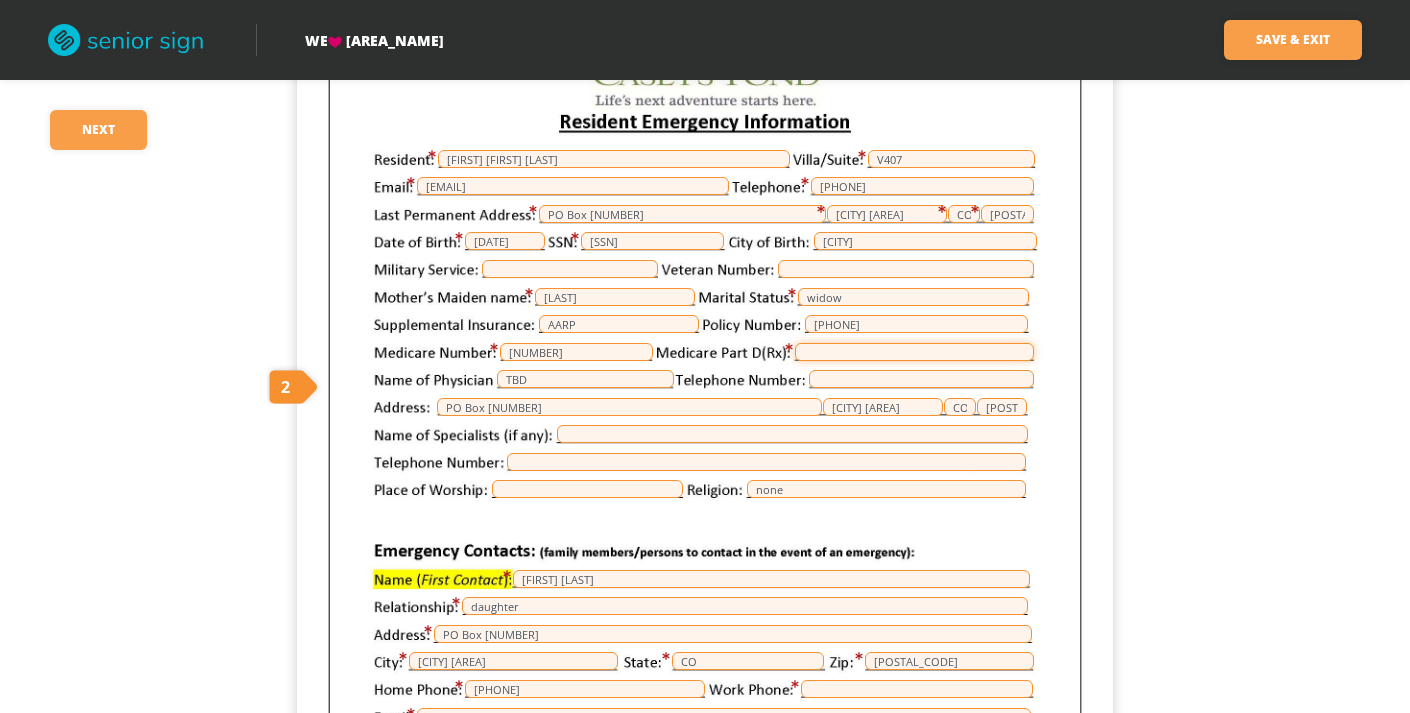 click at bounding box center [914, 352] 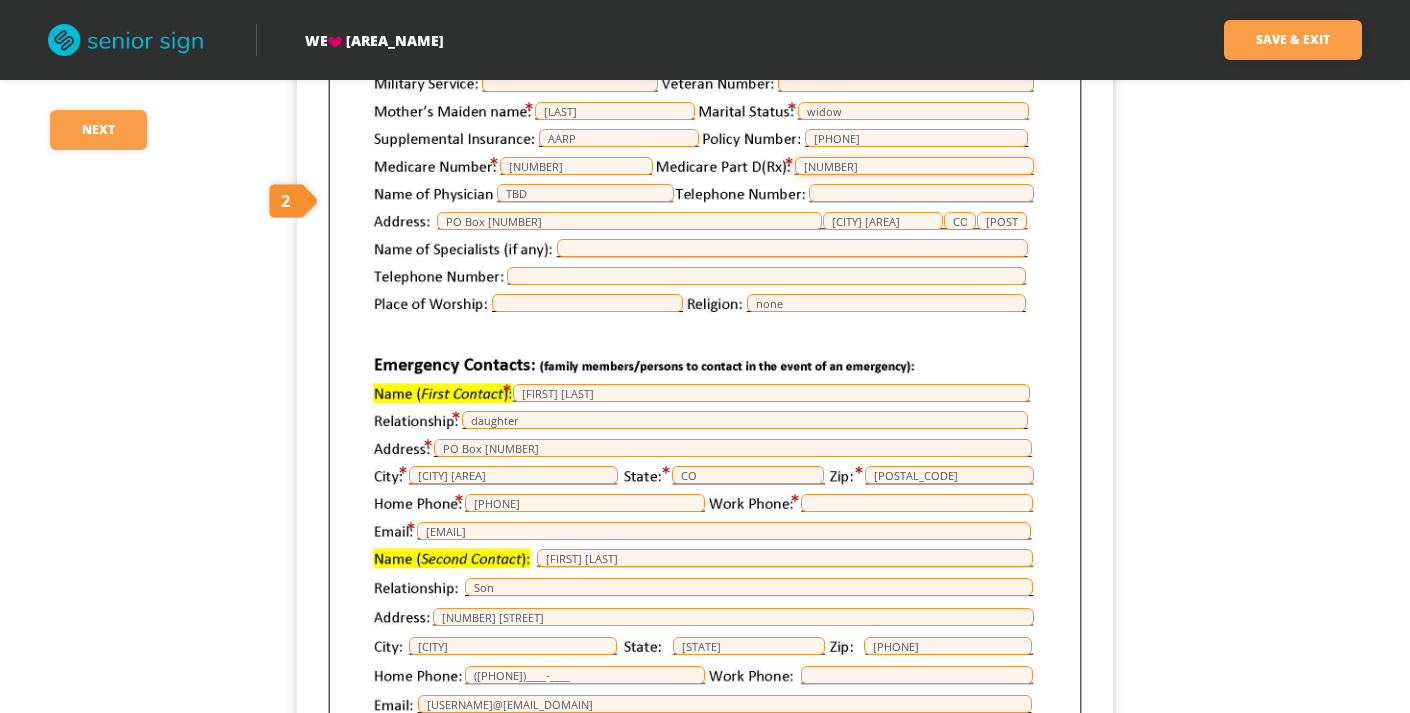 scroll, scrollTop: 377, scrollLeft: 0, axis: vertical 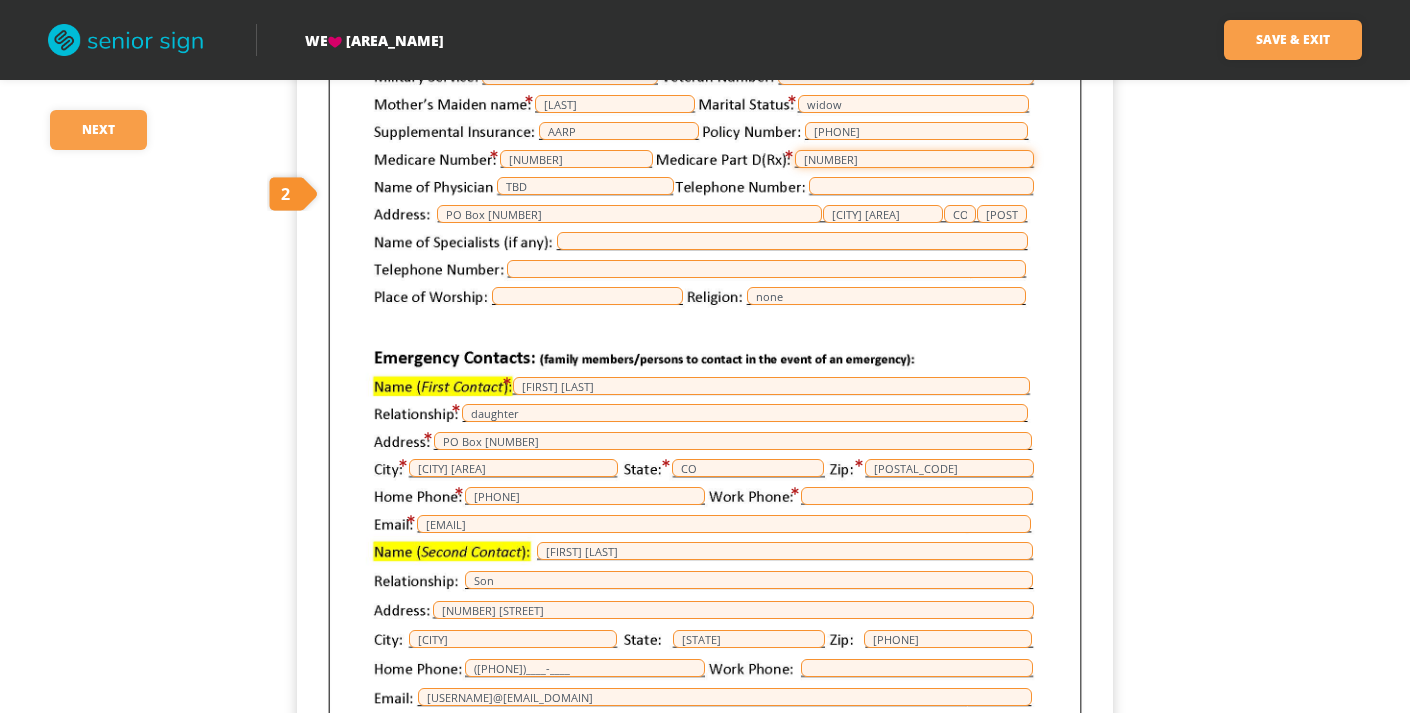 type on "[NUMBER]" 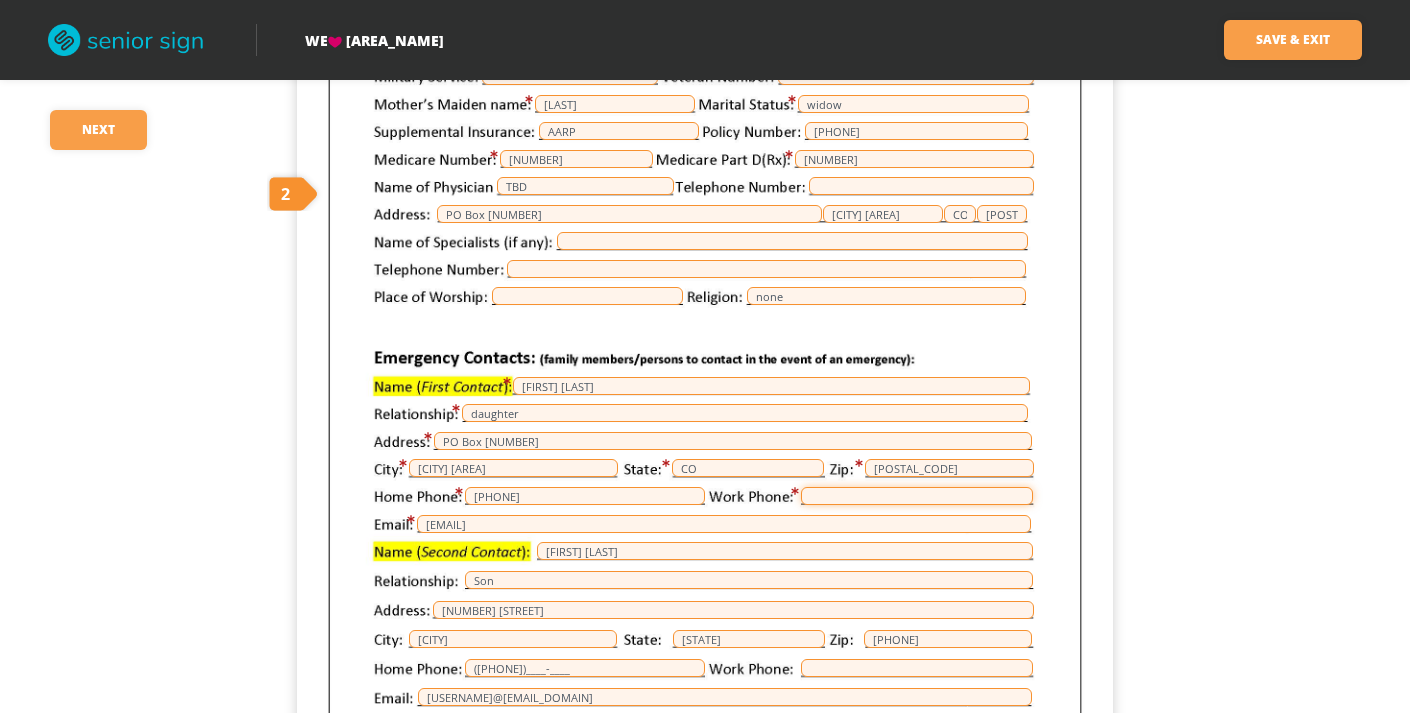 click at bounding box center (917, 496) 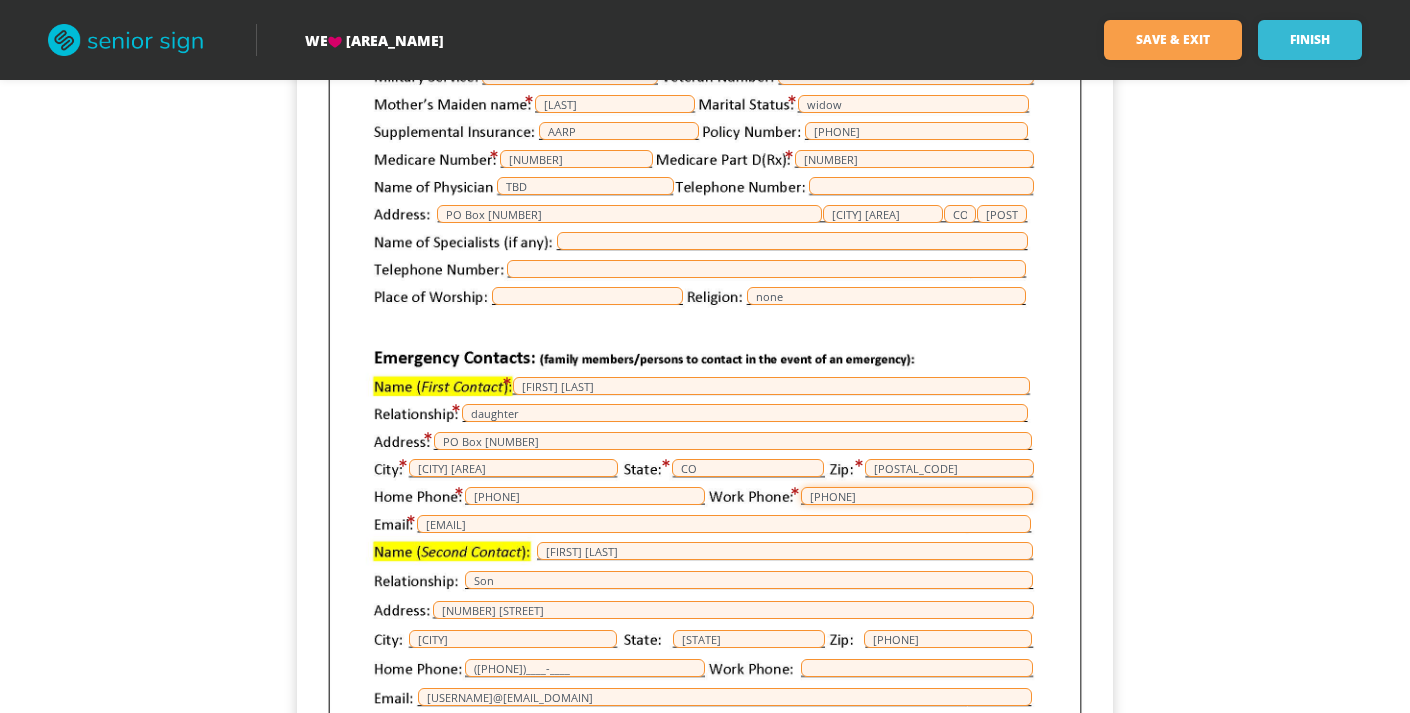 click on "[PHONE]" at bounding box center [917, 496] 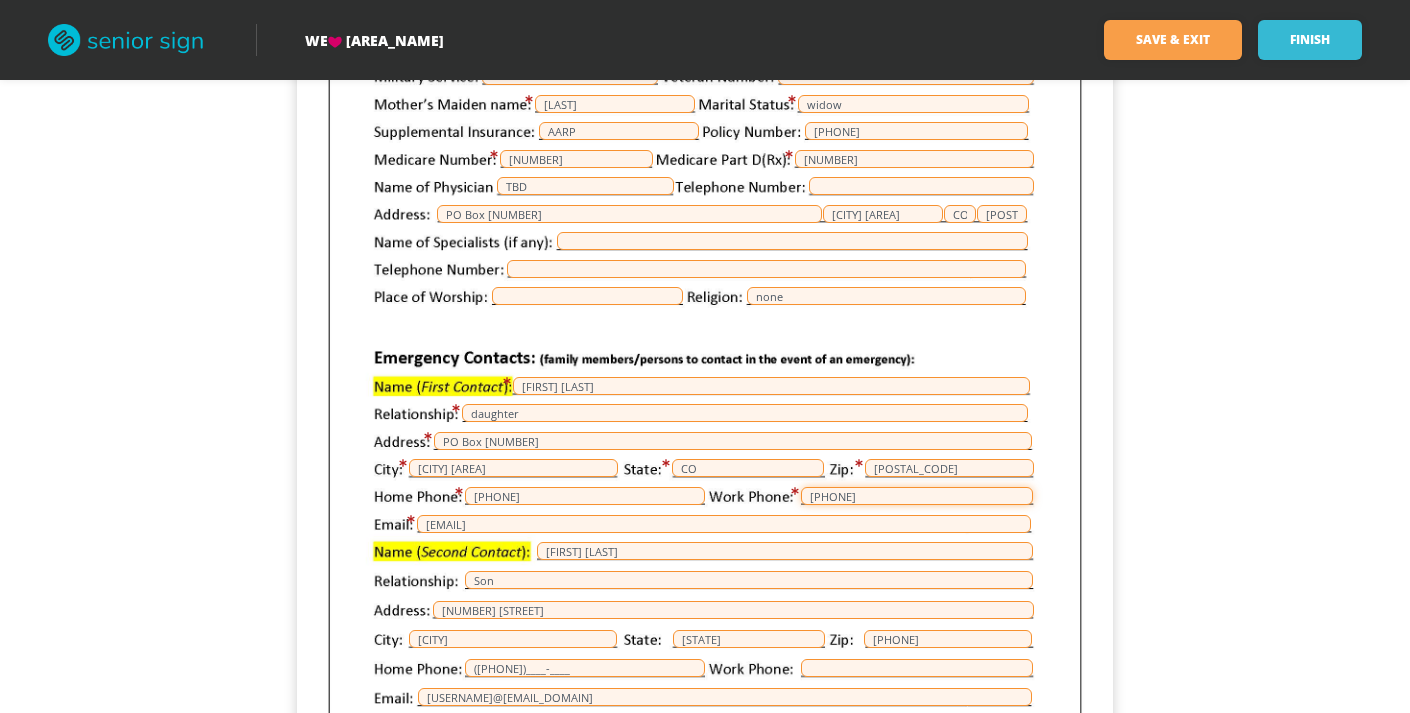 click on "[PHONE]" at bounding box center [917, 496] 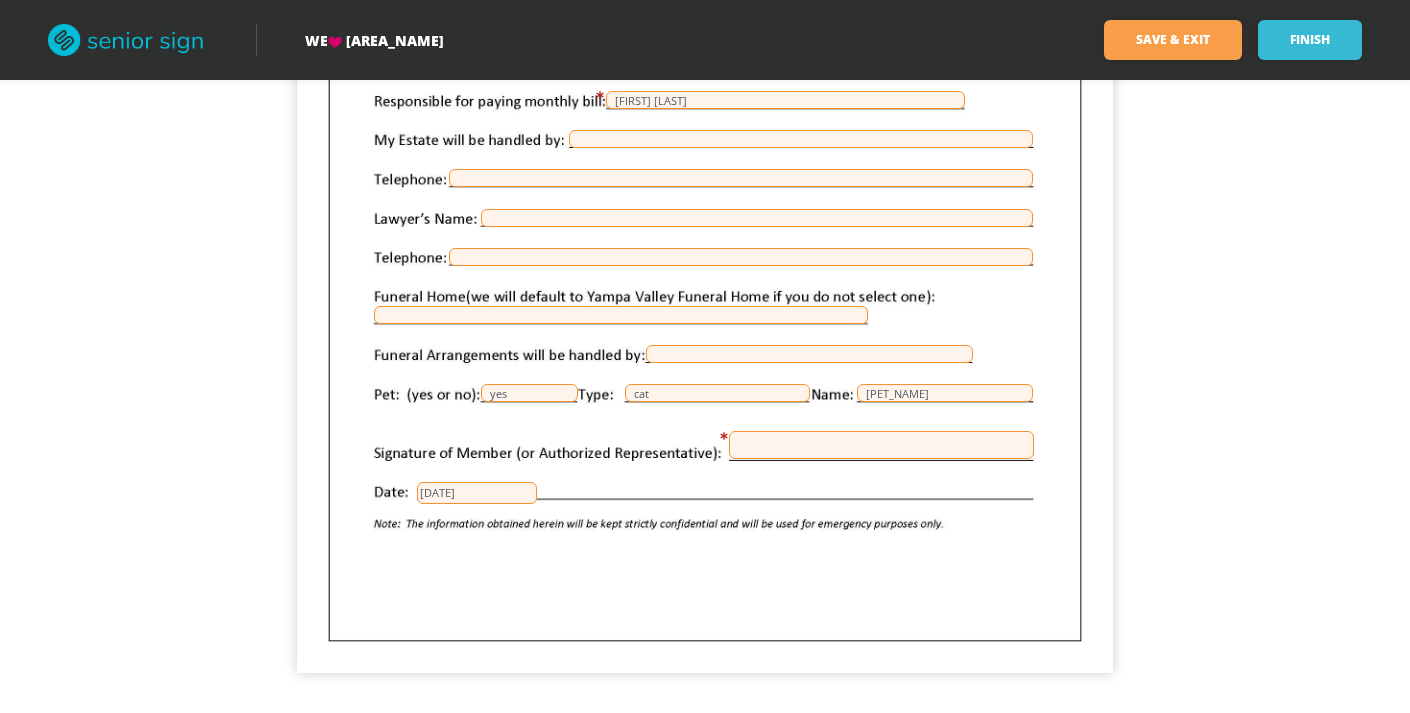 scroll, scrollTop: 1599, scrollLeft: 0, axis: vertical 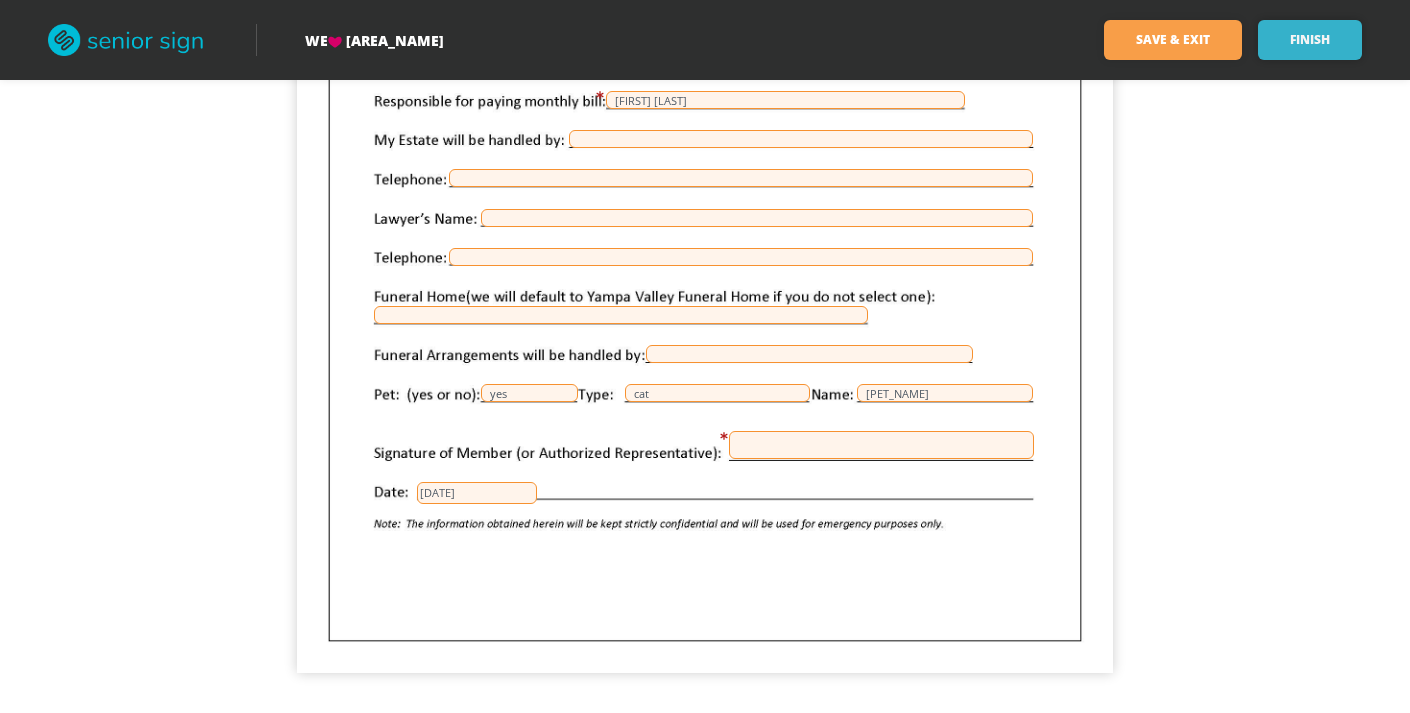 type on "[PHONE]" 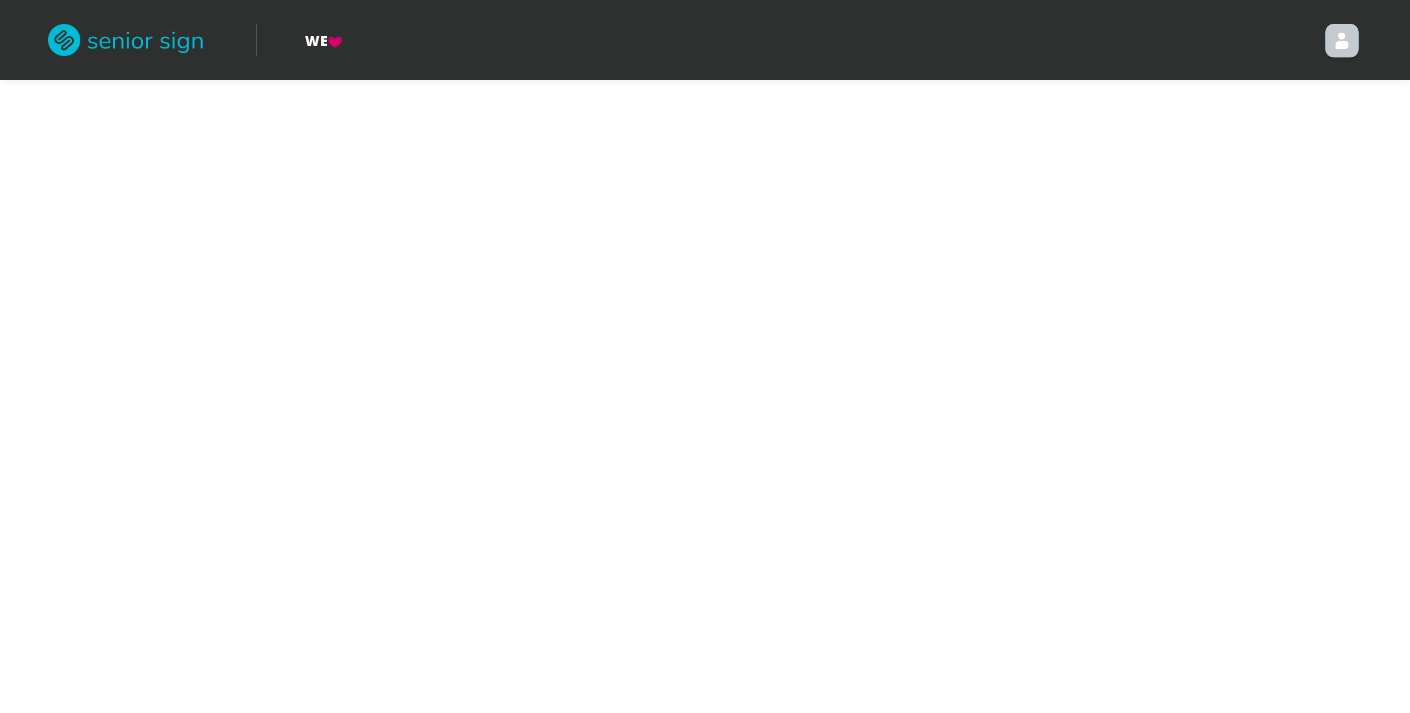 scroll, scrollTop: 0, scrollLeft: 0, axis: both 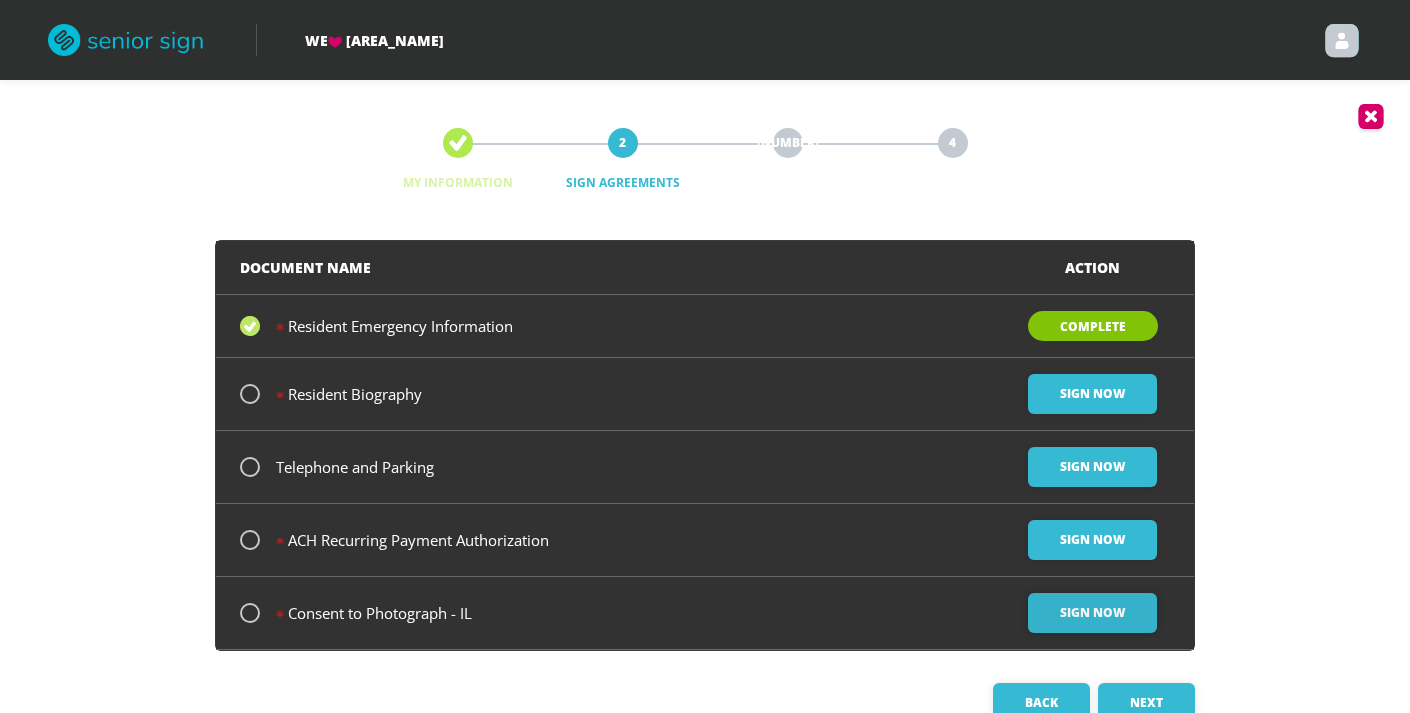 click on "Sign Now" at bounding box center [1092, 394] 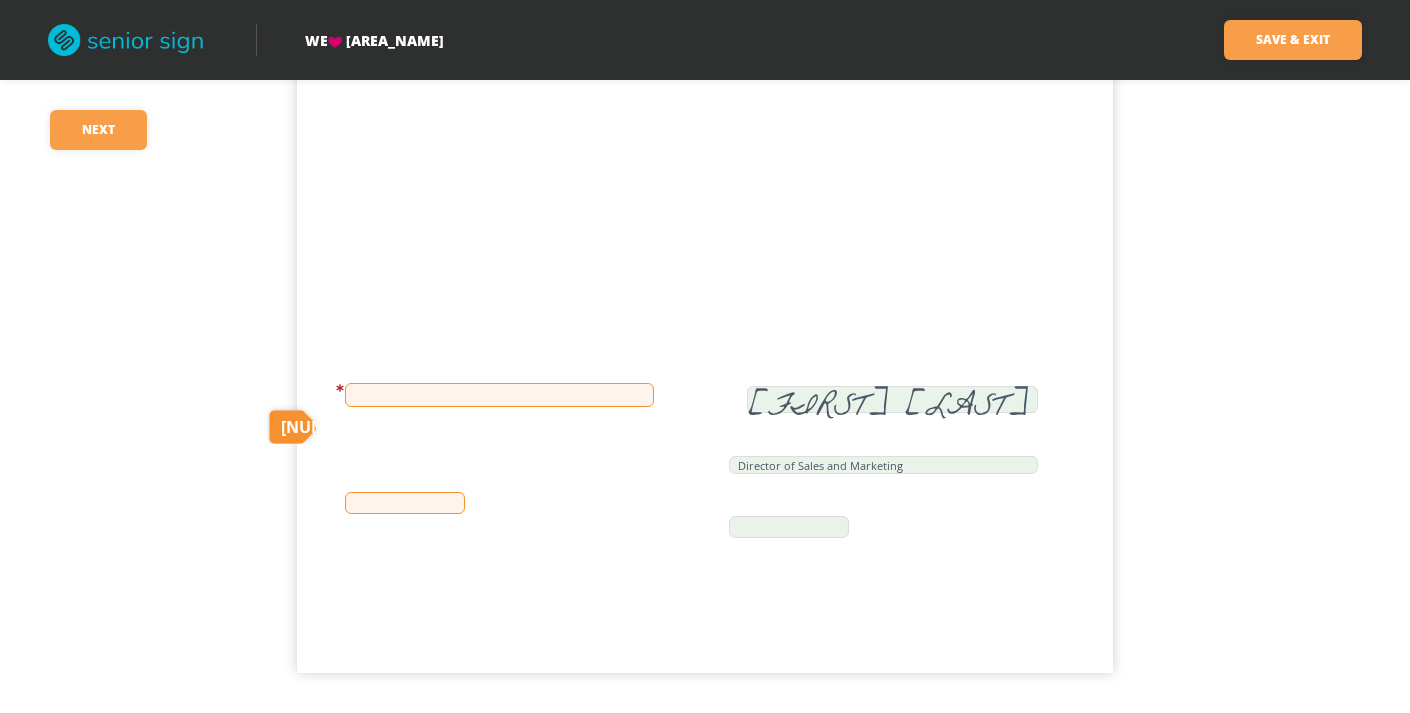 scroll, scrollTop: 534, scrollLeft: 0, axis: vertical 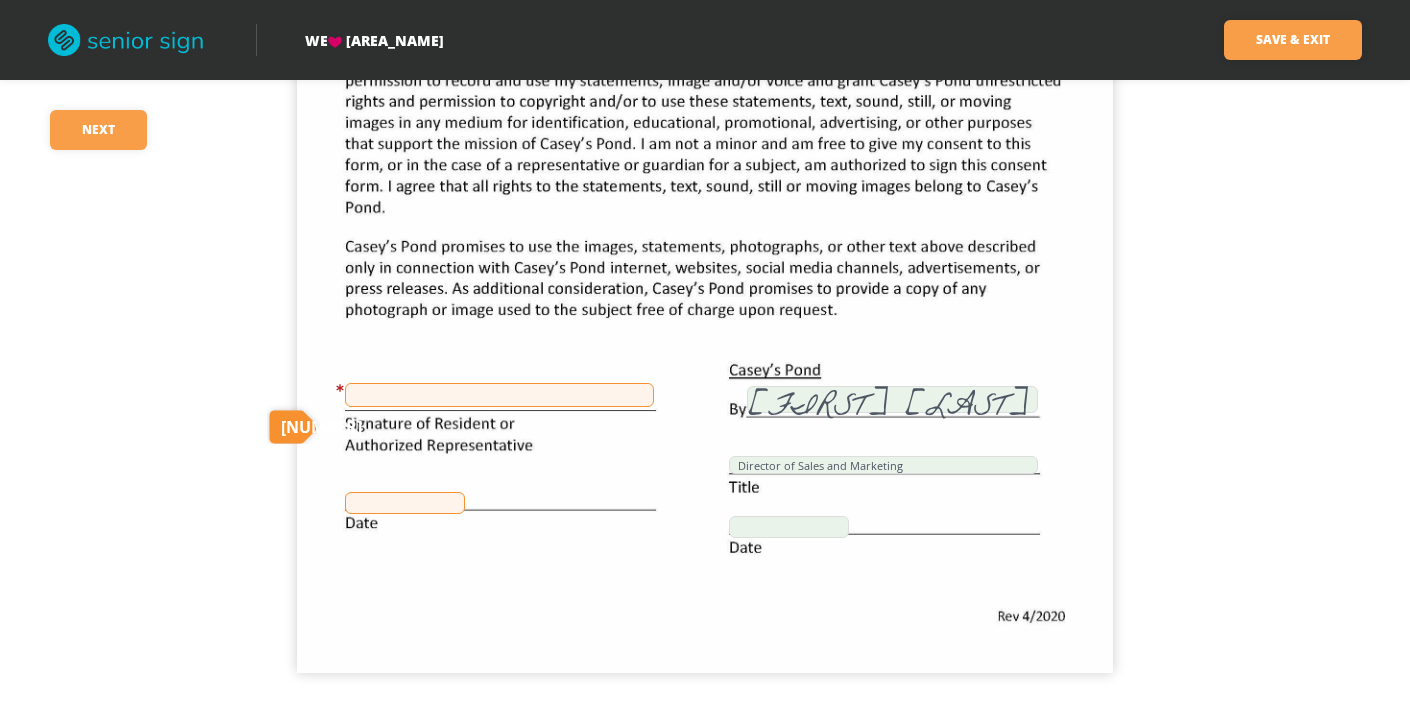 click at bounding box center (499, 395) 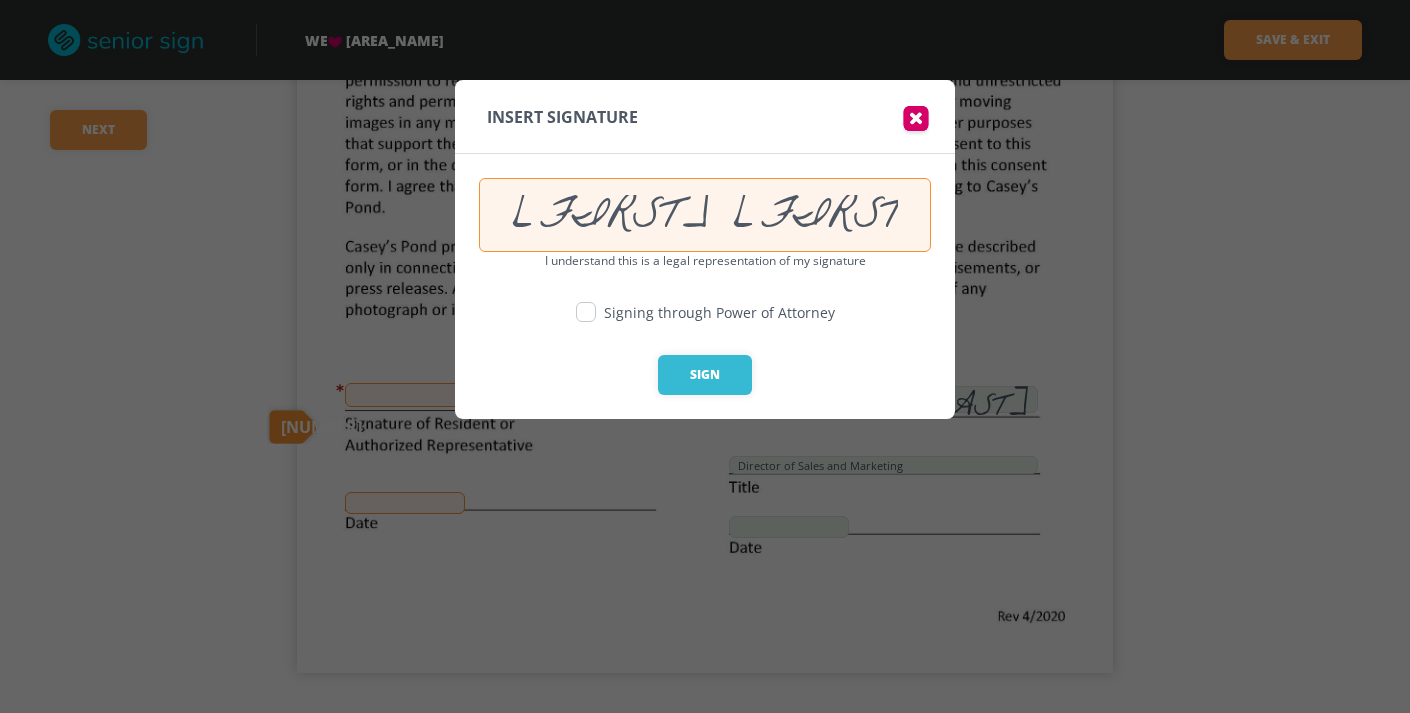 scroll, scrollTop: 0, scrollLeft: 47, axis: horizontal 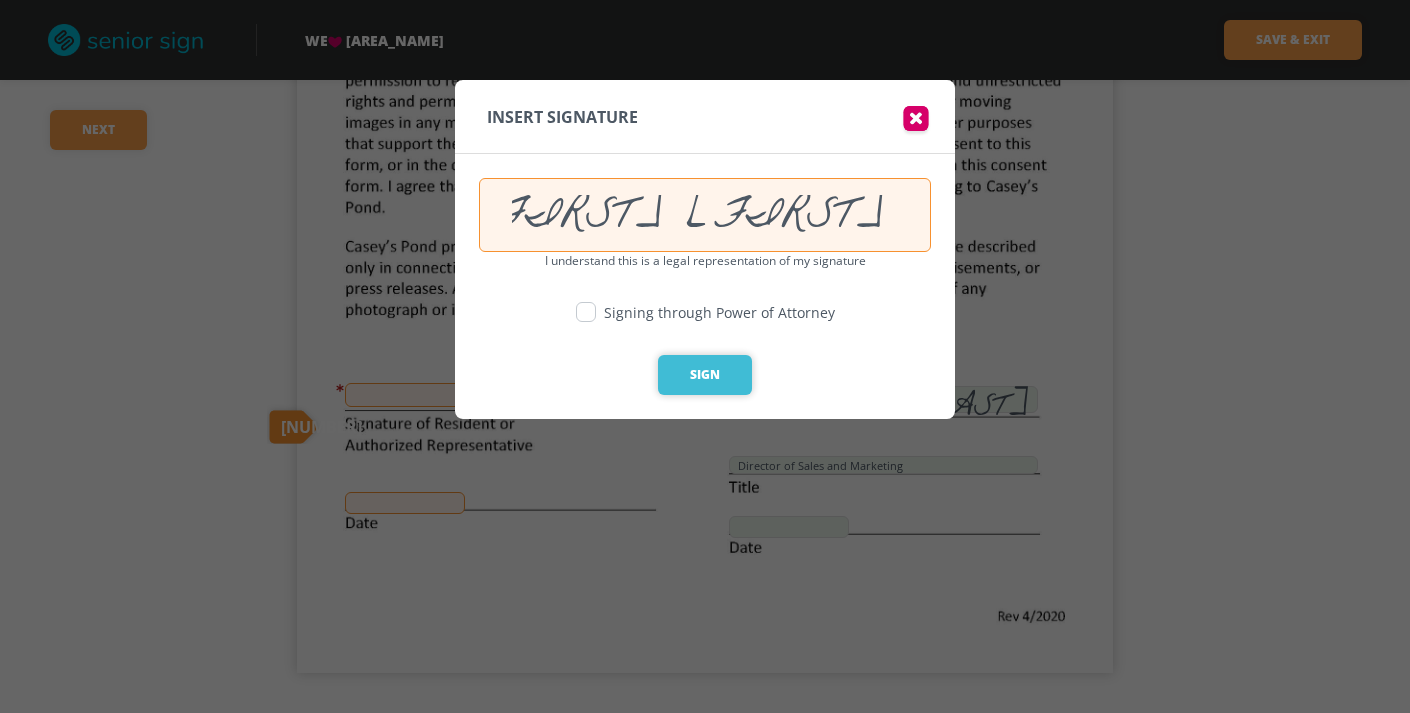 click on "Sign" at bounding box center (705, 375) 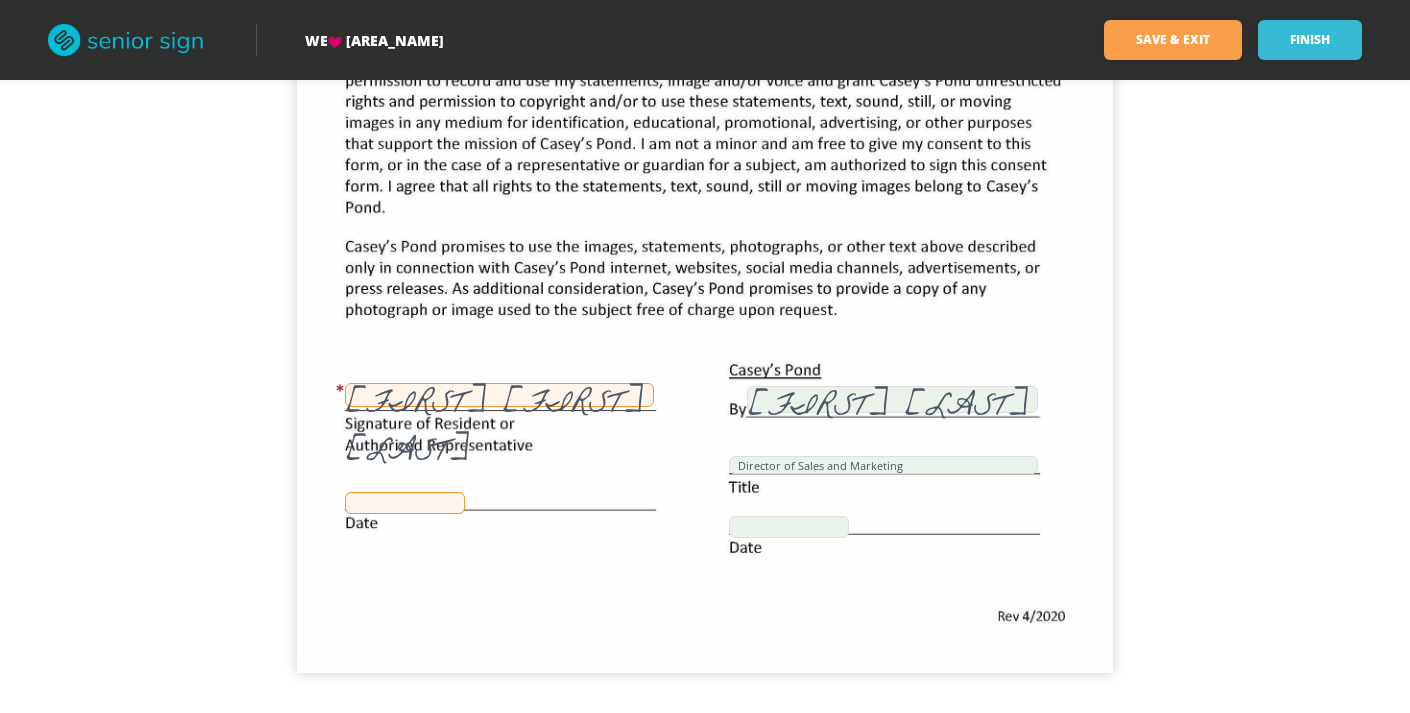 click on "[FIRST] [LAST] [ADDRESS] [FIRST] [LAST] [FIRST] [LAST]" at bounding box center (705, 145) 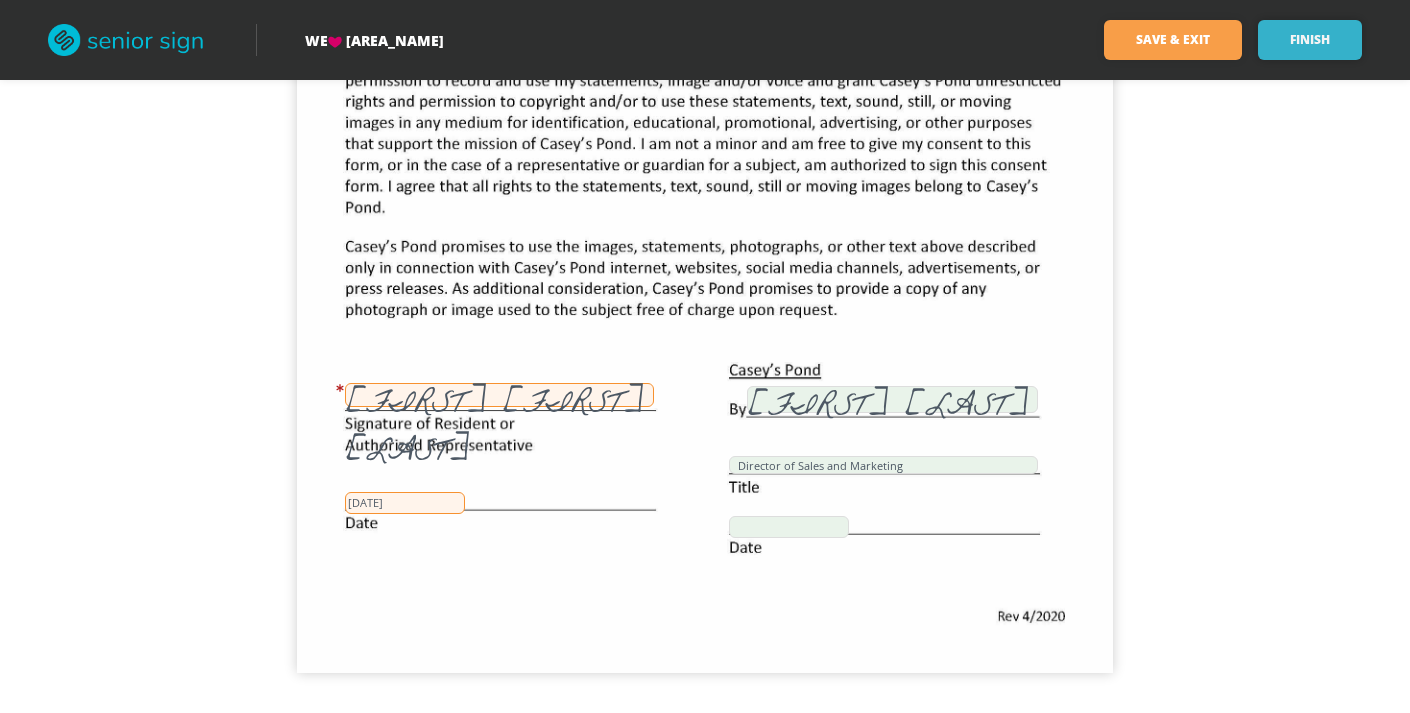 click on "Finish" at bounding box center [1310, 40] 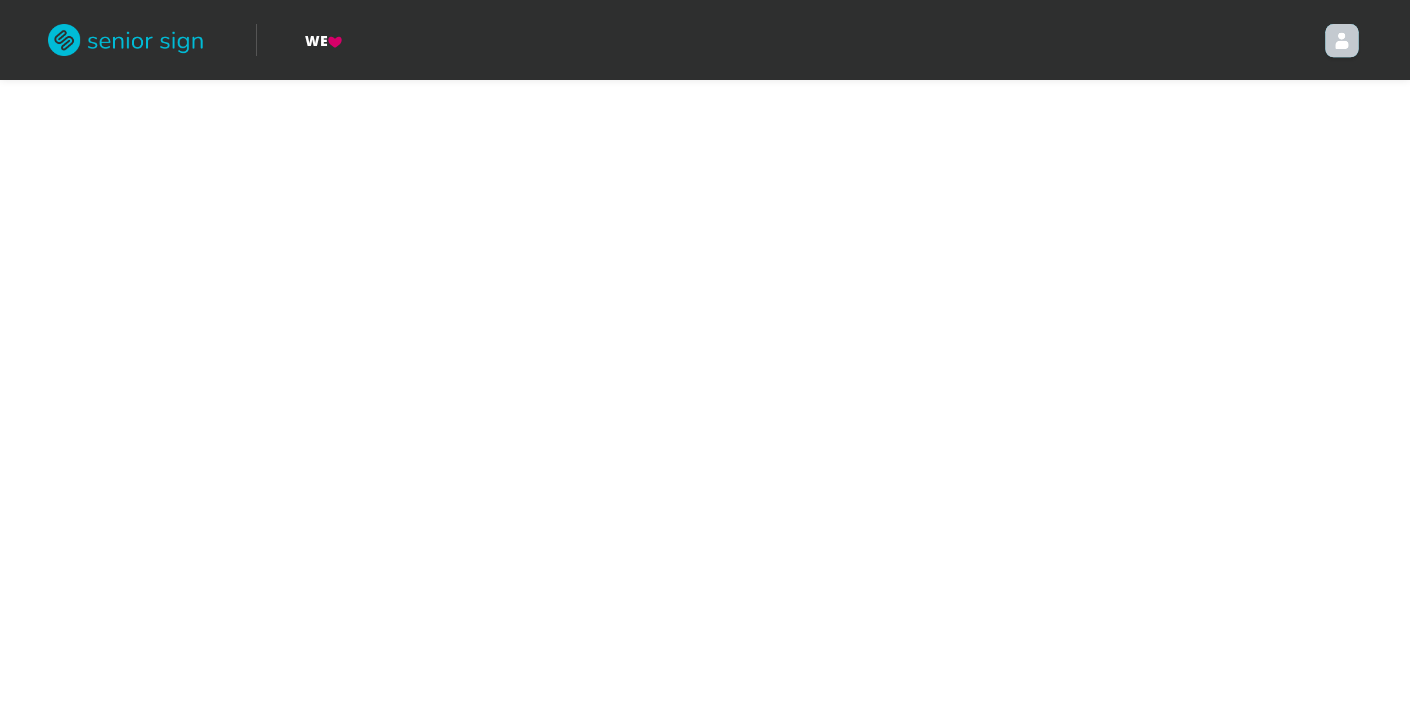 scroll, scrollTop: 0, scrollLeft: 0, axis: both 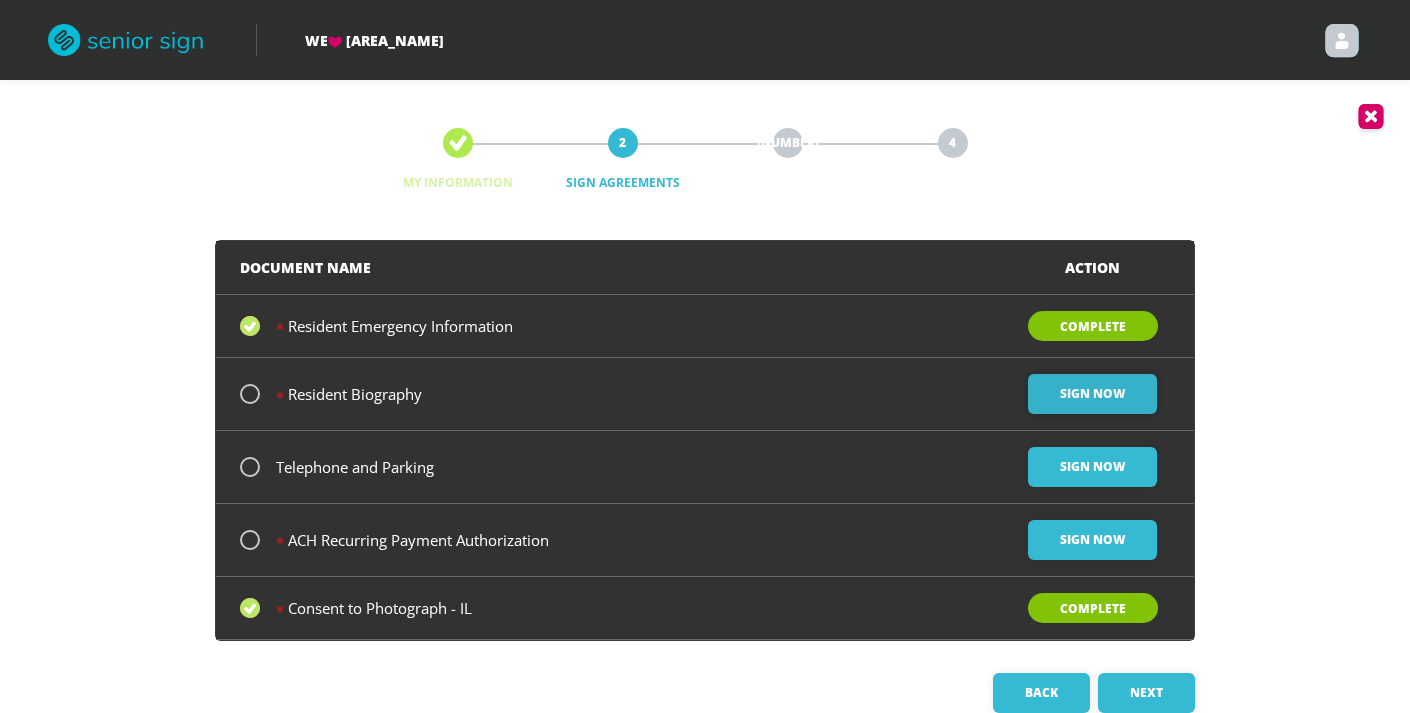 click on "Sign Now" at bounding box center (1092, 394) 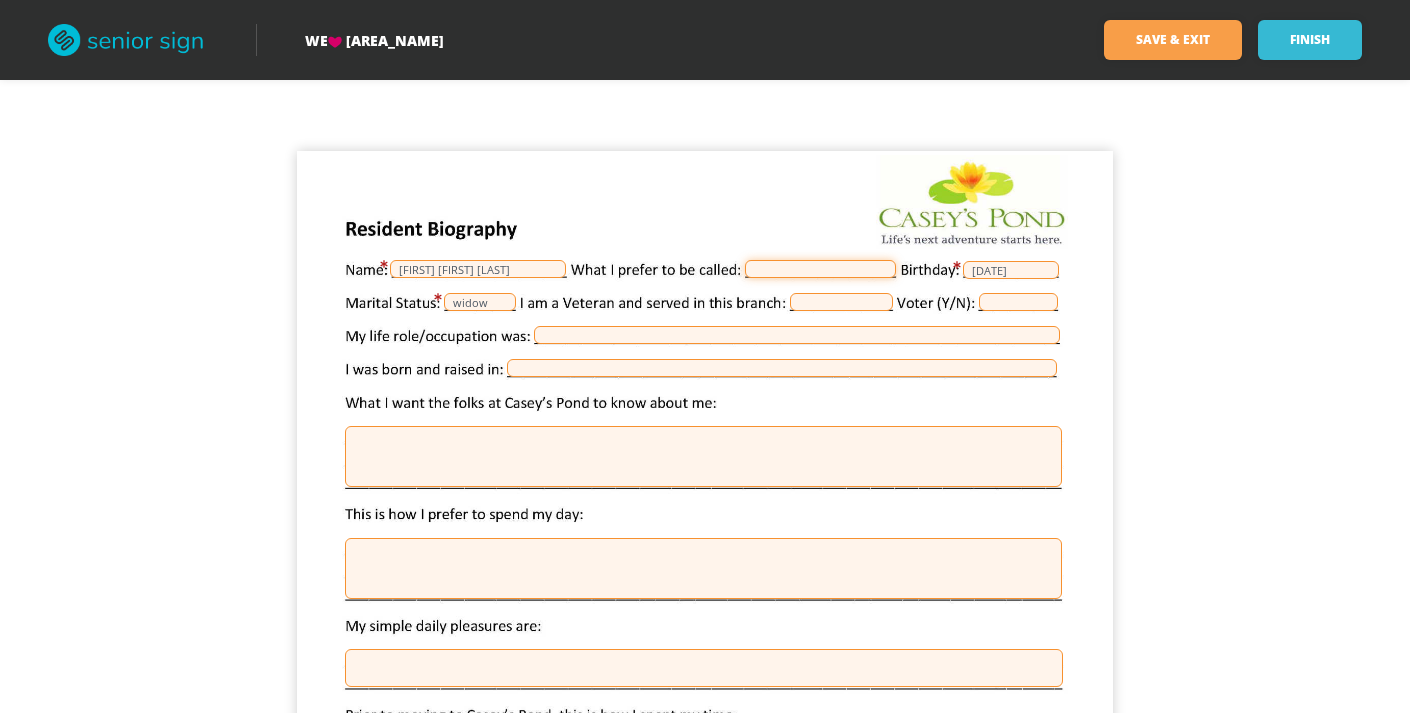 click at bounding box center [820, 269] 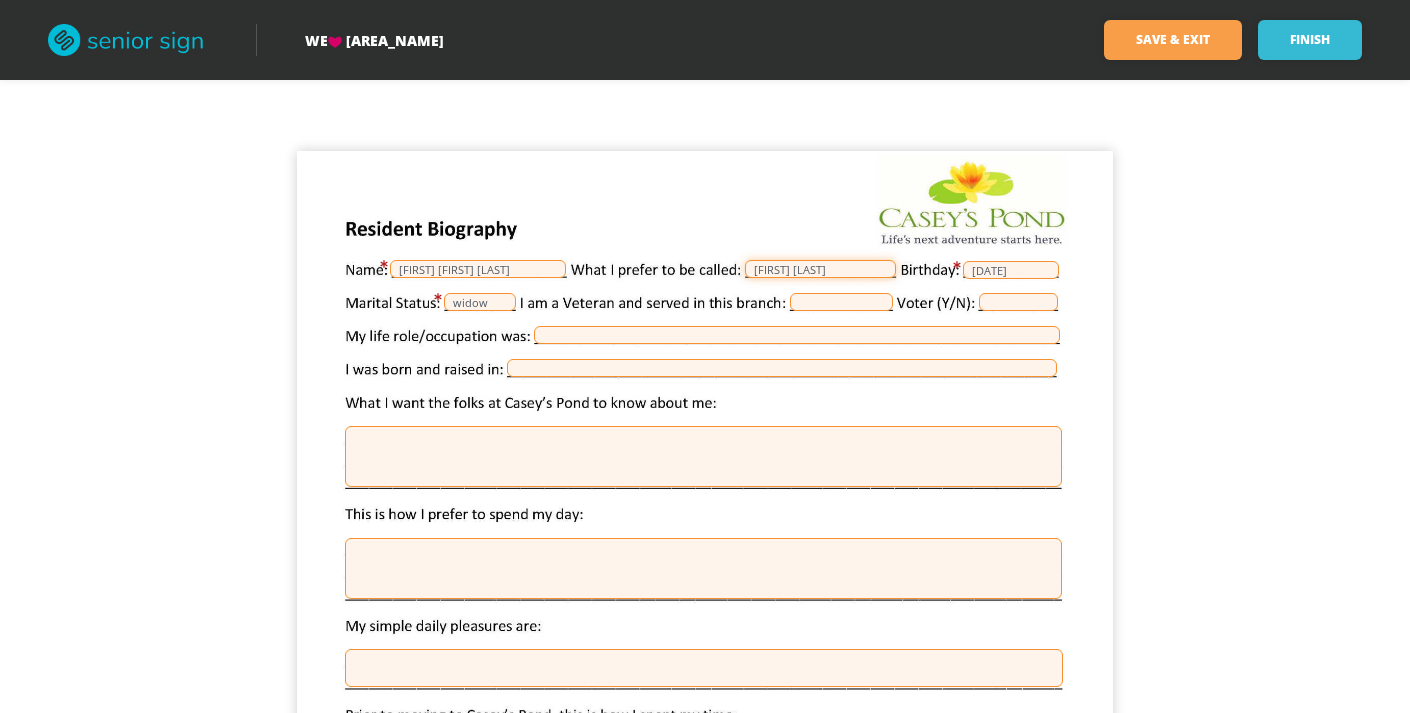 type on "[FIRST] [LAST]" 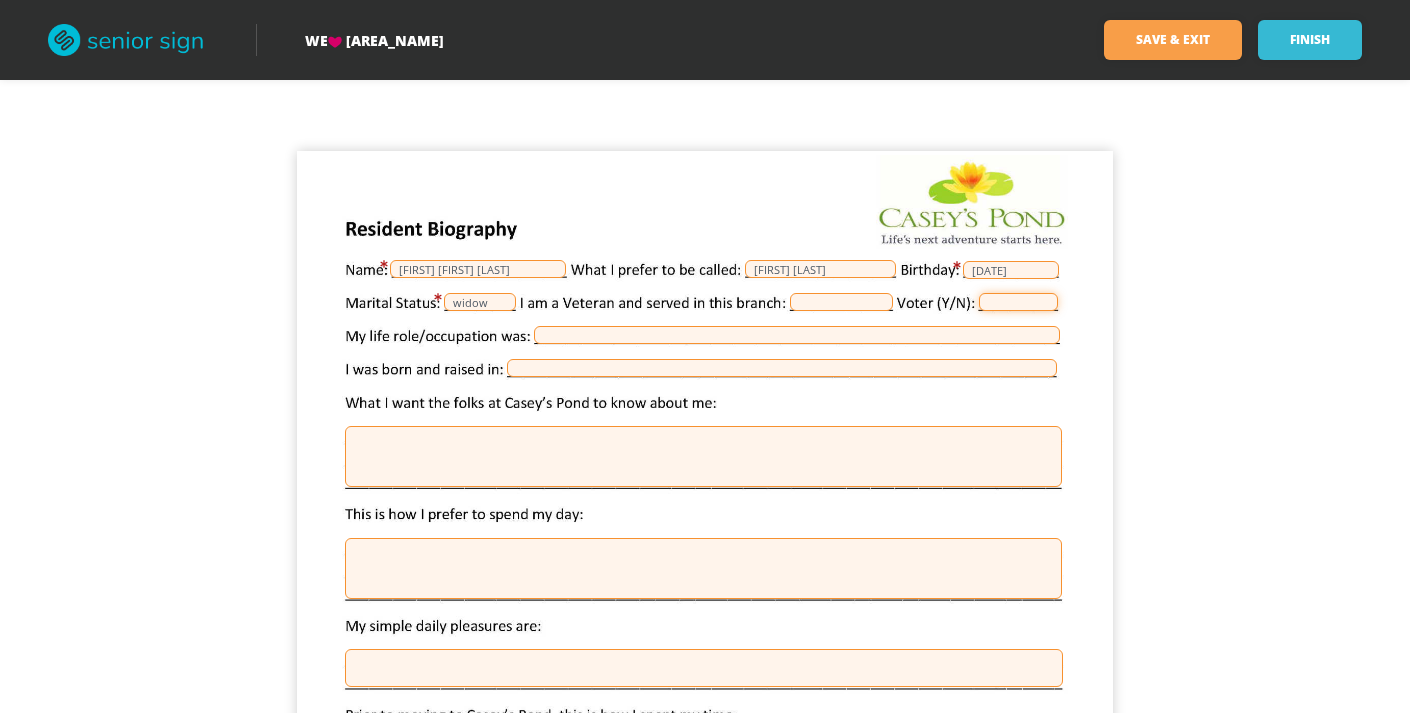 click at bounding box center [1018, 302] 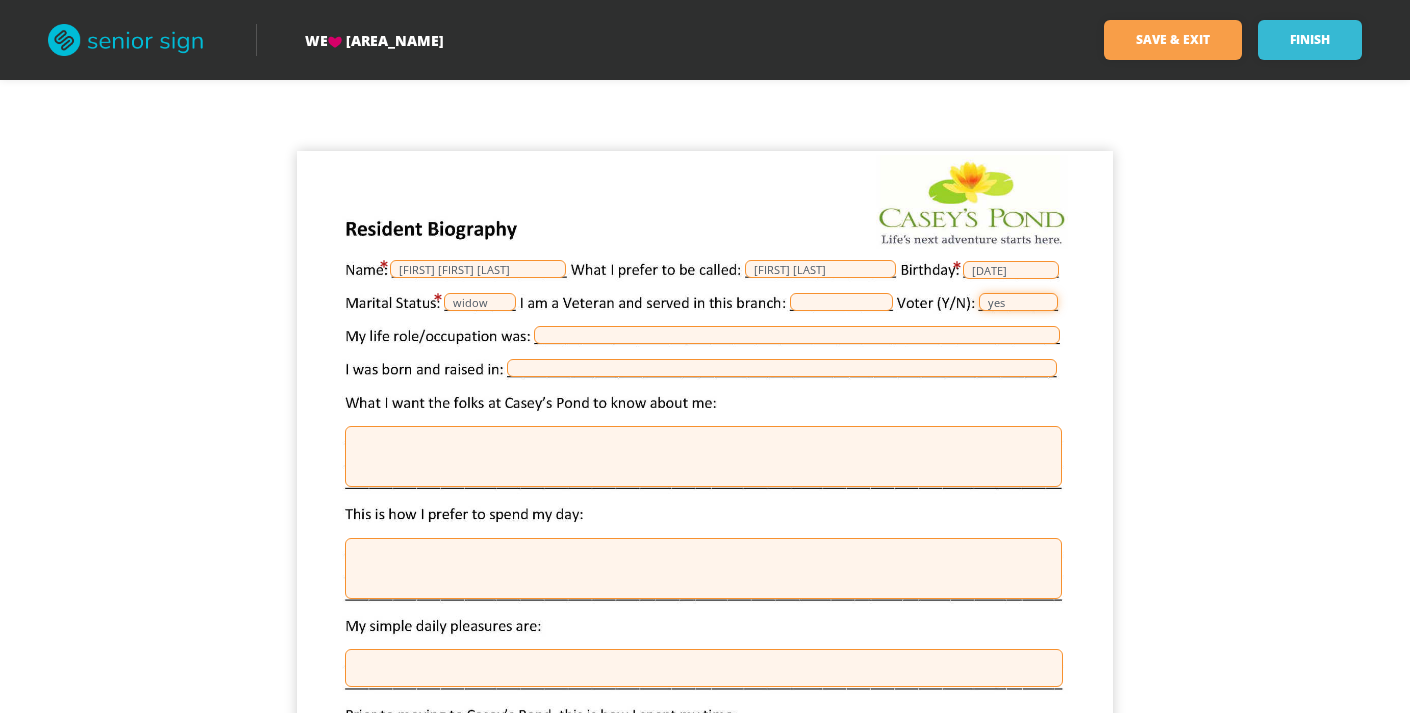 type on "yes" 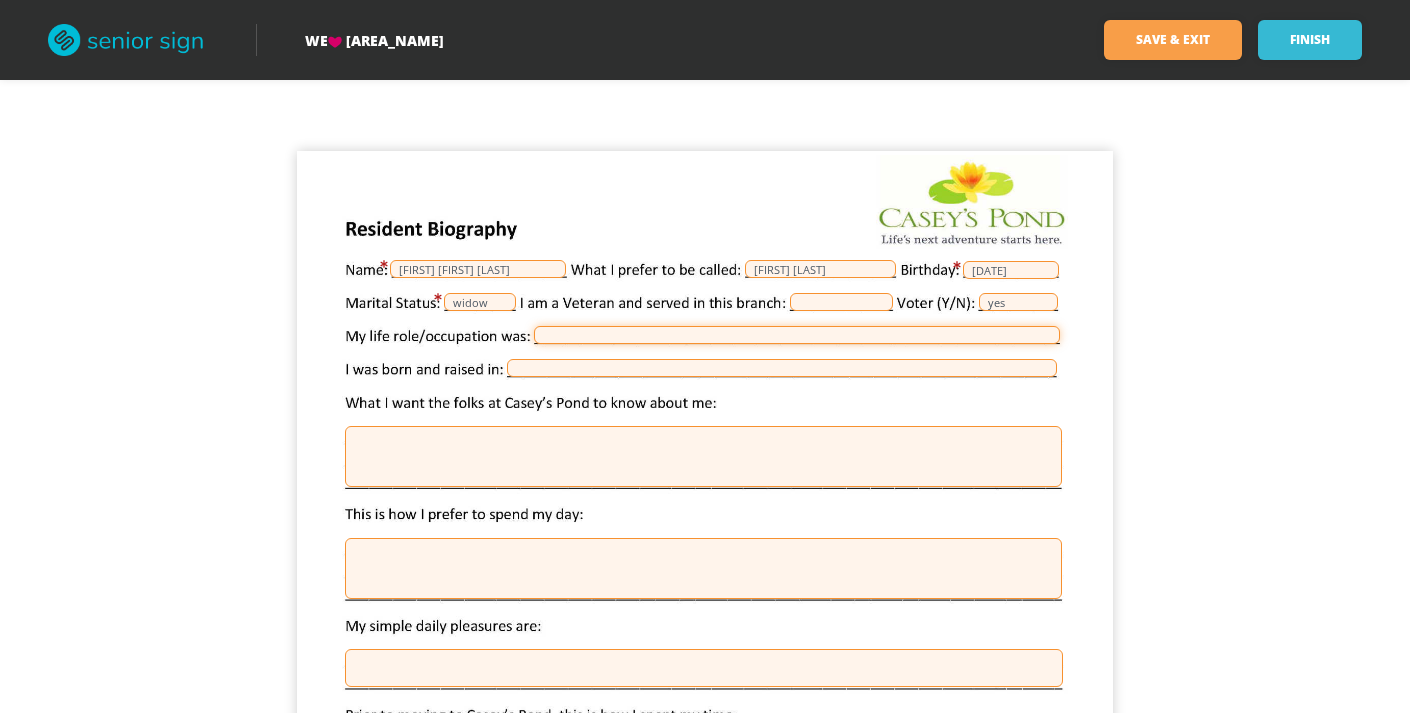 click at bounding box center [797, 335] 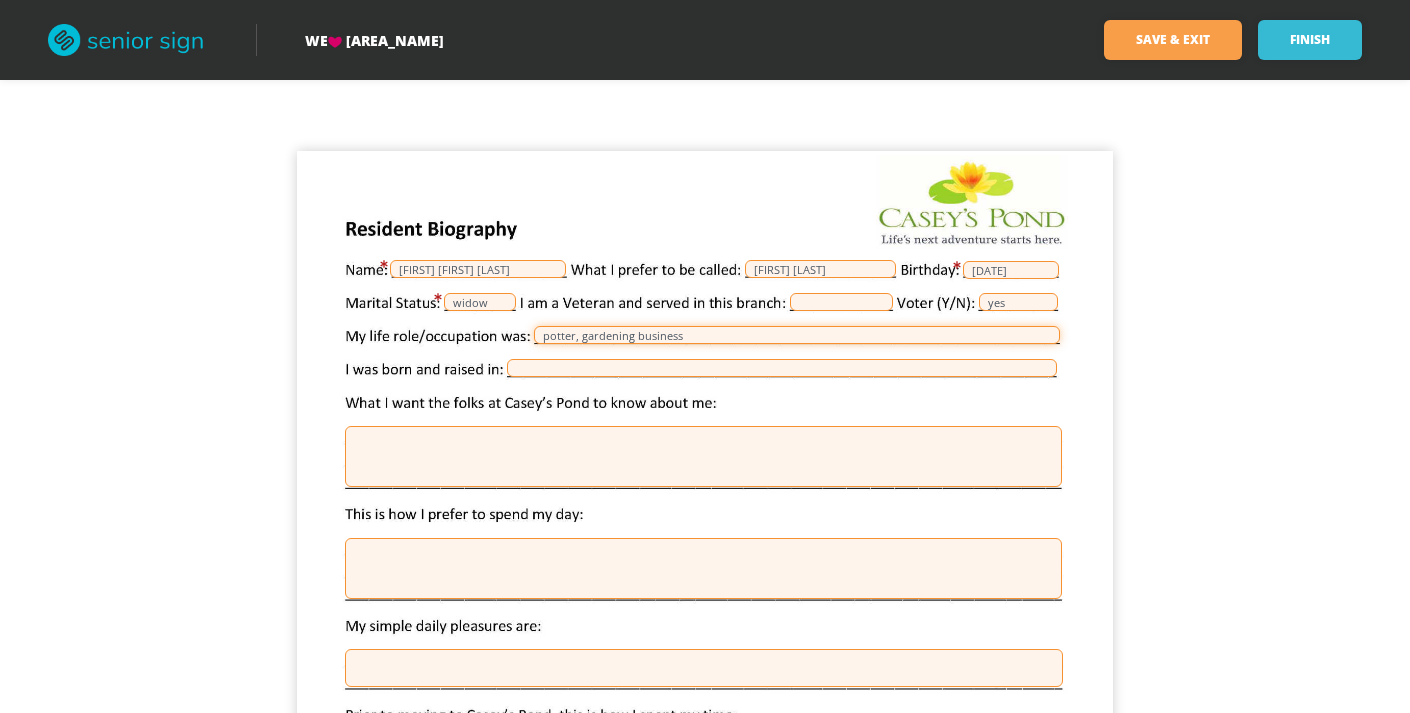type on "potter, gardening business" 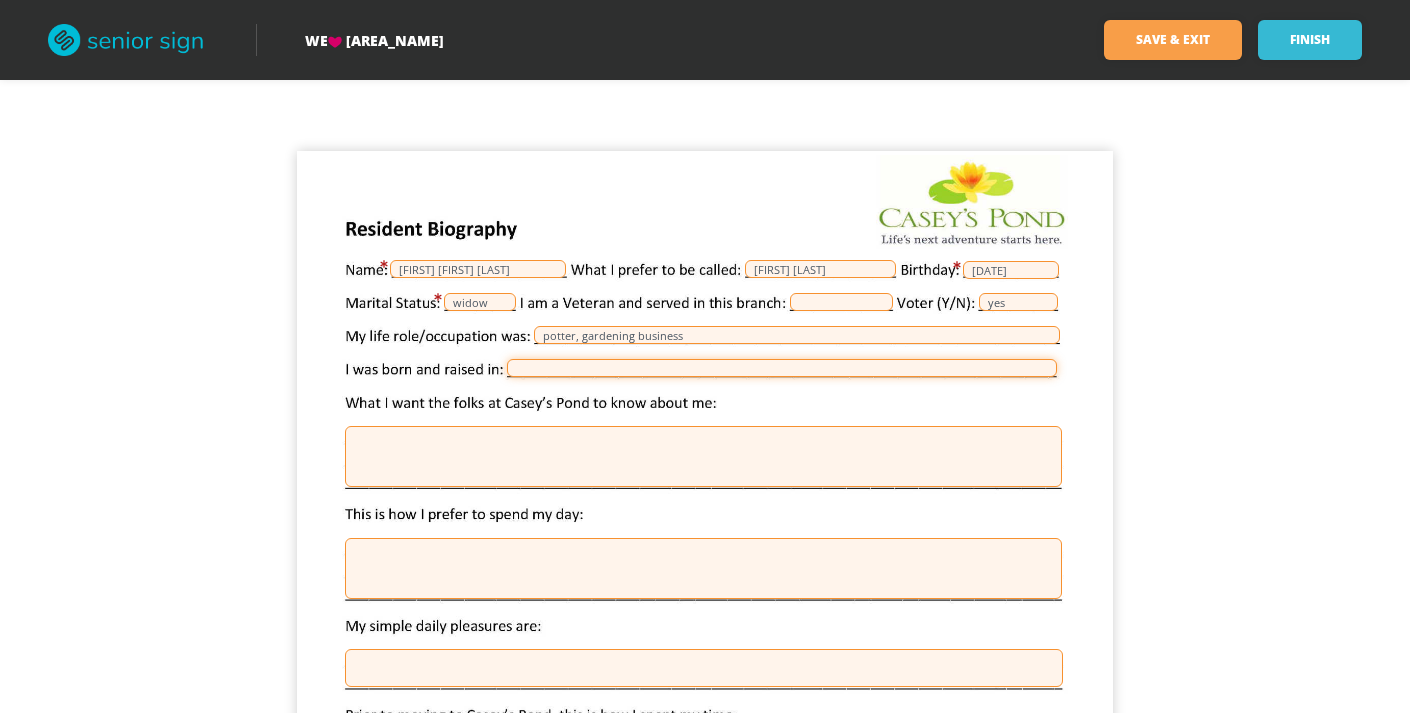 click at bounding box center (782, 368) 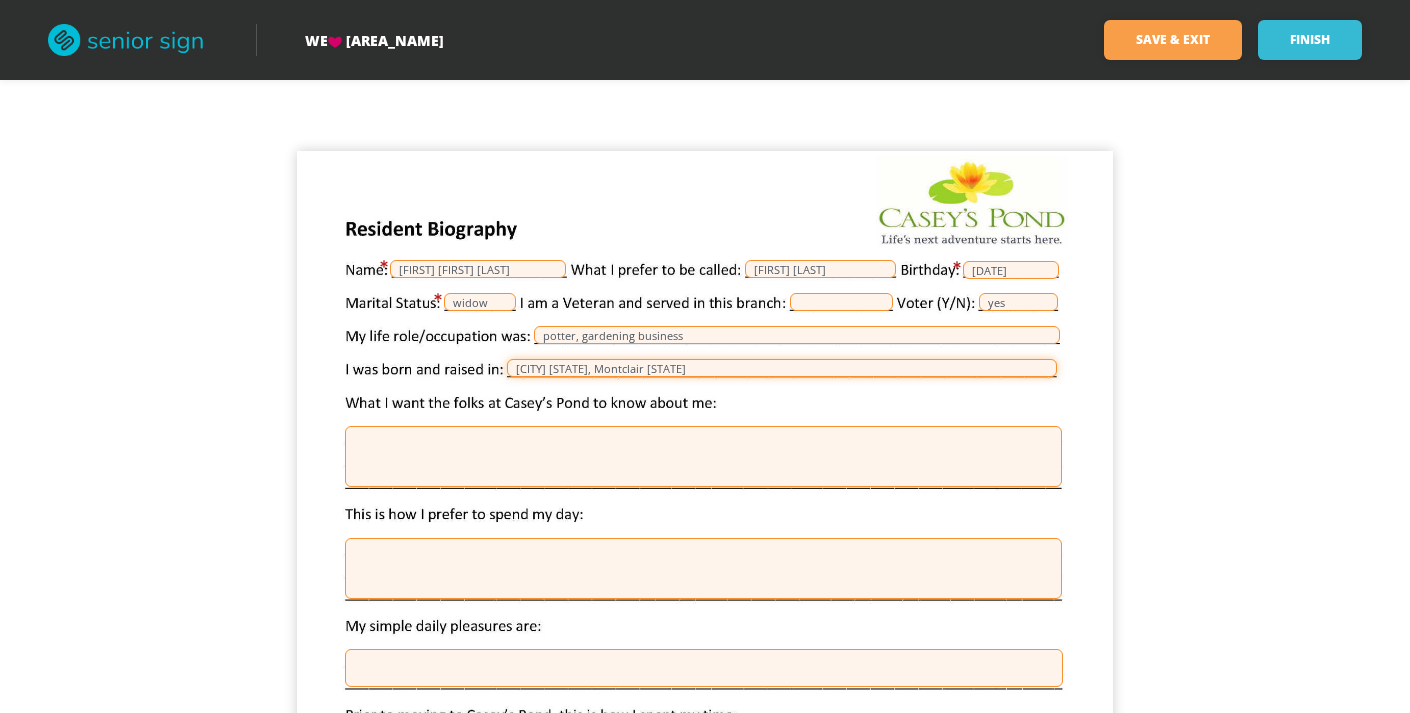 type on "[CITY] [STATE], Montclair [STATE]" 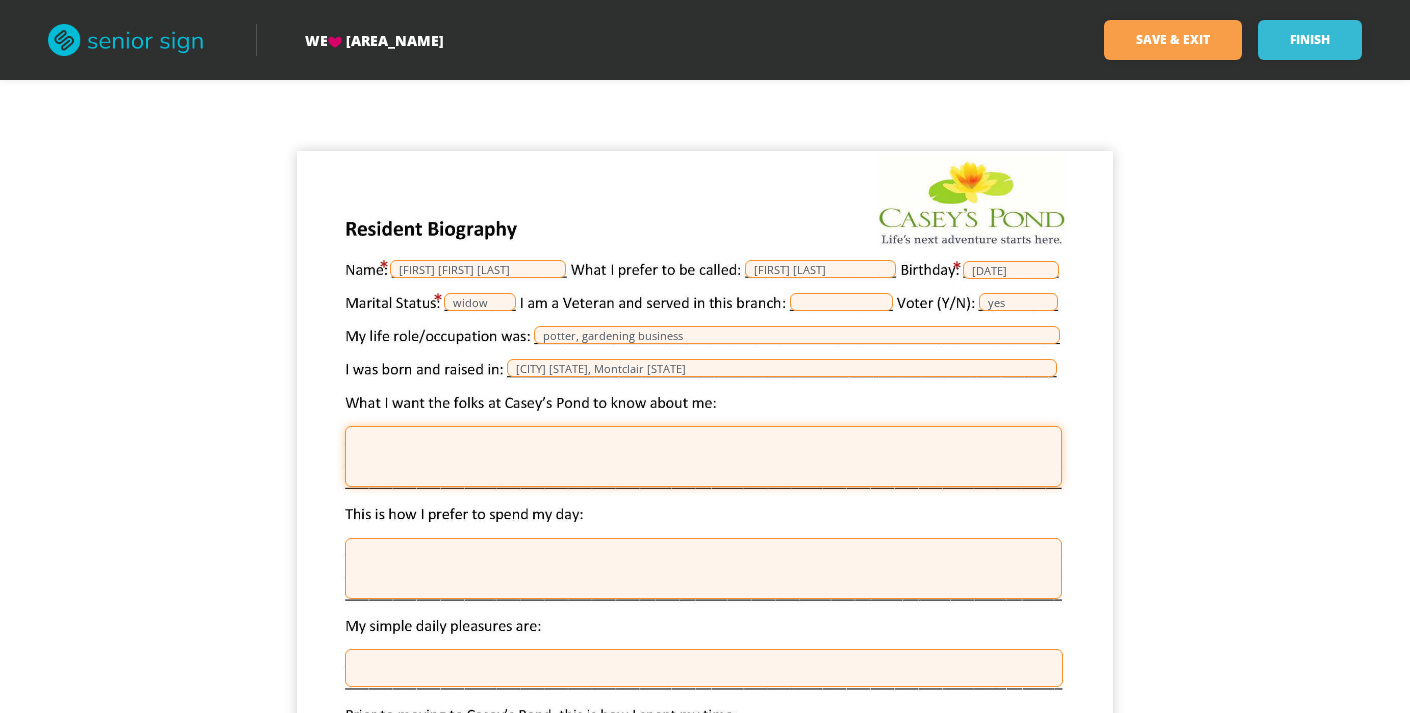 click at bounding box center (703, 456) 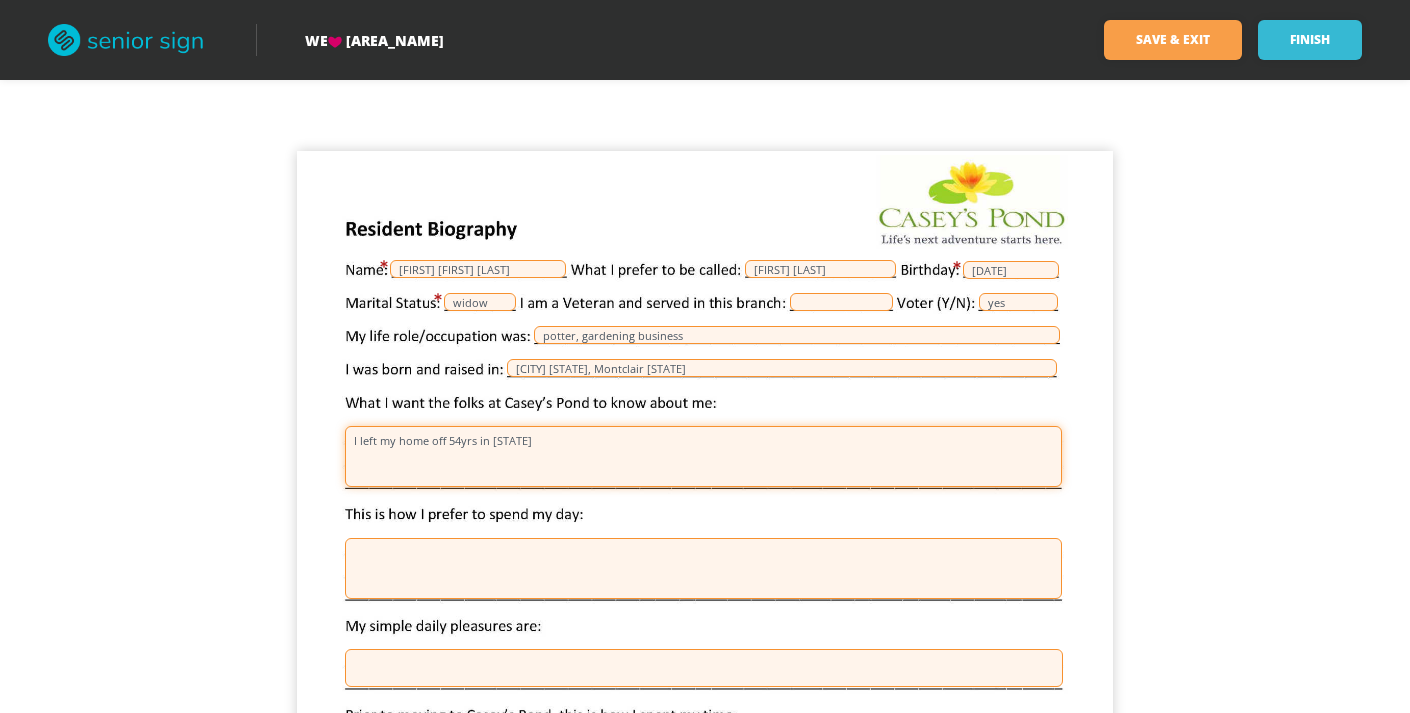 click on "I left my home off 54yrs in [STATE]" at bounding box center (703, 456) 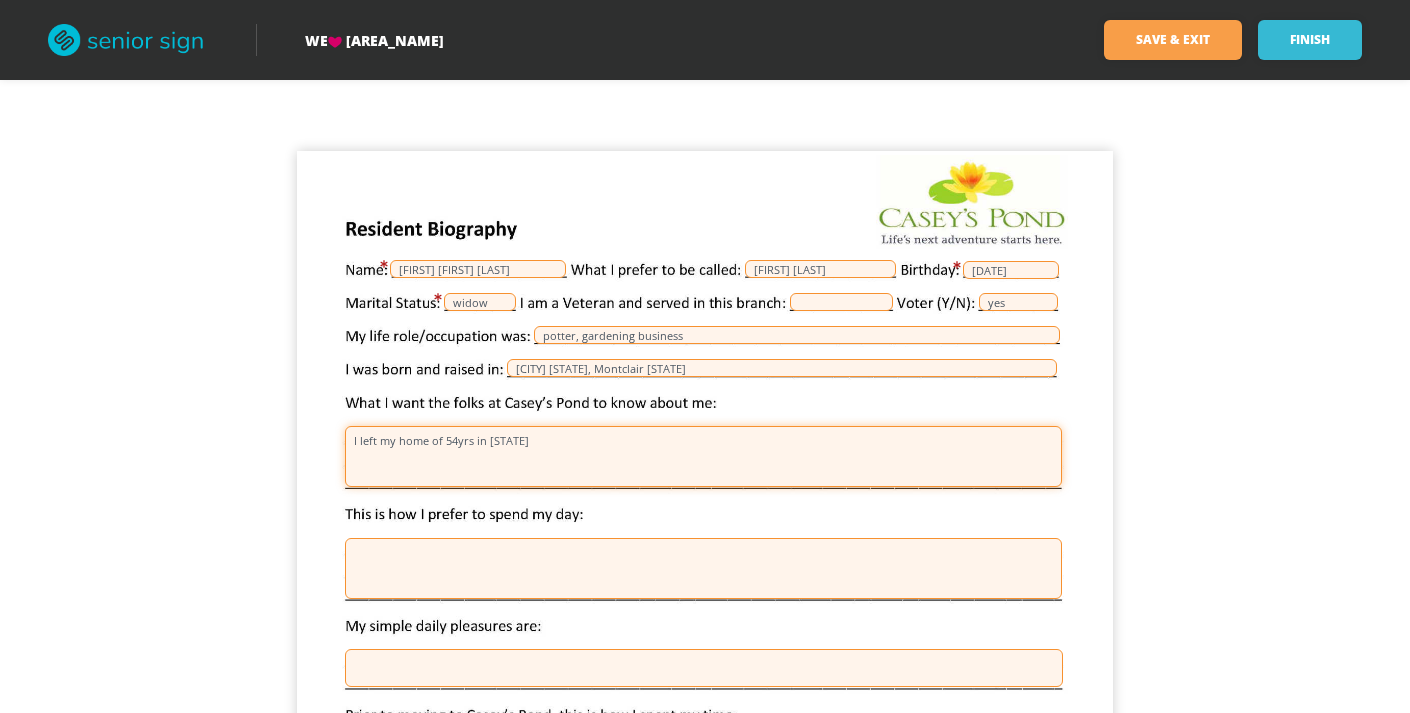 click on "I left my home of 54yrs in [STATE]" at bounding box center (703, 456) 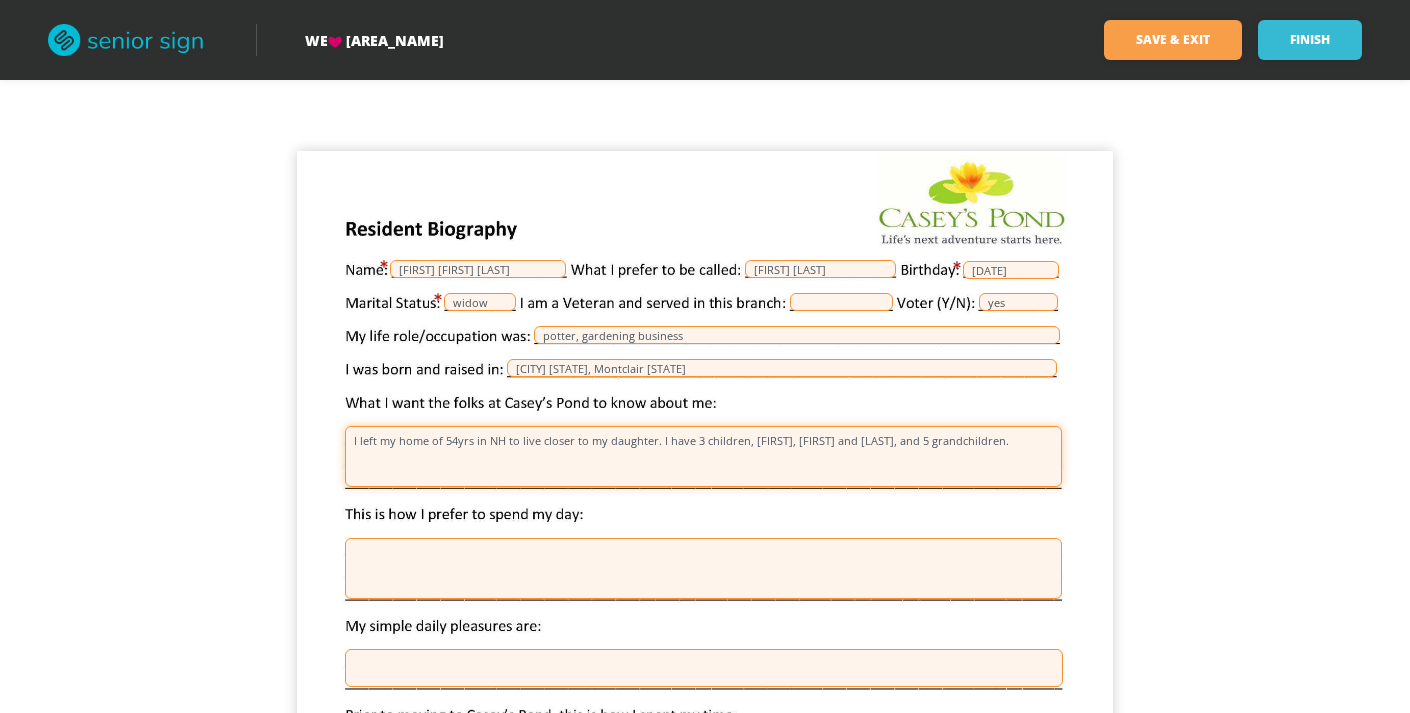 type on "I left my home of 54yrs in NH to live closer to my daughter. I have 3 children, [FIRST], [FIRST] and [LAST], and 5 grandchildren." 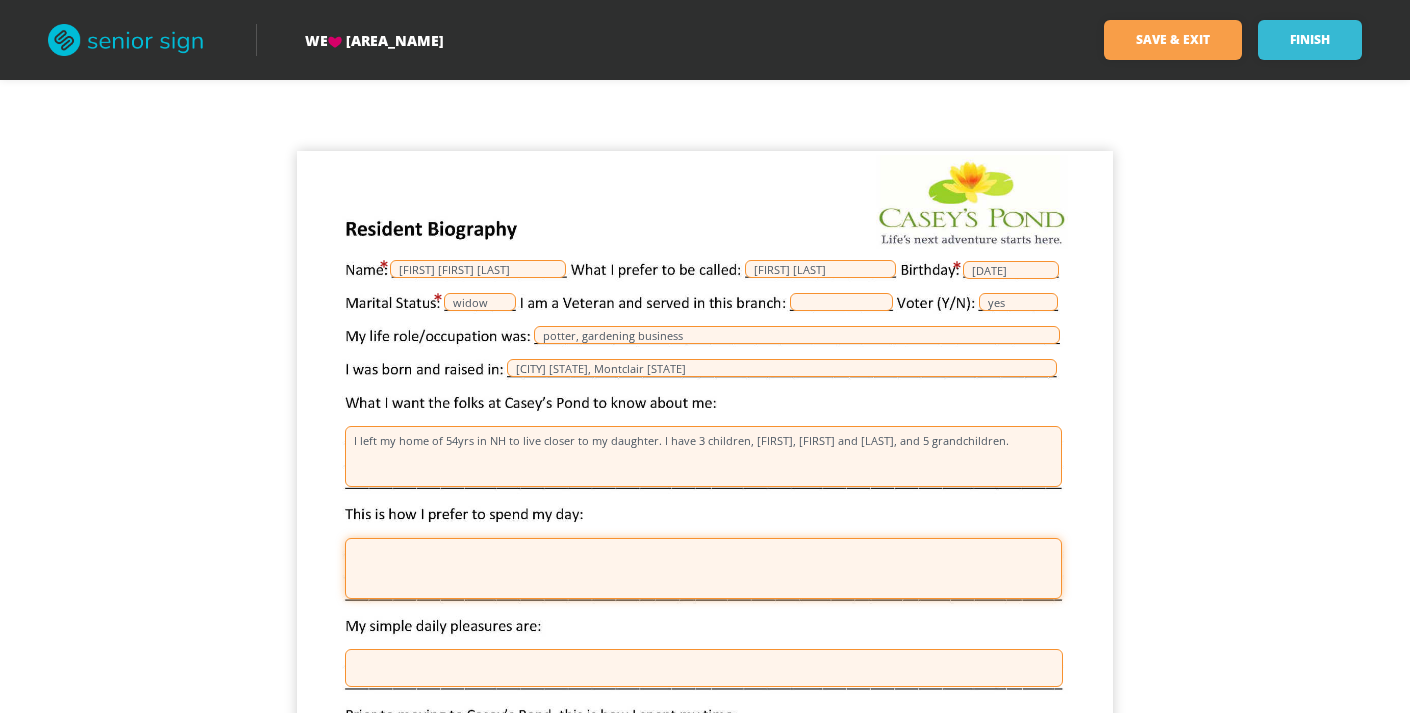 click at bounding box center [703, 568] 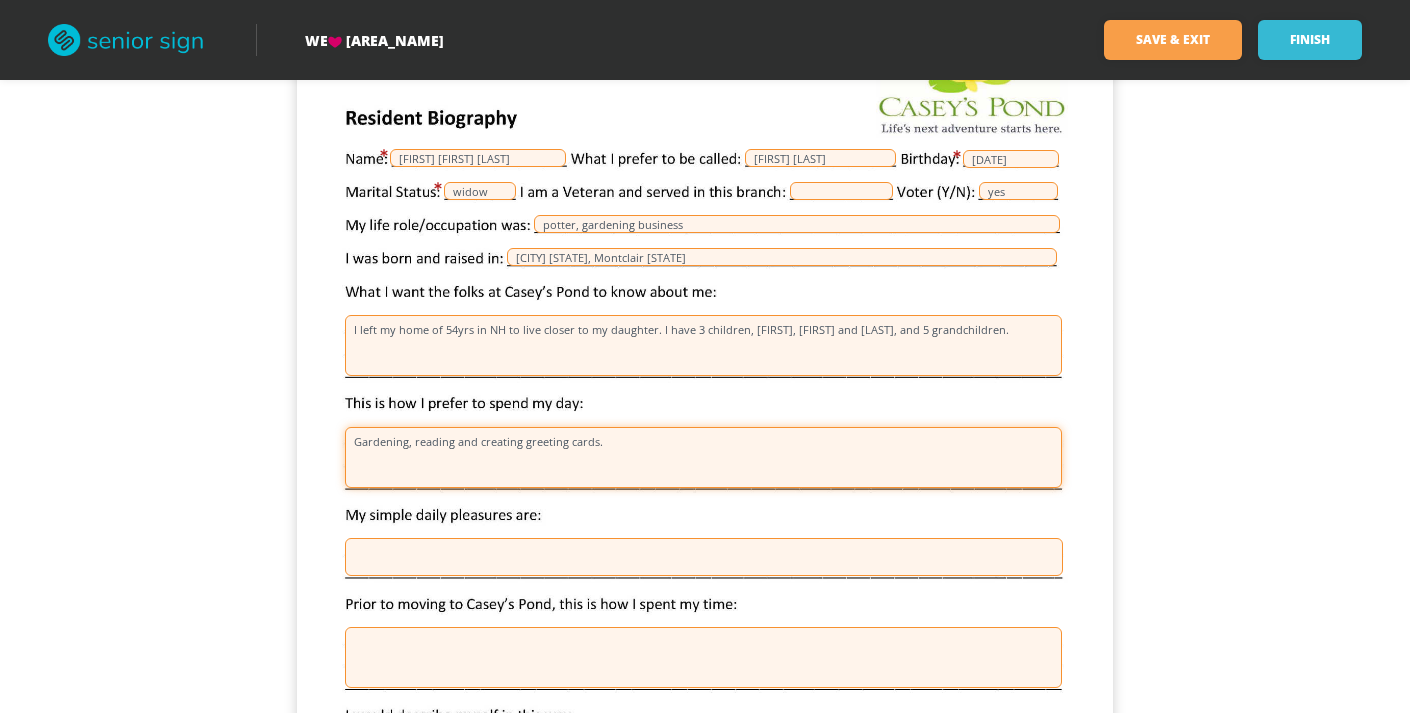 scroll, scrollTop: 118, scrollLeft: 0, axis: vertical 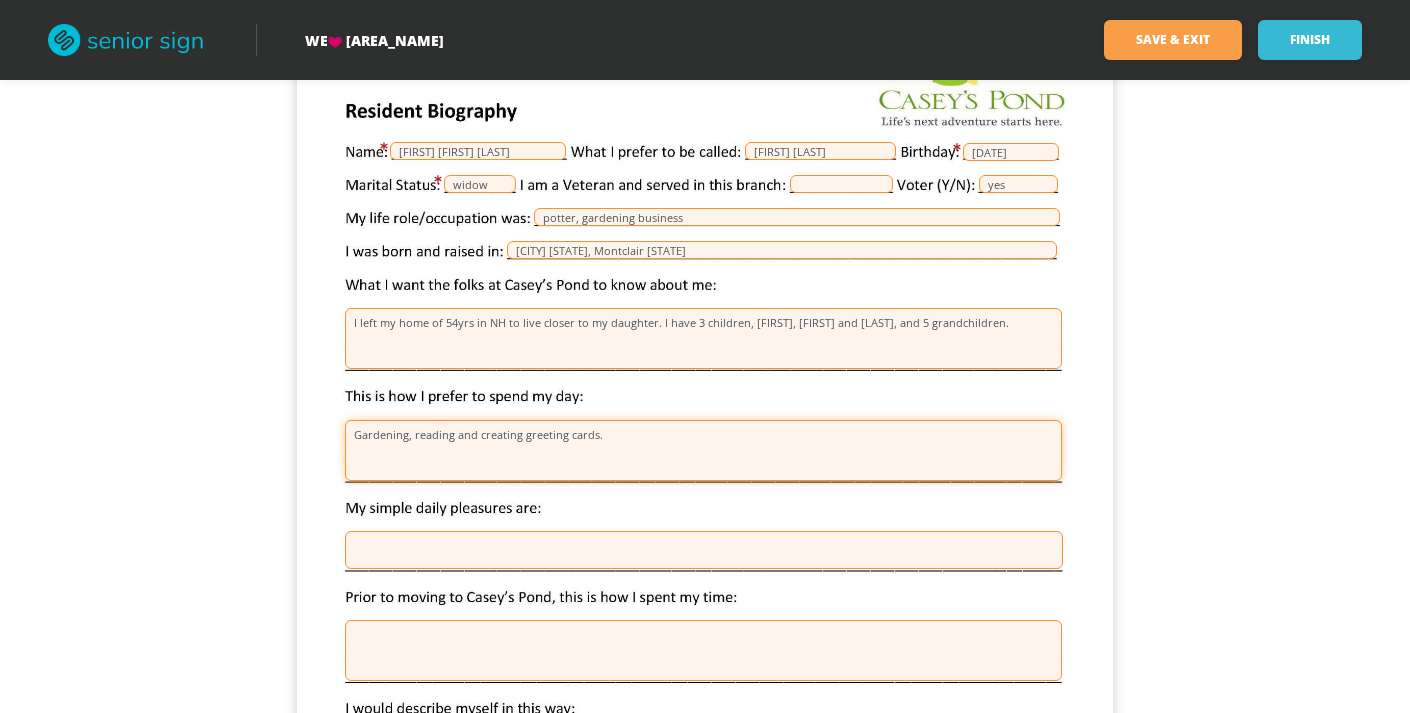 type on "Gardening, reading and creating greeting cards." 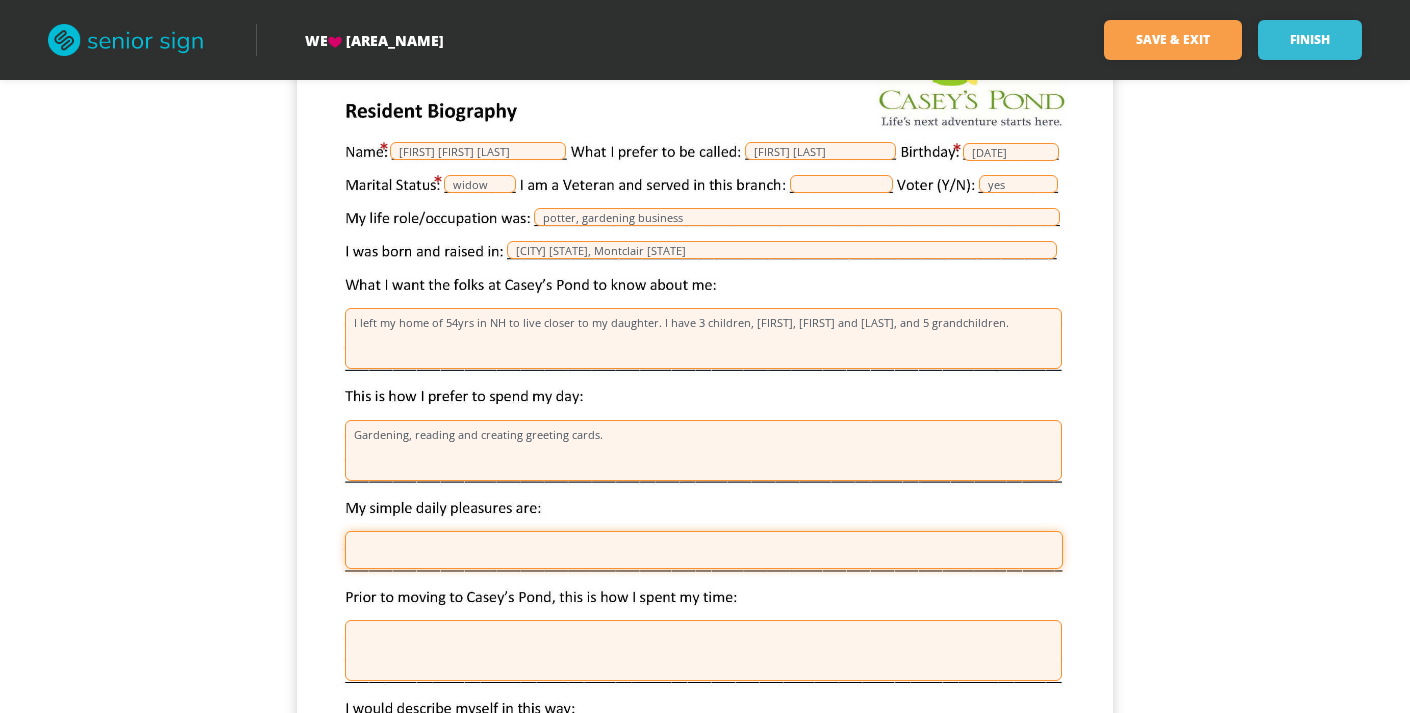 click at bounding box center (704, 550) 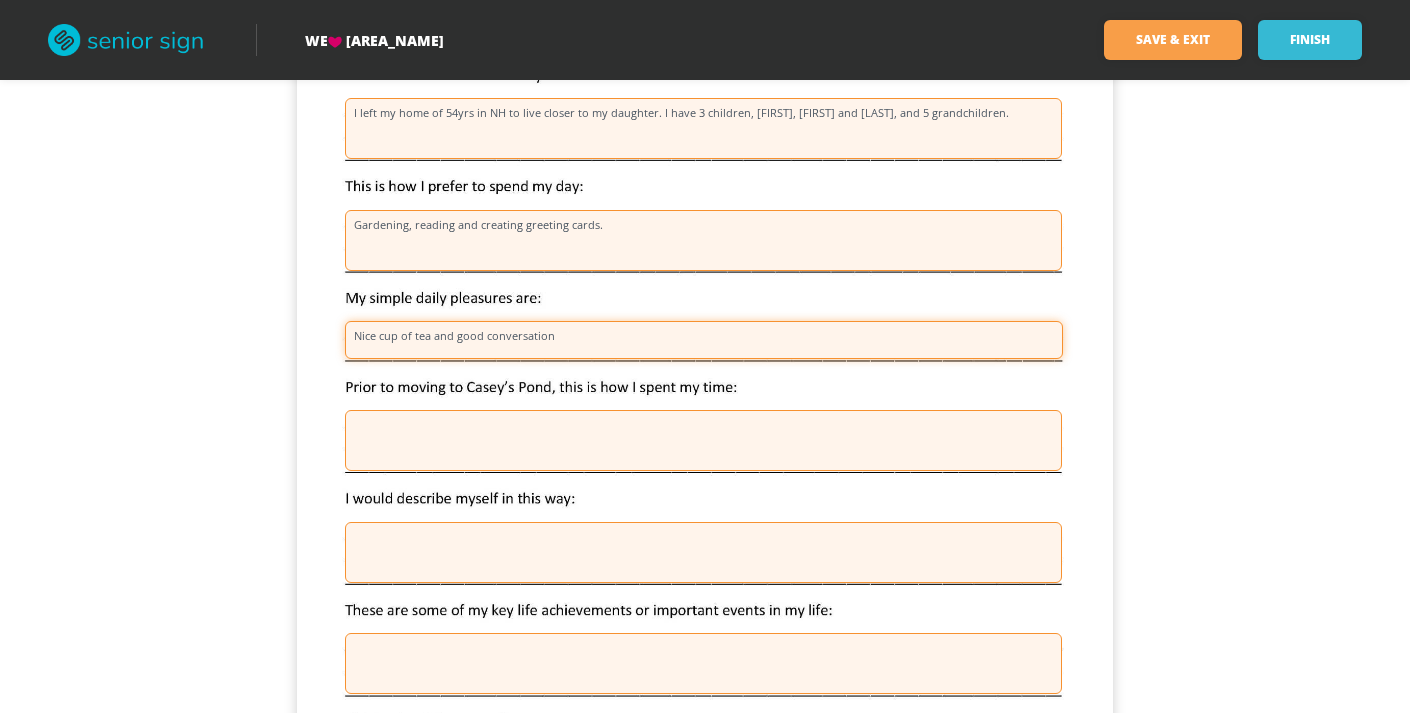 scroll, scrollTop: 332, scrollLeft: 0, axis: vertical 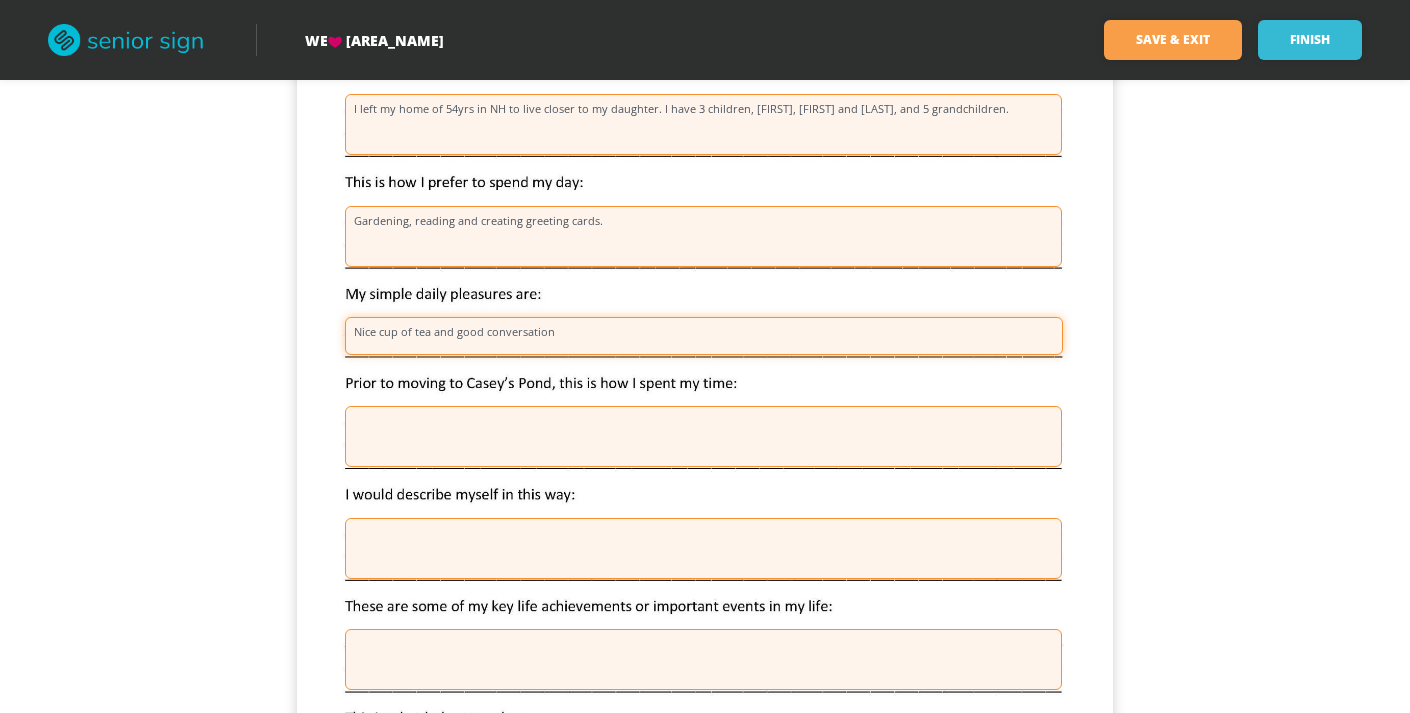 type on "Nice cup of tea and good conversation" 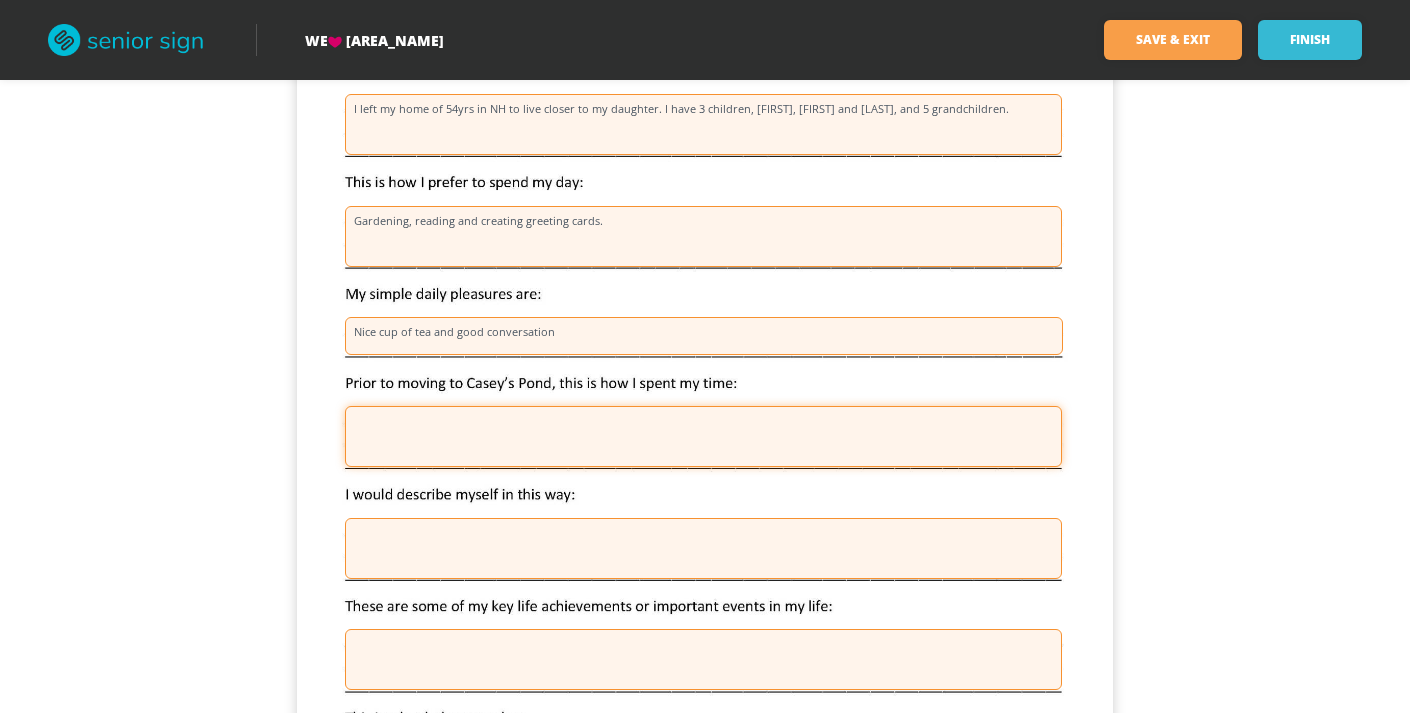 click at bounding box center [703, 436] 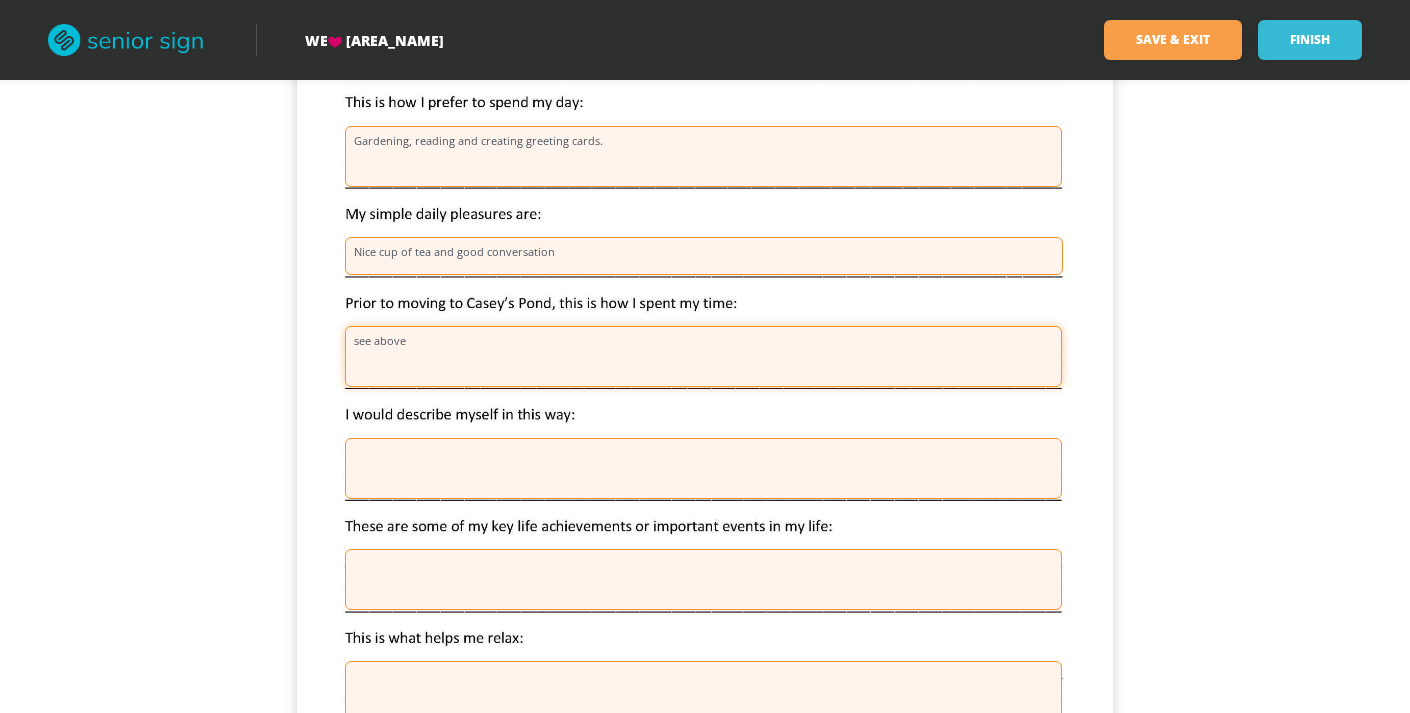 scroll, scrollTop: 431, scrollLeft: 0, axis: vertical 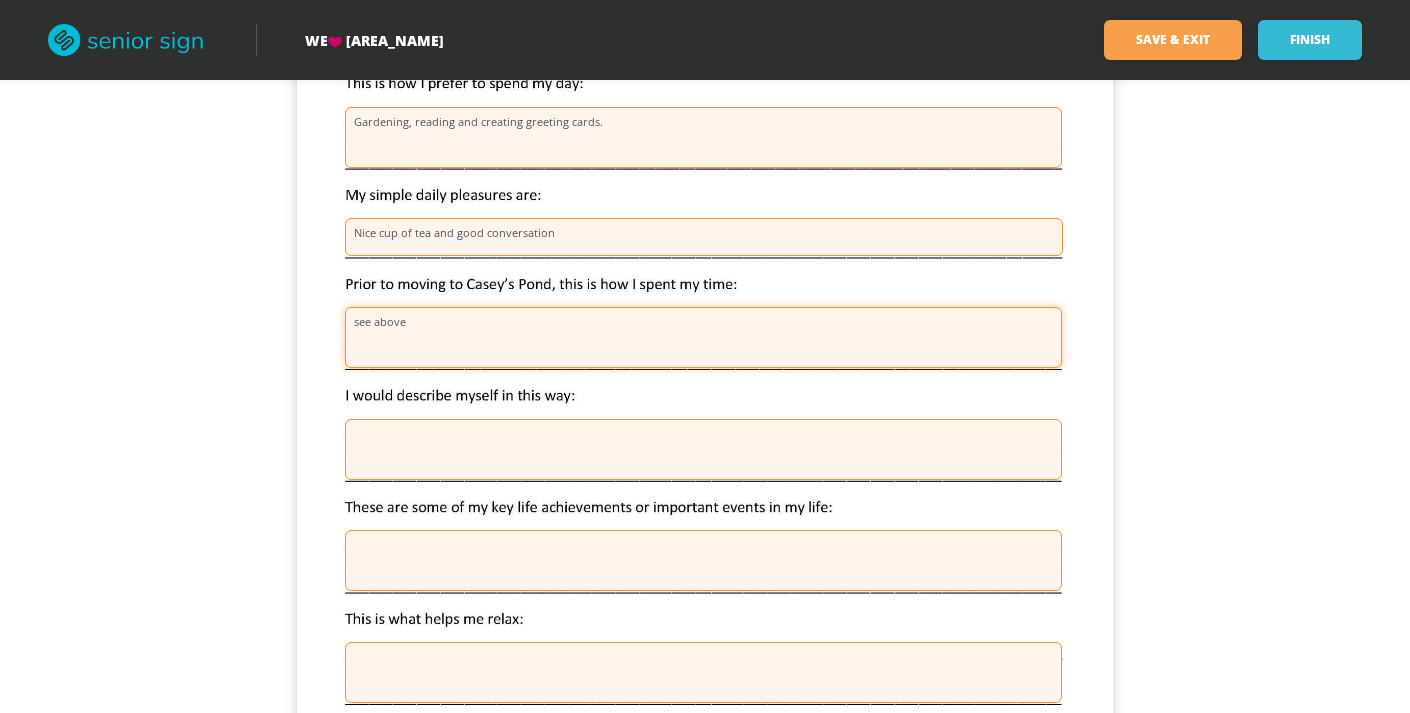 type on "see above" 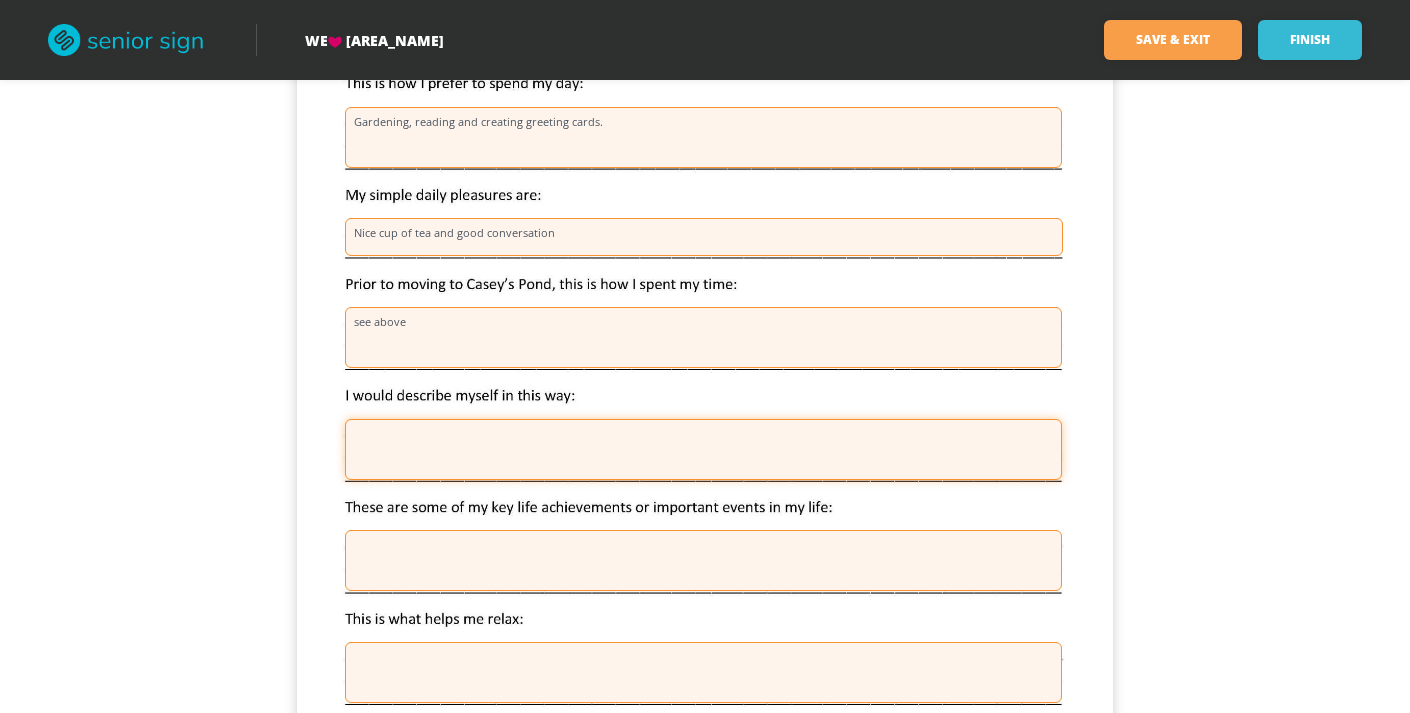 click at bounding box center (703, 449) 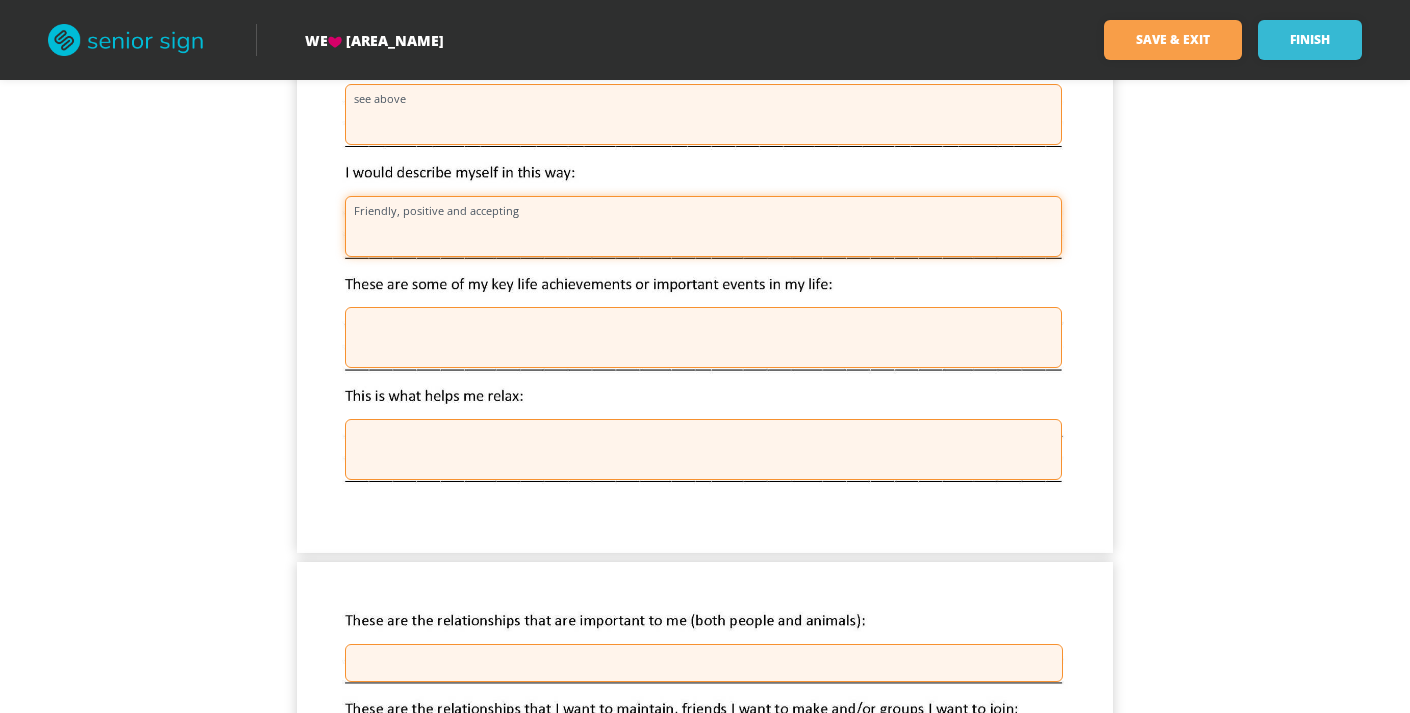 scroll, scrollTop: 655, scrollLeft: 0, axis: vertical 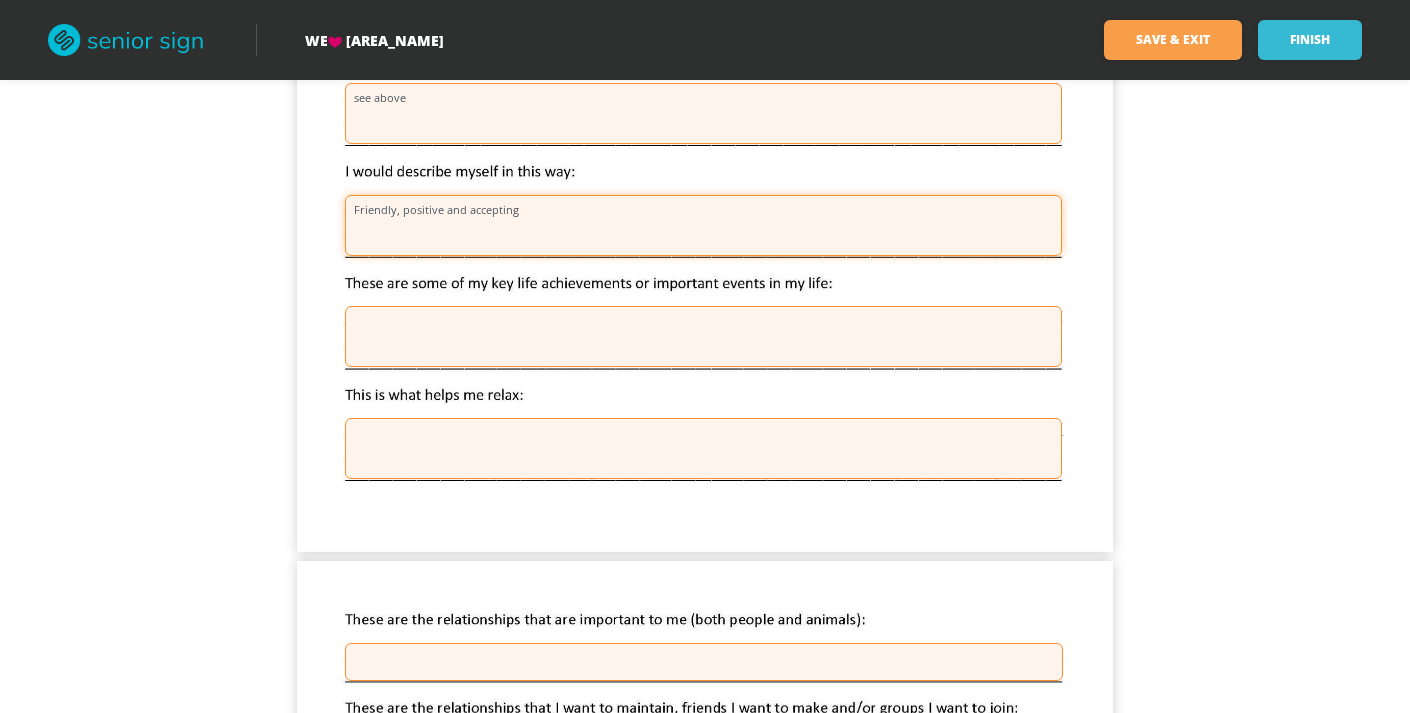 type on "Friendly, positive and accepting" 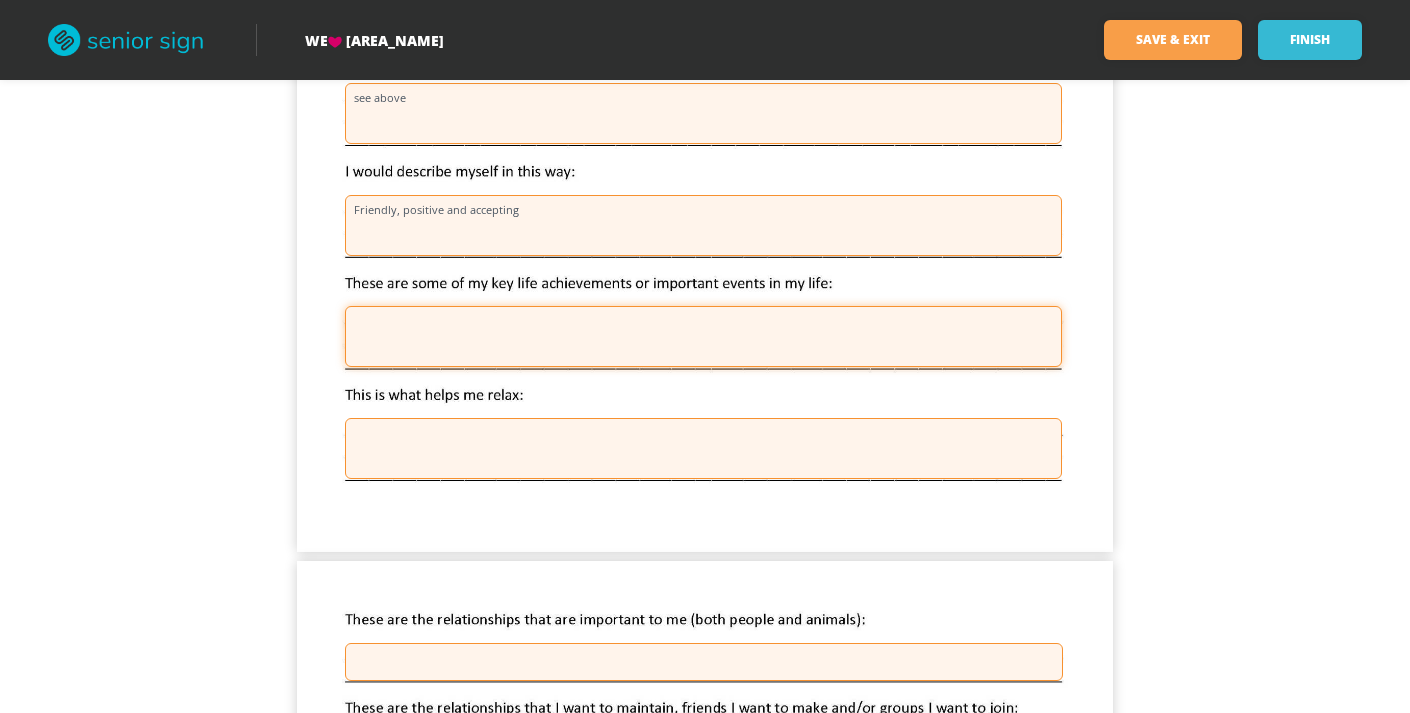 click at bounding box center (703, 336) 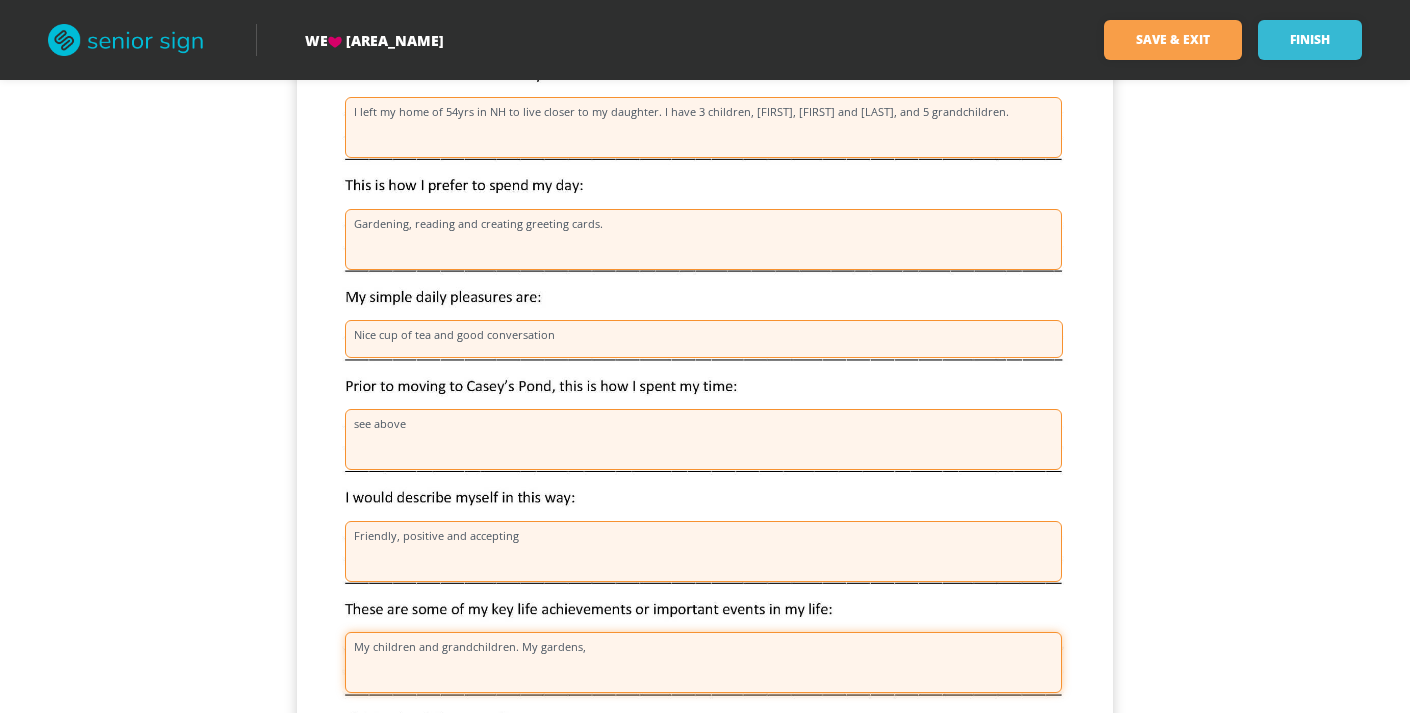 scroll, scrollTop: 316, scrollLeft: 0, axis: vertical 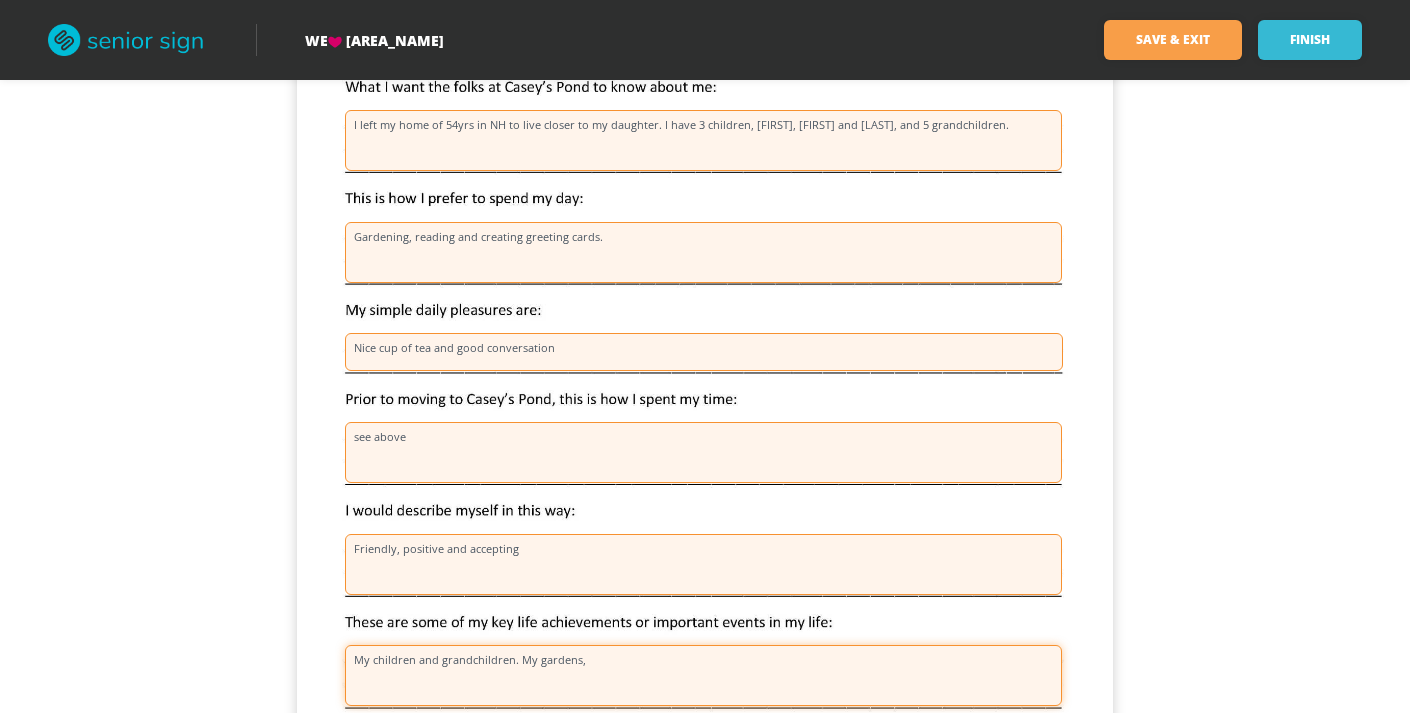 type on "My children and grandchildren. My gardens," 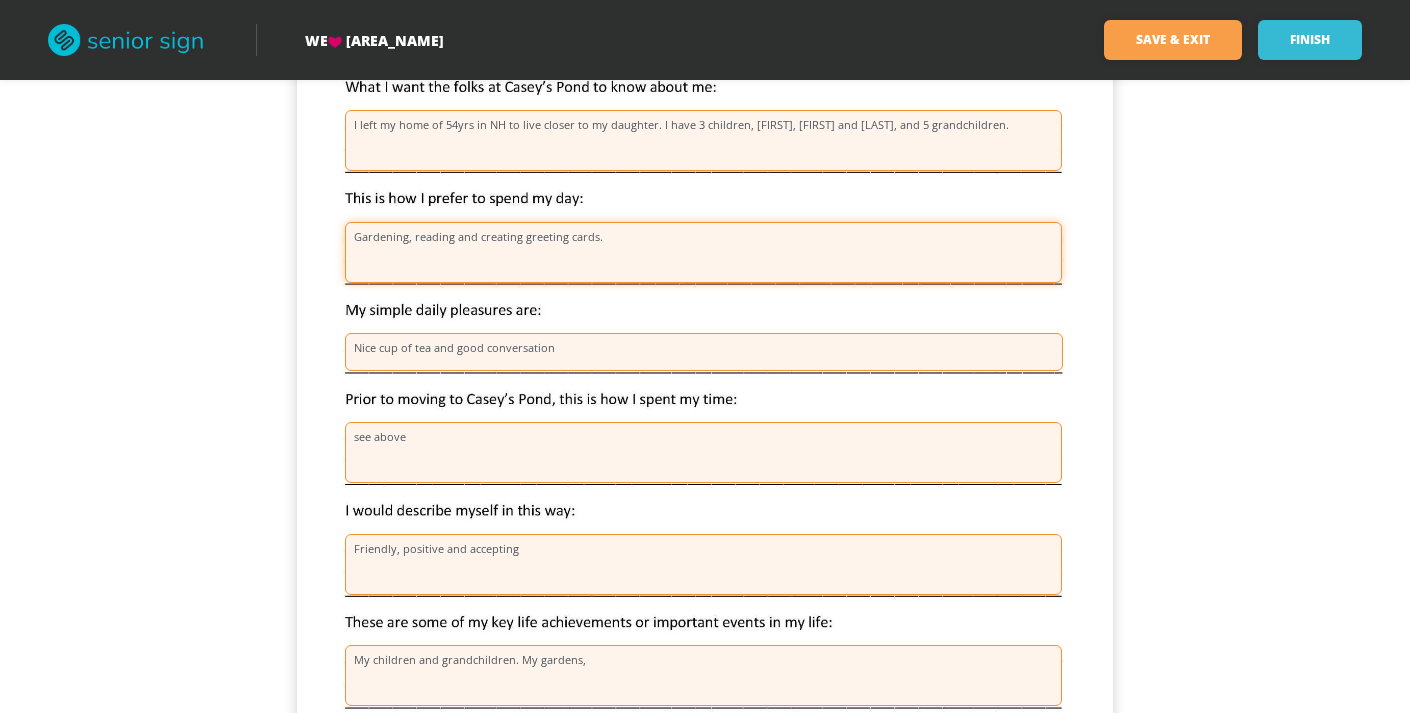 click on "Gardening, reading and creating greeting cards." at bounding box center [703, 252] 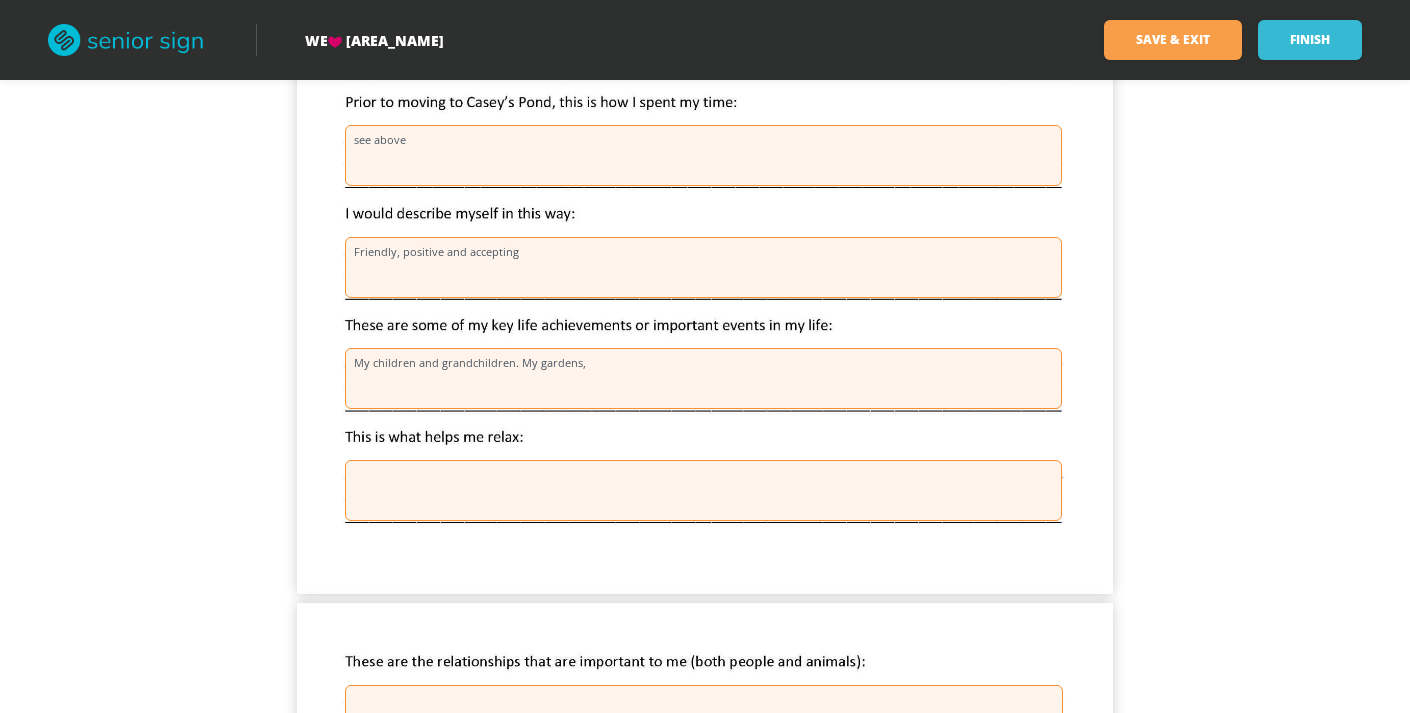 scroll, scrollTop: 615, scrollLeft: 0, axis: vertical 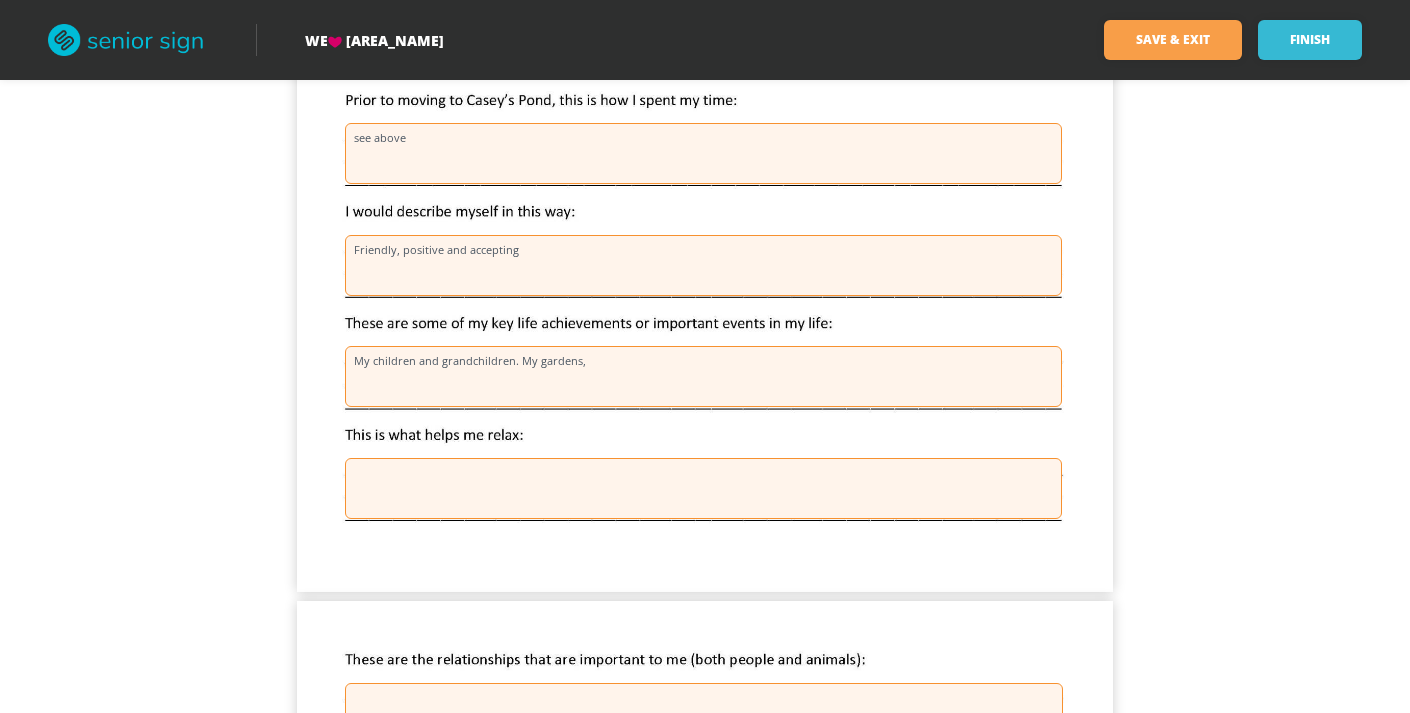 type on "Gardening, reading and creating greeting cards and jewelry." 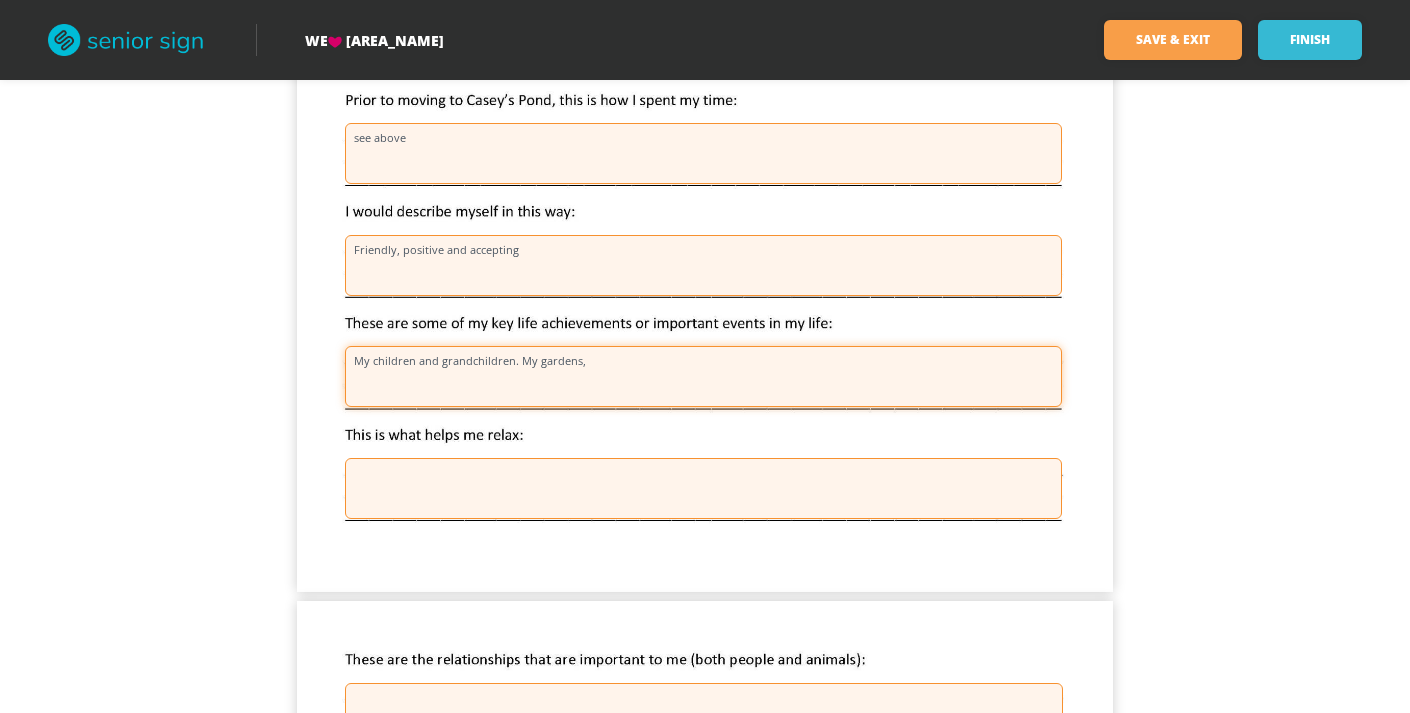 click on "My children and grandchildren. My gardens," at bounding box center (703, 376) 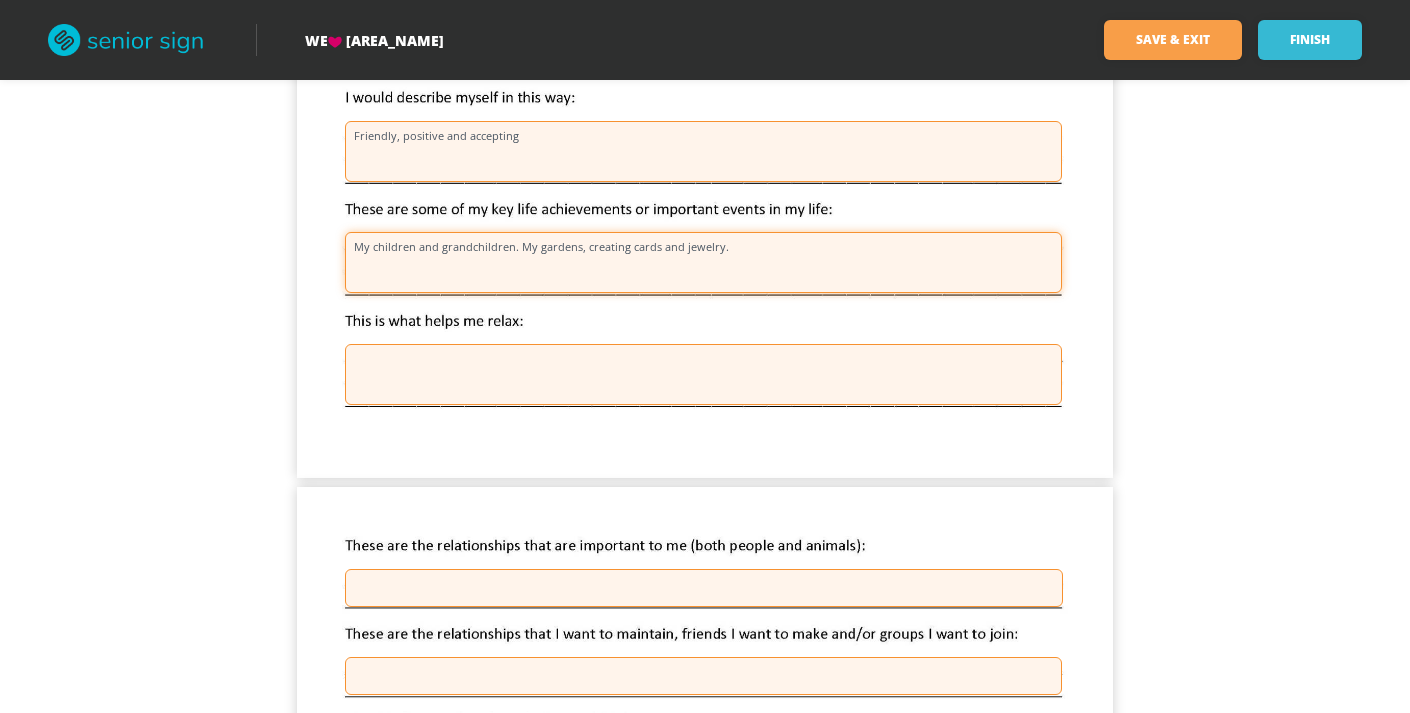 scroll, scrollTop: 739, scrollLeft: 0, axis: vertical 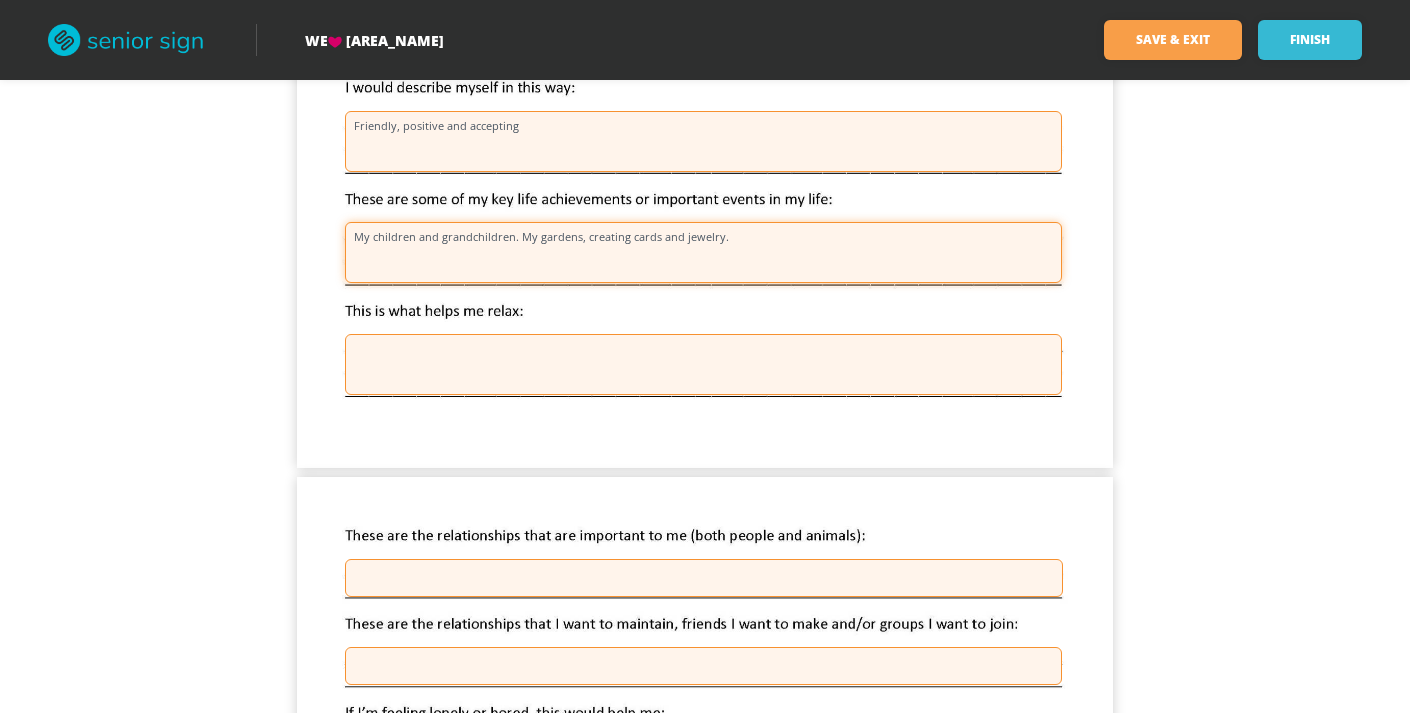 type on "My children and grandchildren. My gardens, creating cards and jewelry." 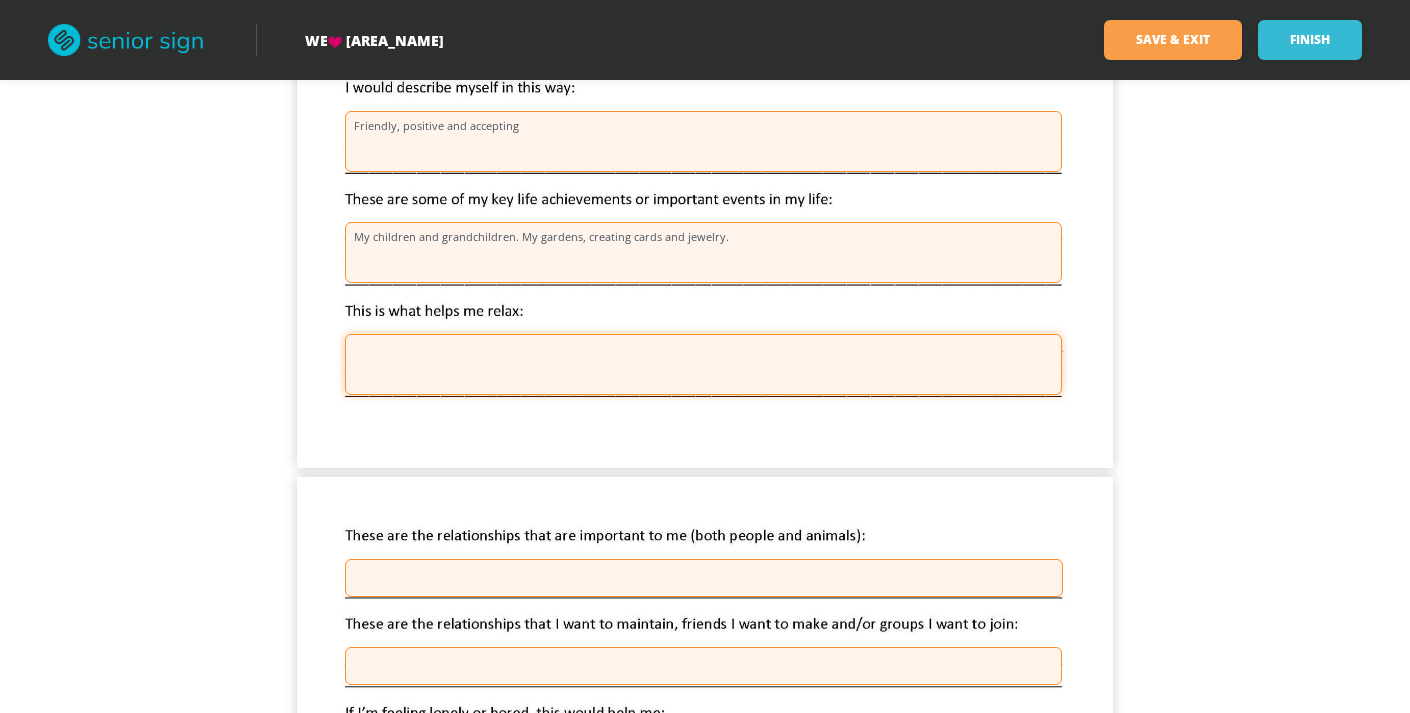 click at bounding box center [703, 364] 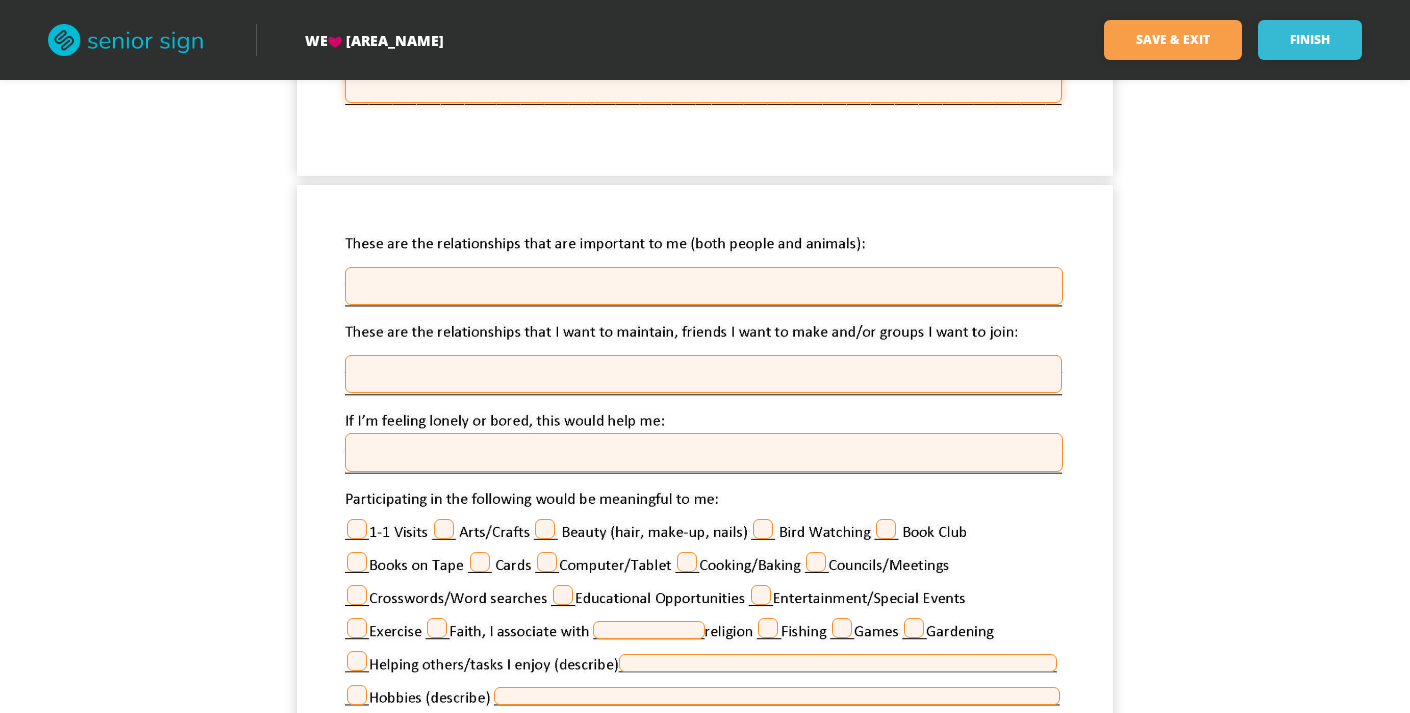 scroll, scrollTop: 1042, scrollLeft: 0, axis: vertical 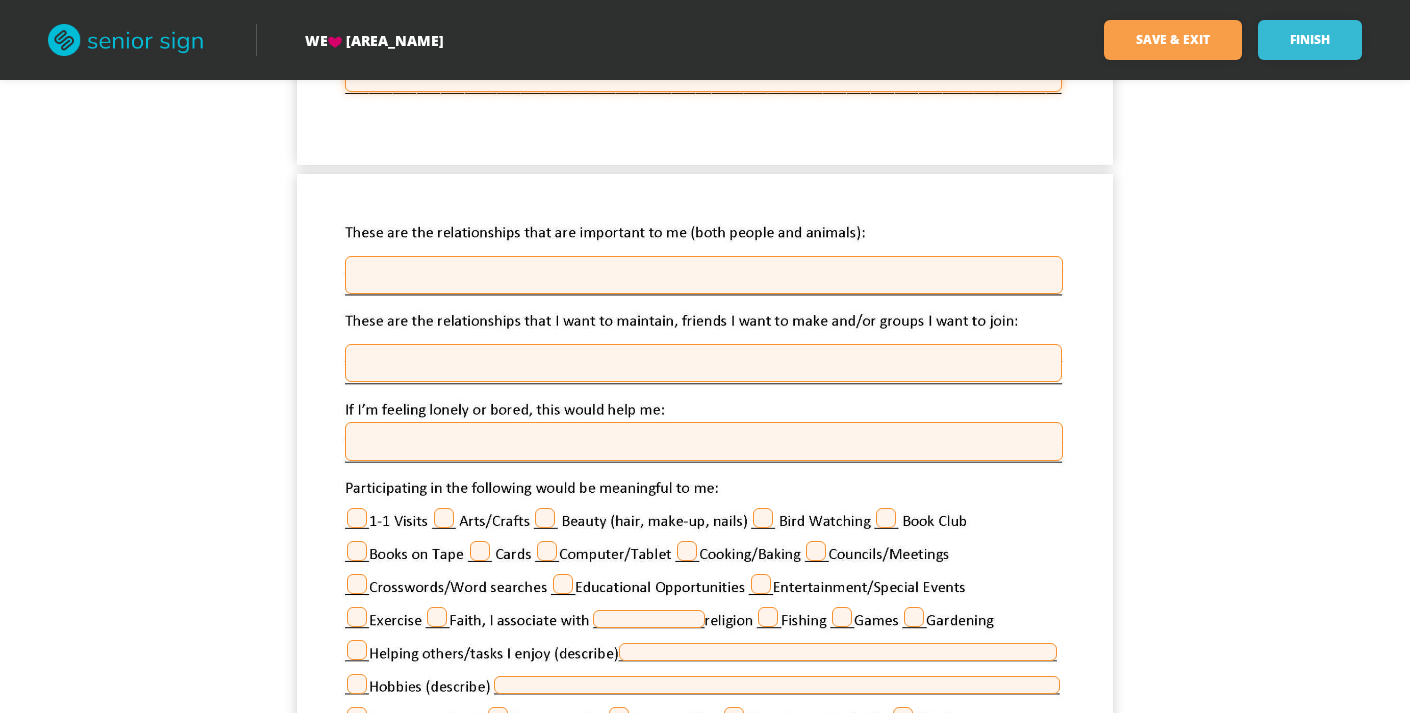 type on "My cat, books and good tv" 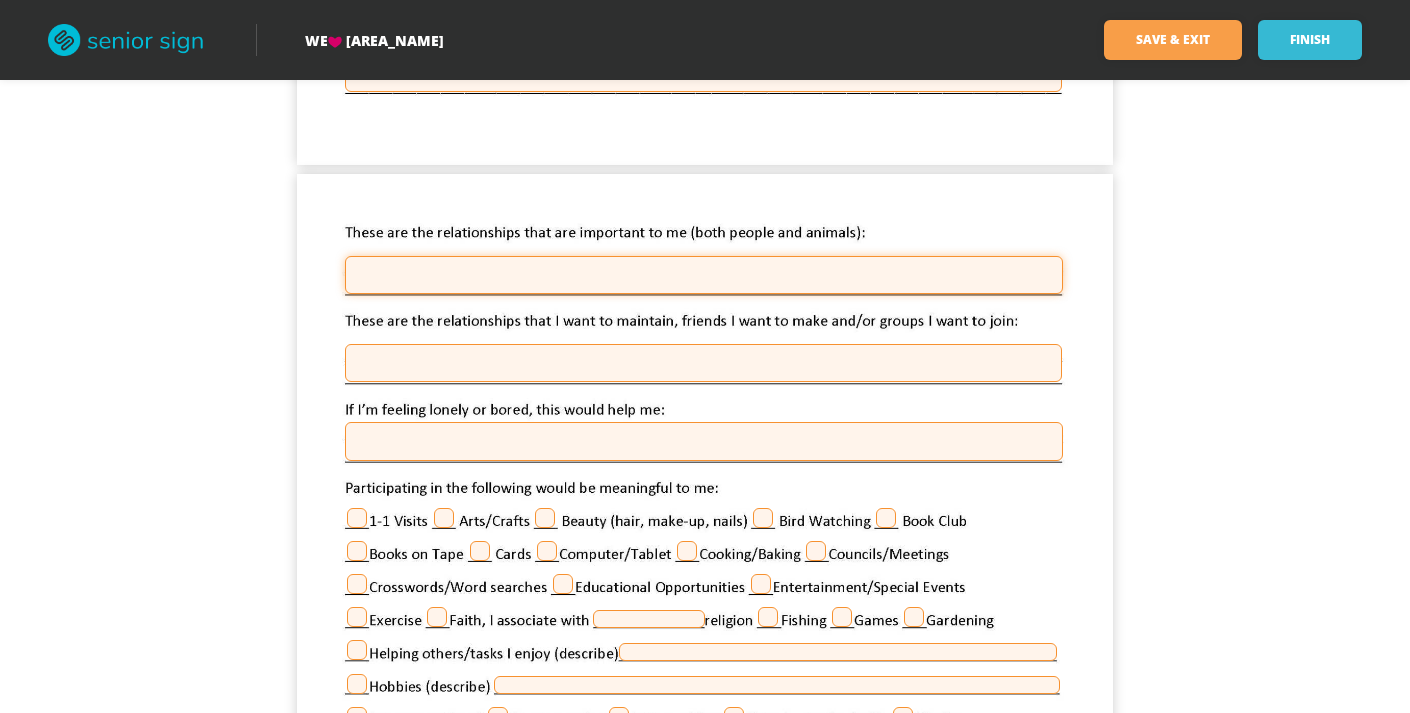 click at bounding box center [704, 275] 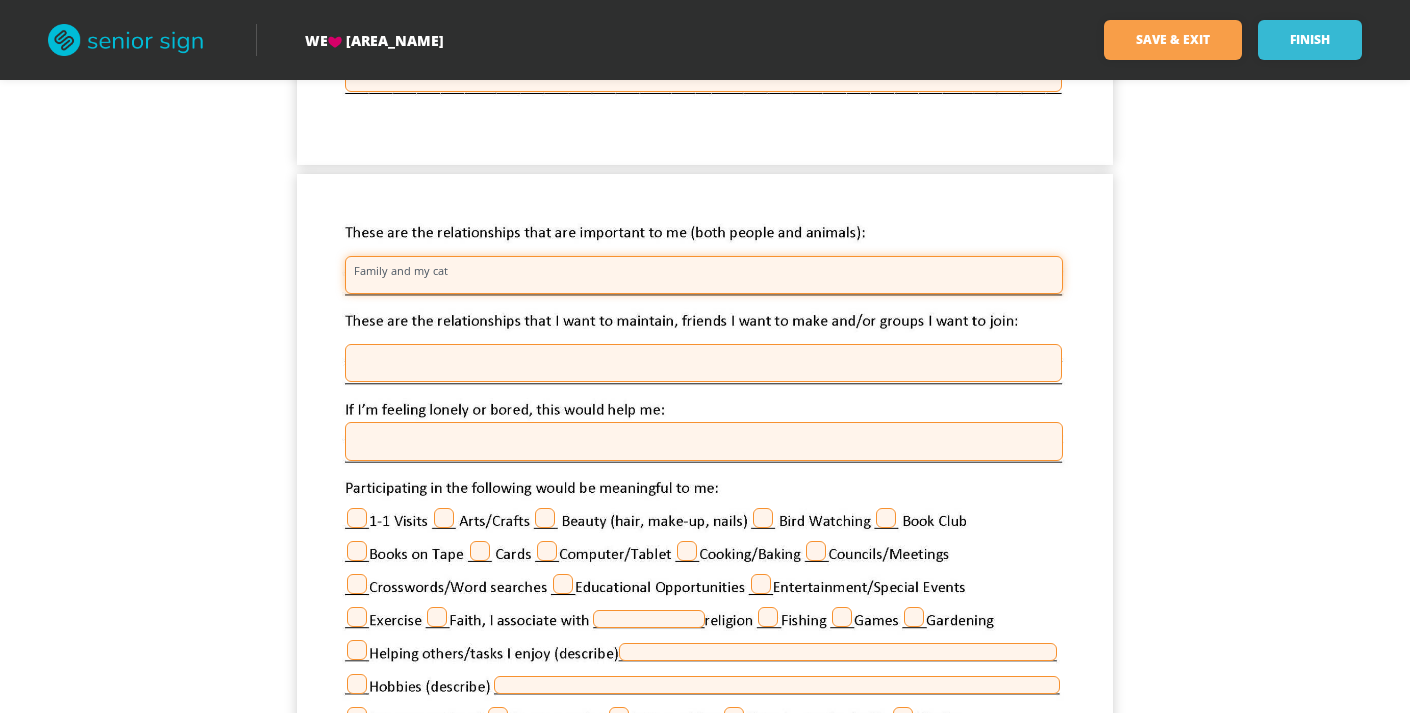 click on "Family and my cat" at bounding box center [704, 275] 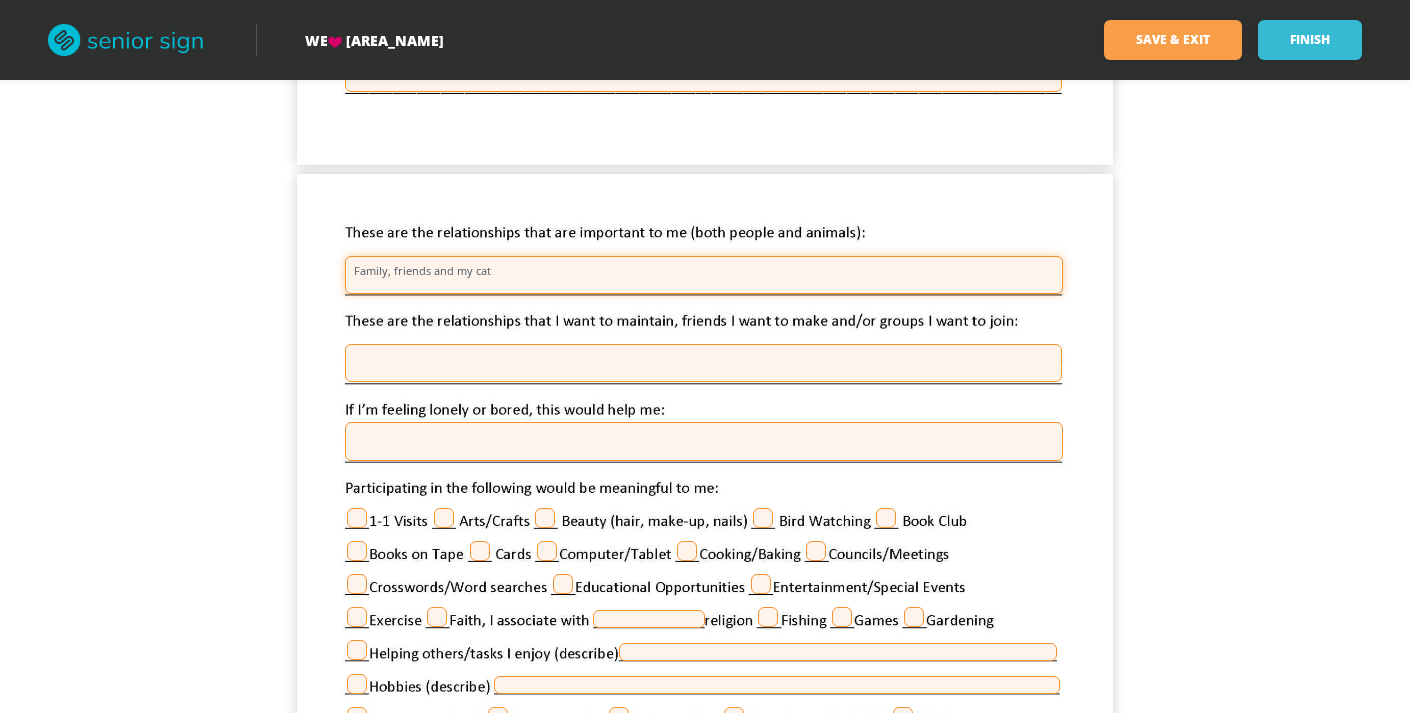 type on "Family, friends and my cat" 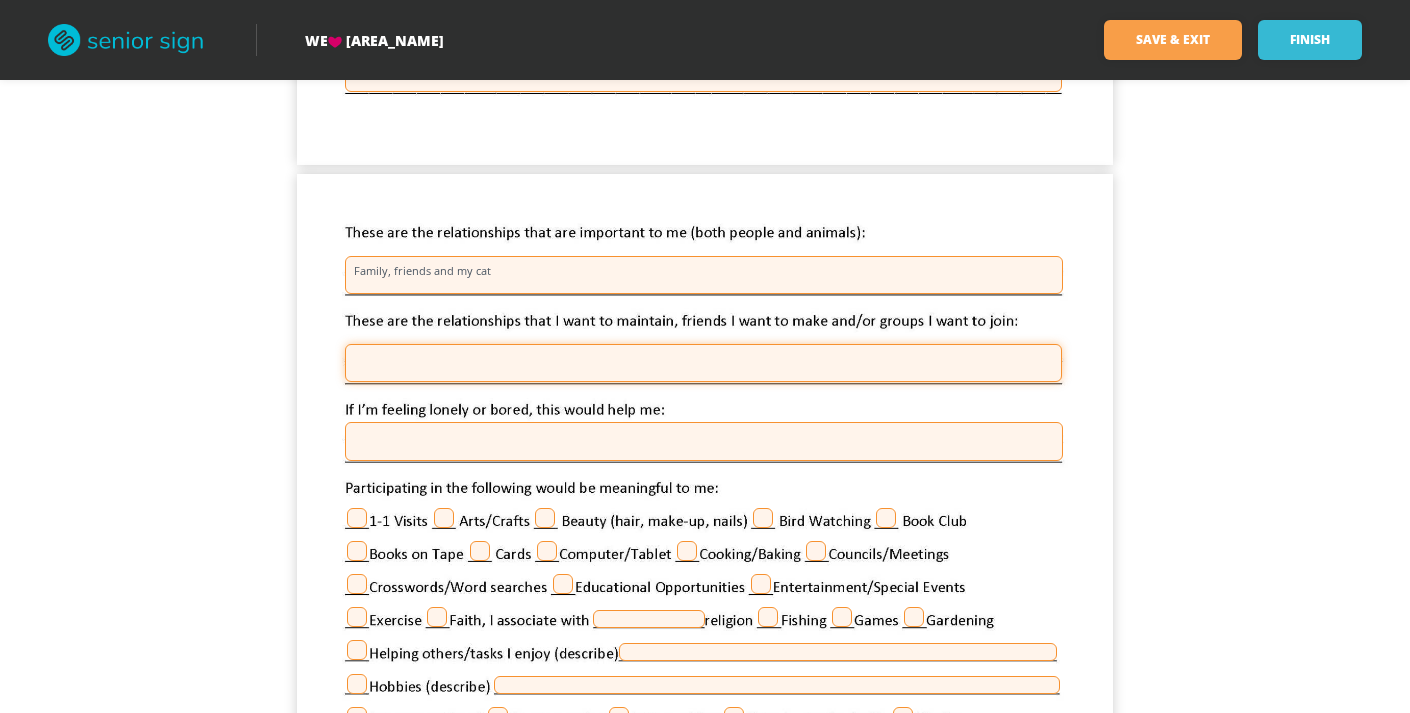 click at bounding box center (703, 363) 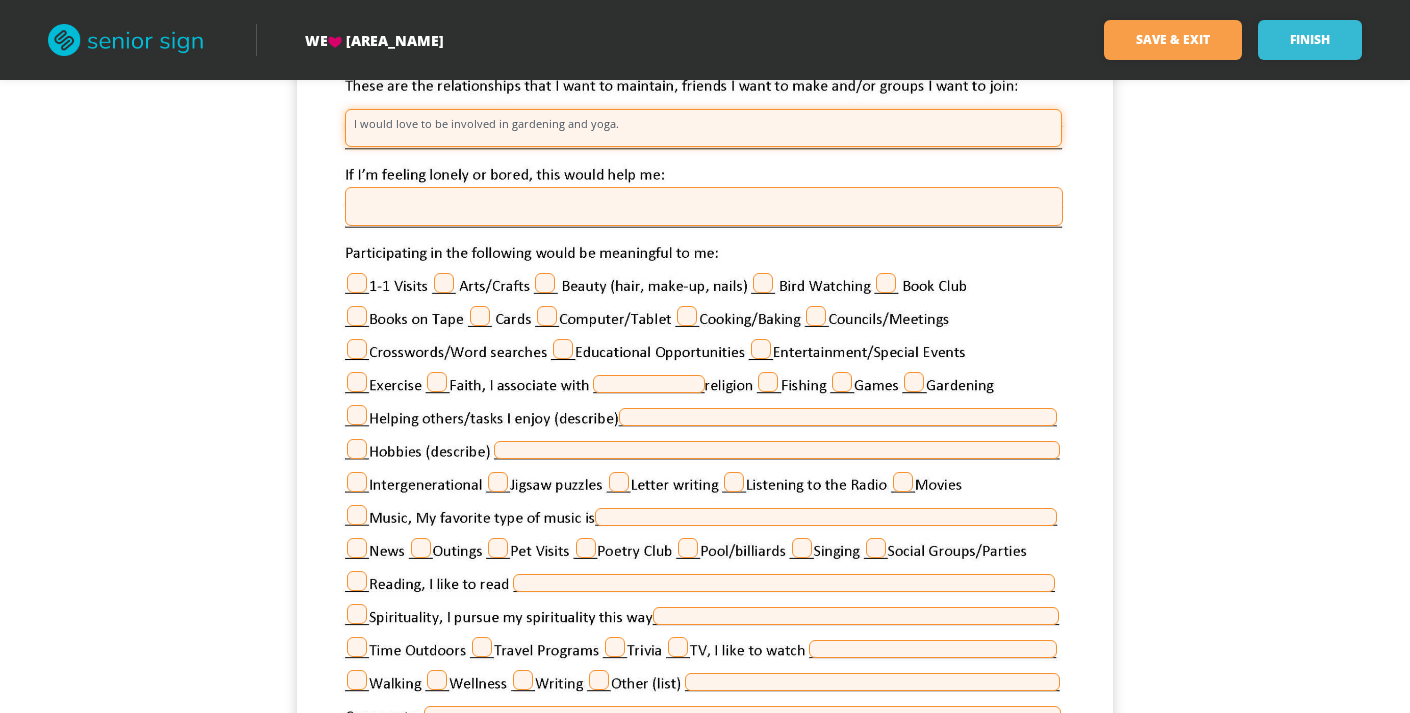 scroll, scrollTop: 1295, scrollLeft: 0, axis: vertical 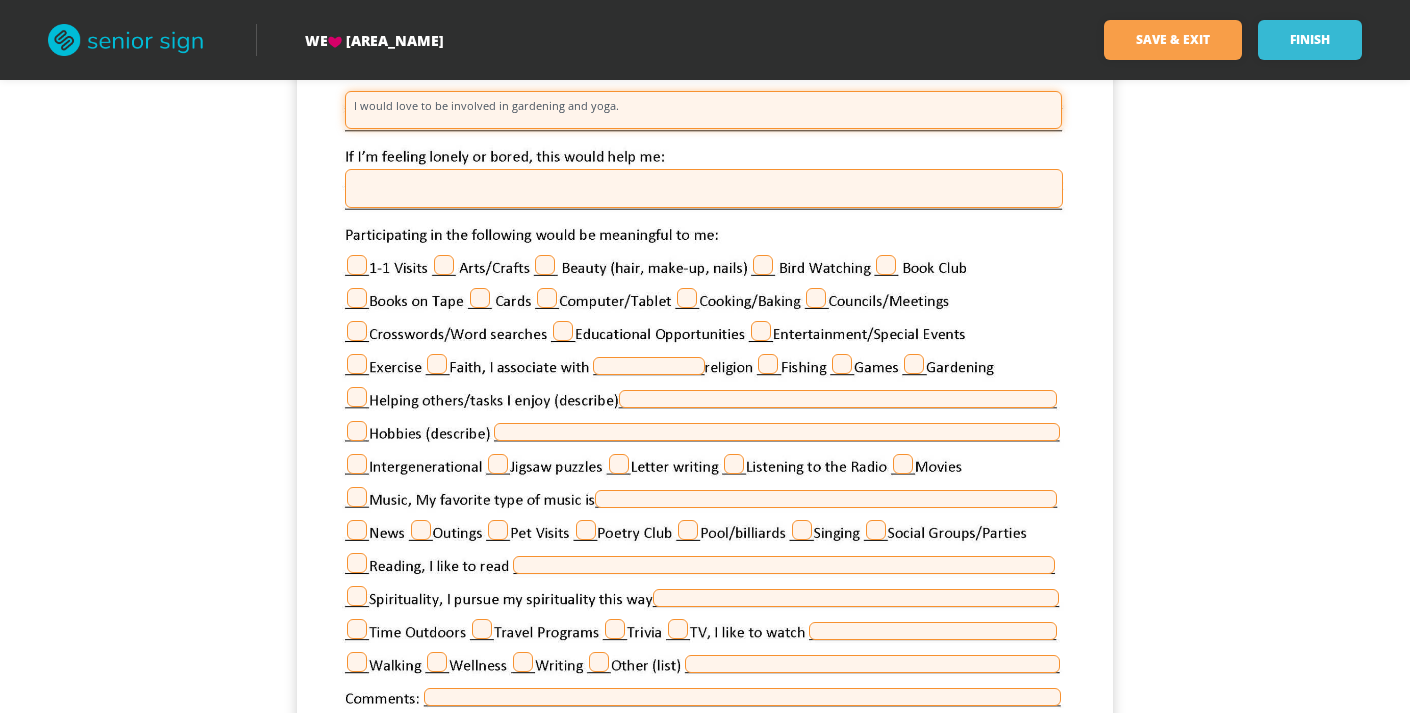 type on "I would love to be involved in gardening and yoga." 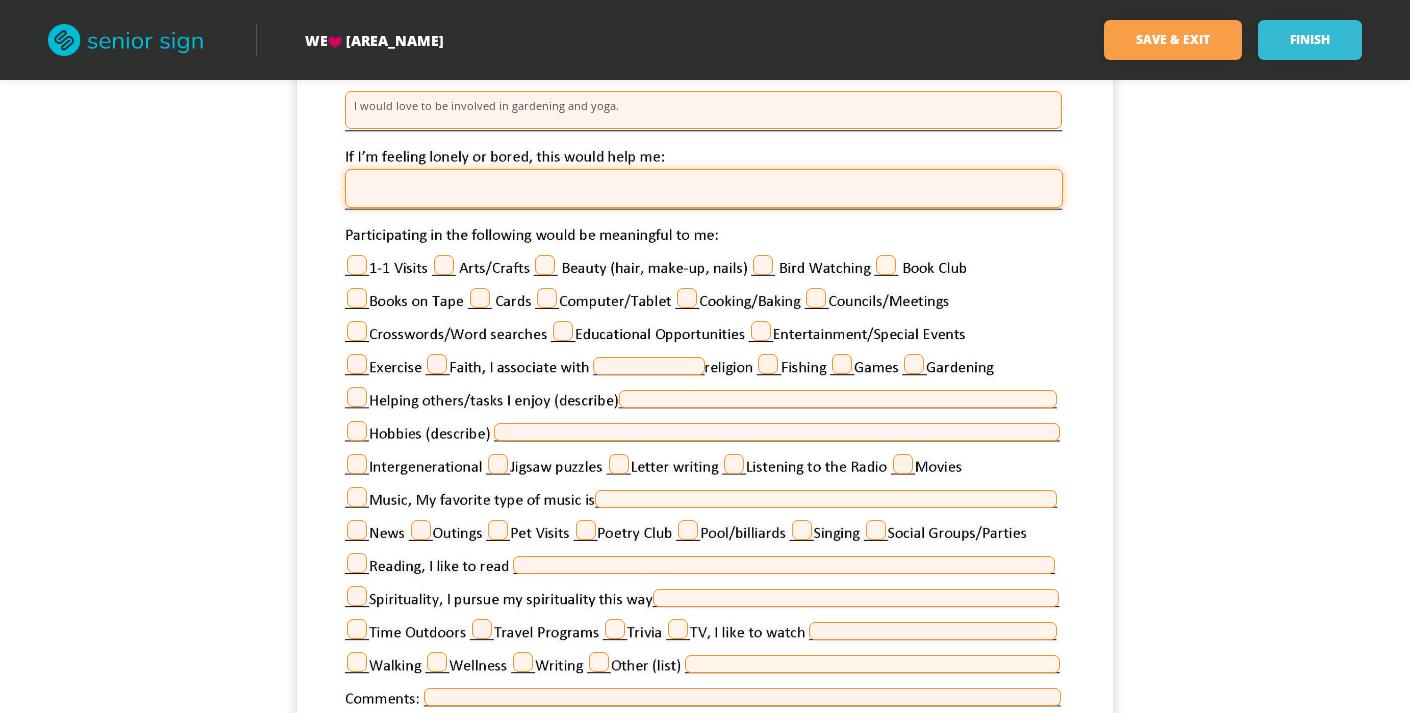 click at bounding box center (704, 188) 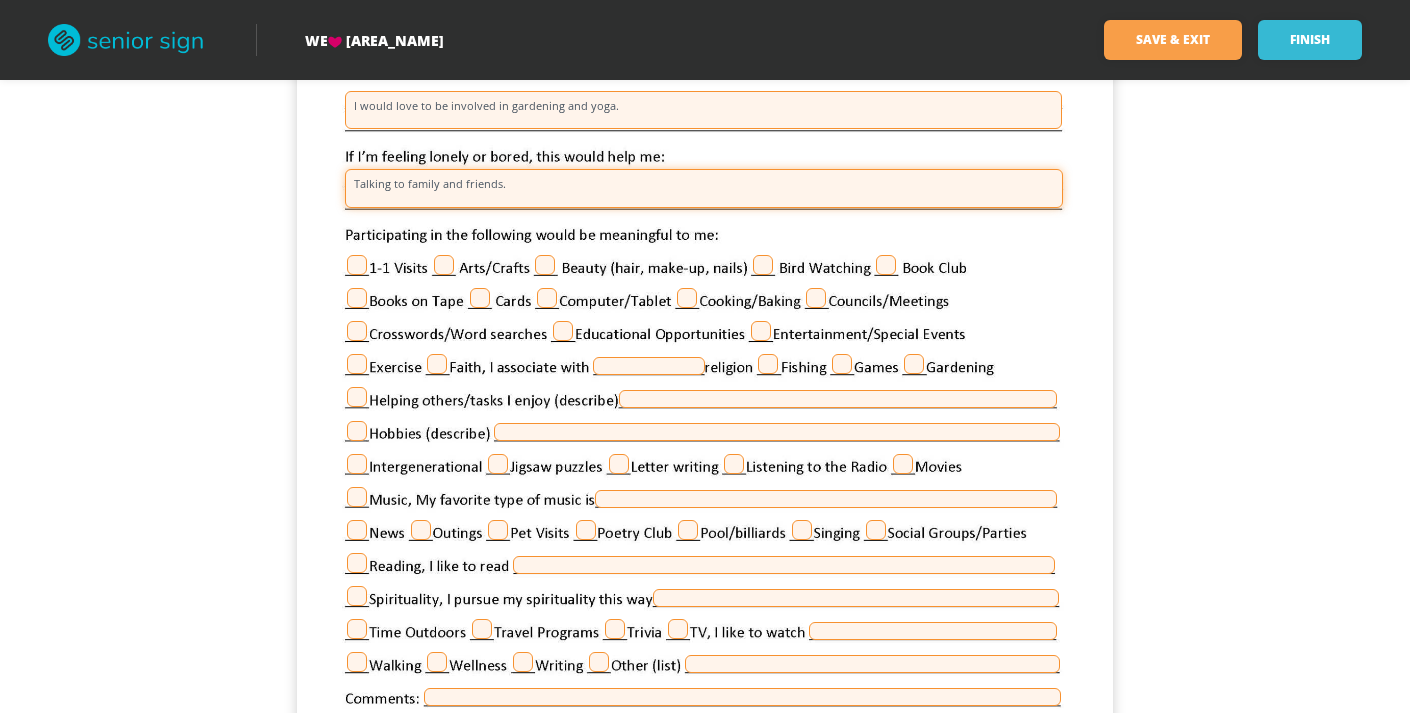type on "Talking to family and friends." 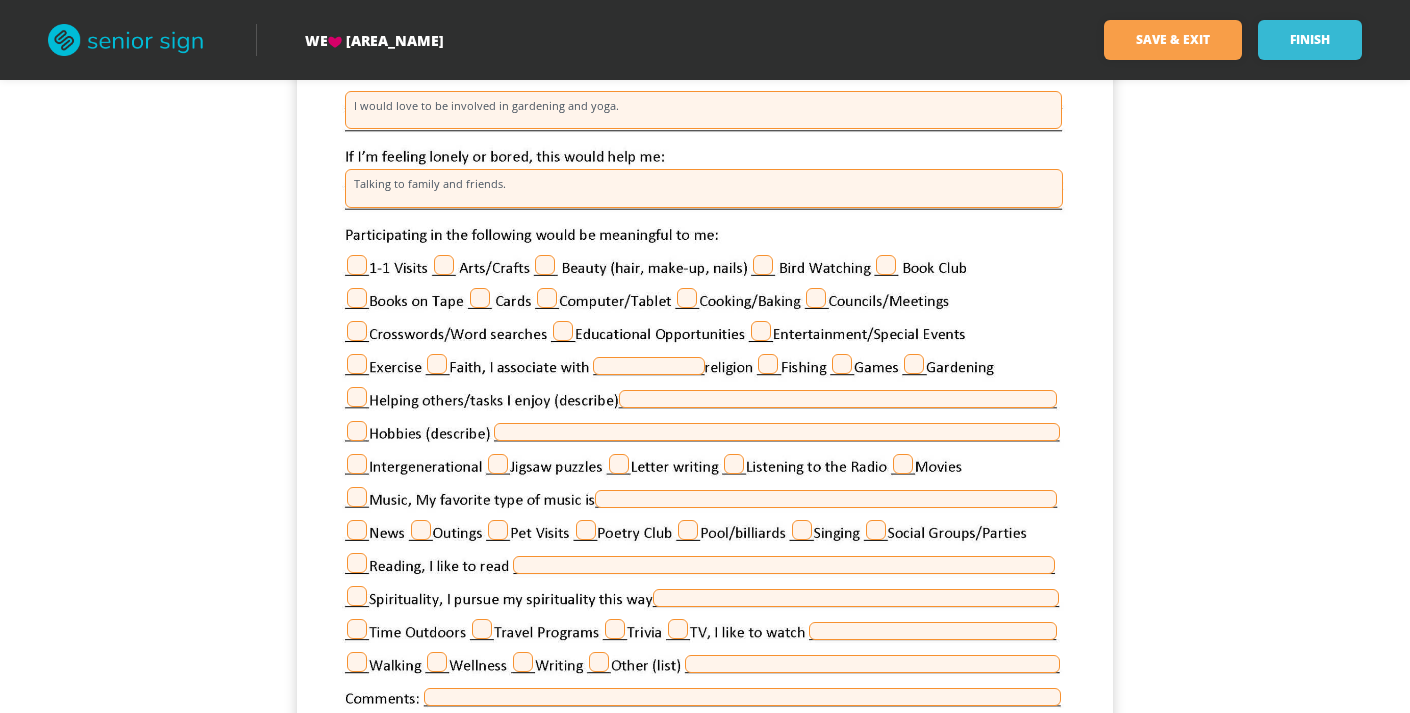 click at bounding box center (357, 265) 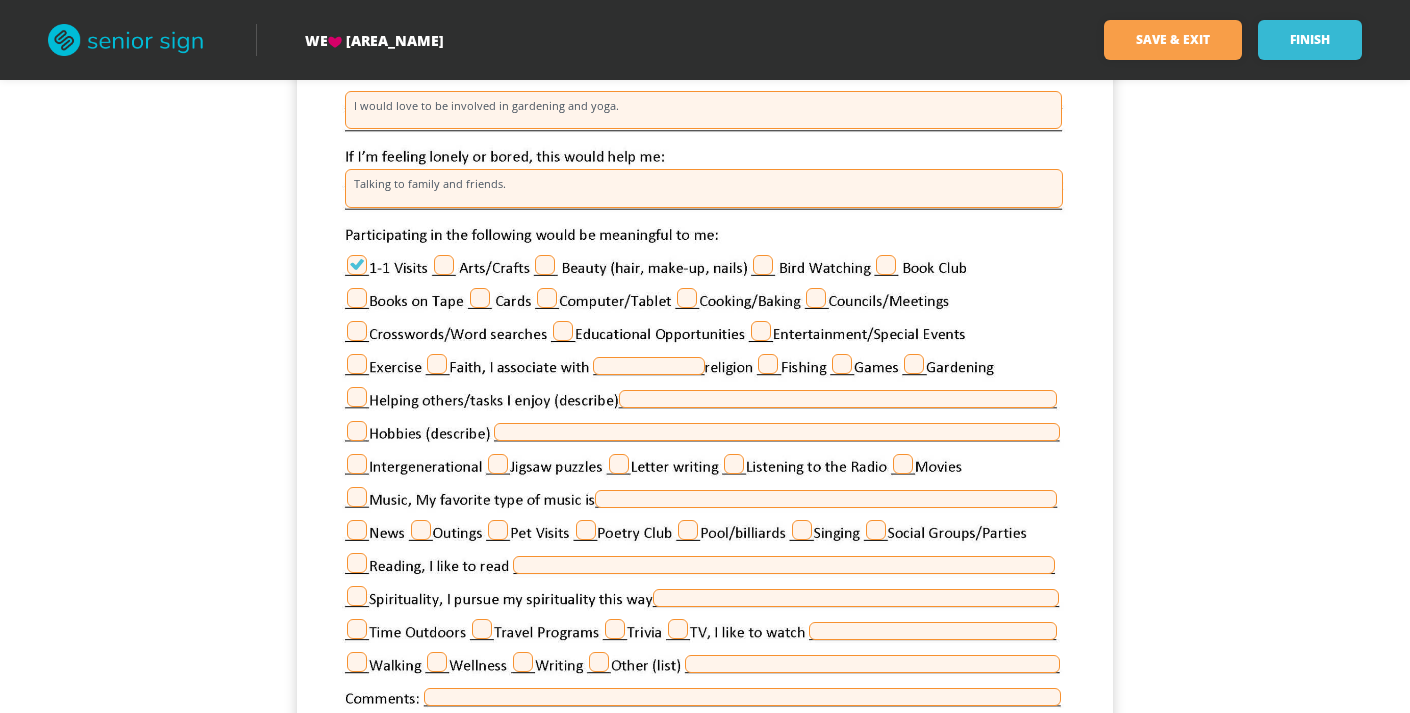 click at bounding box center [444, 265] 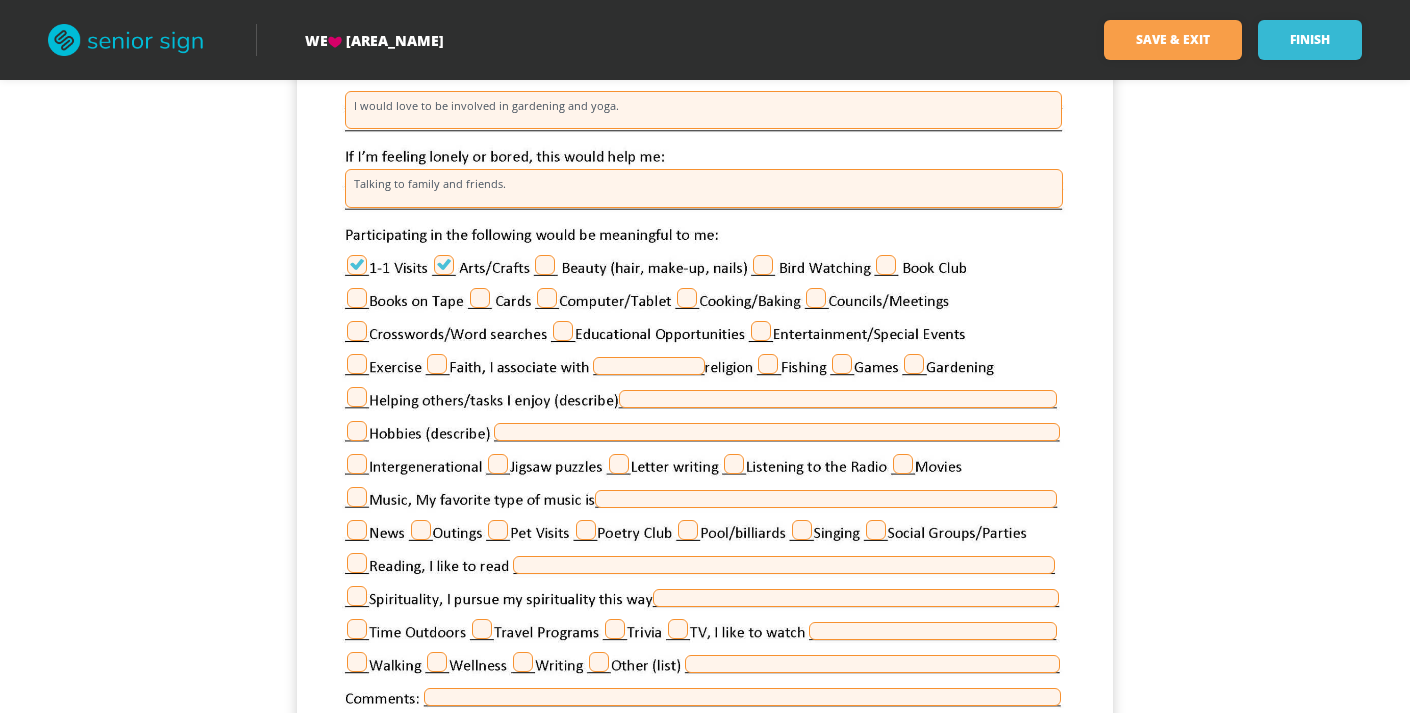 click at bounding box center [763, 265] 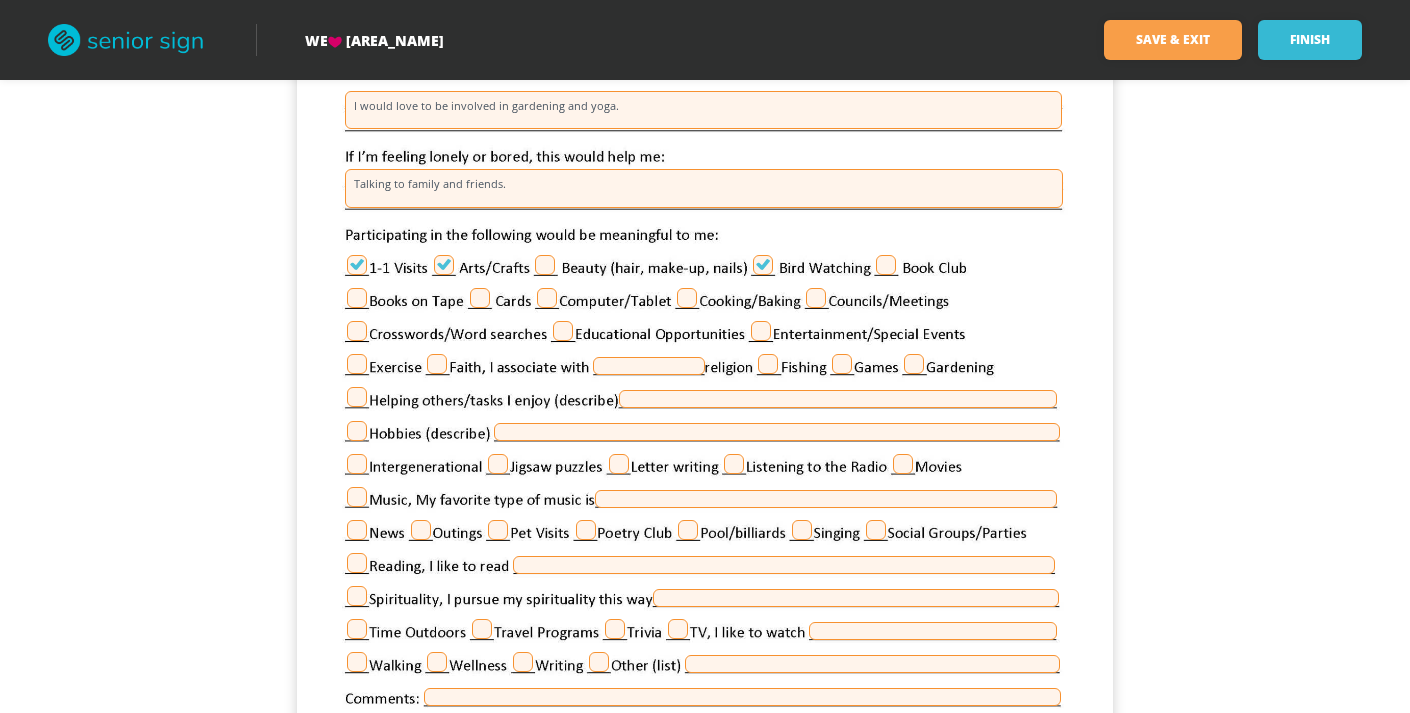 click at bounding box center (886, 265) 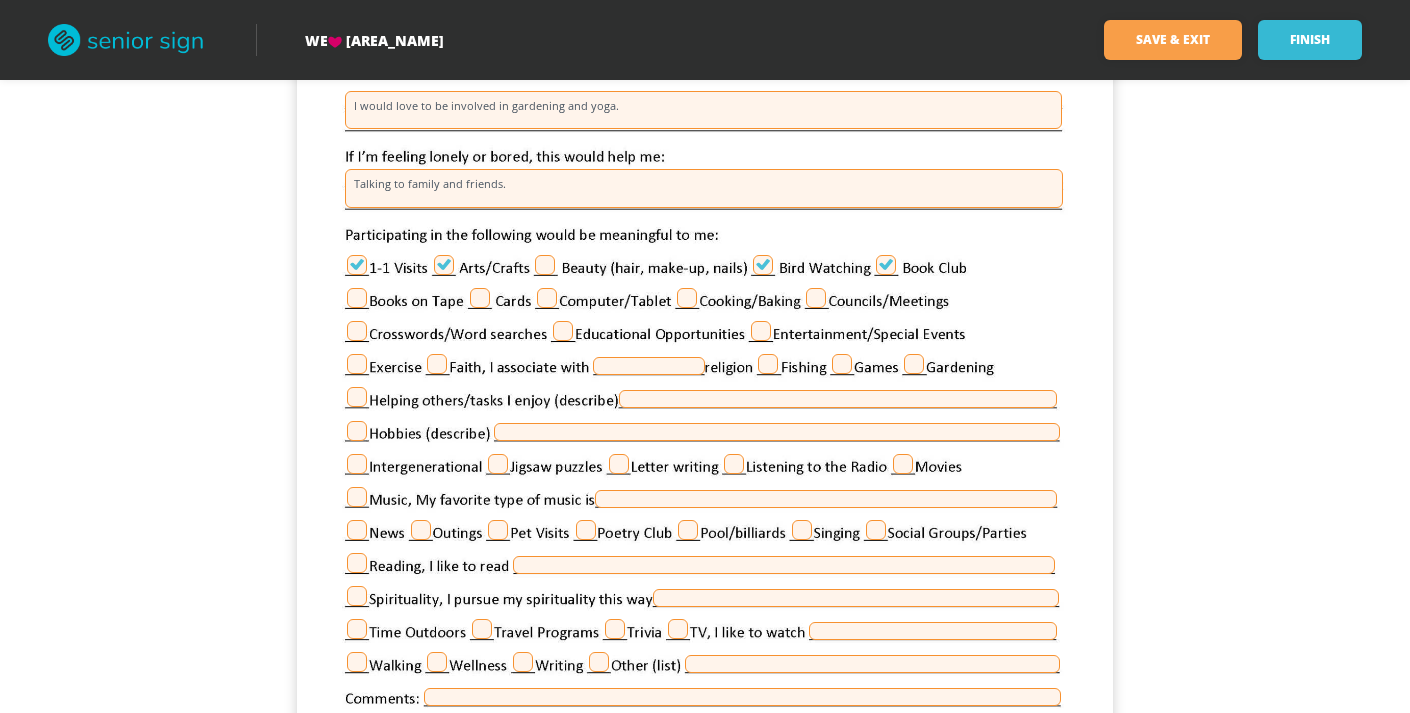 click at bounding box center [357, 331] 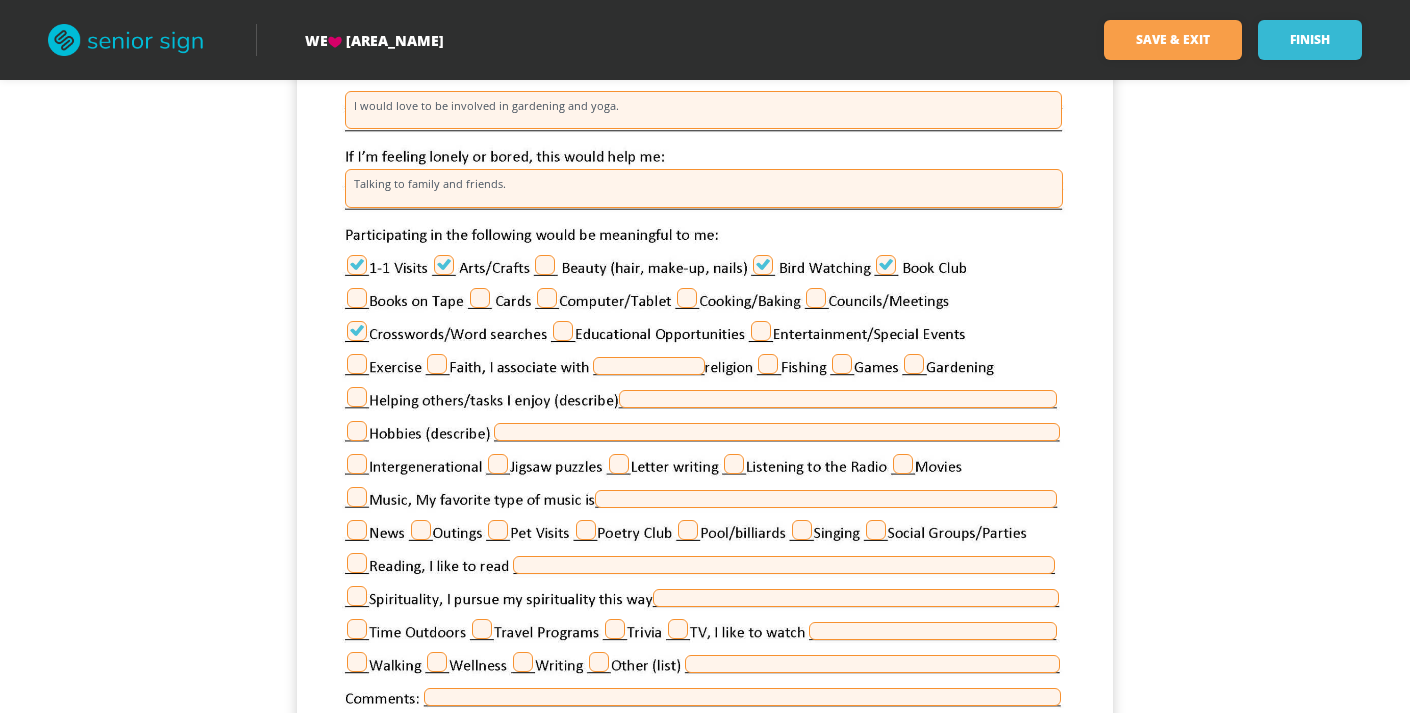 click at bounding box center (761, 331) 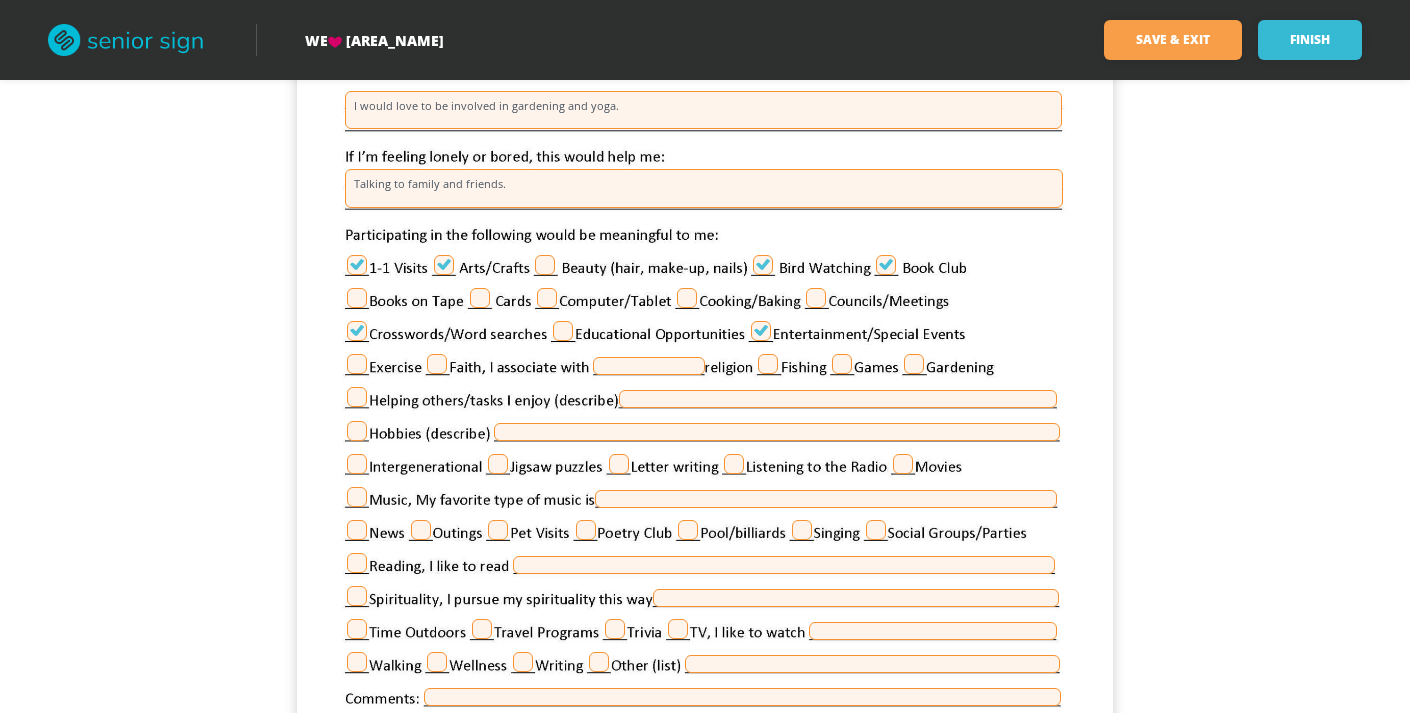 click at bounding box center [357, 364] 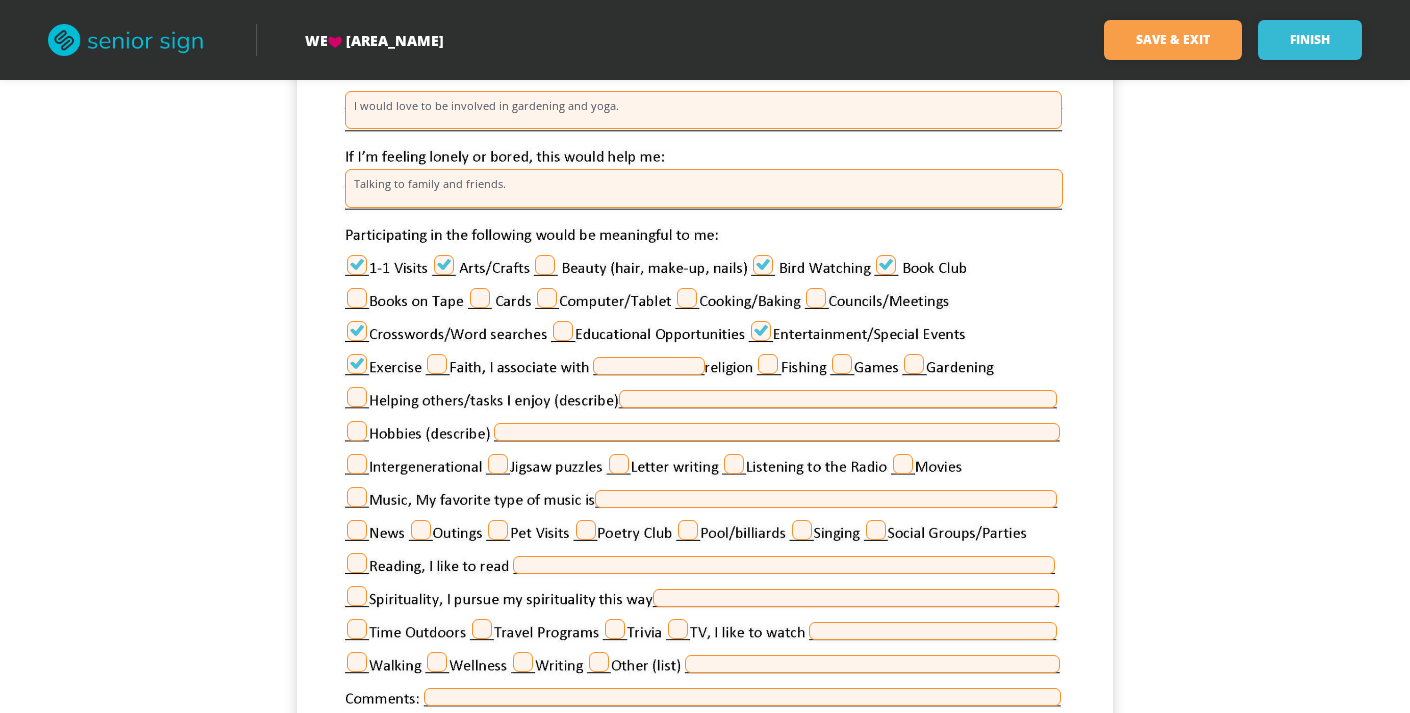 click at bounding box center [914, 364] 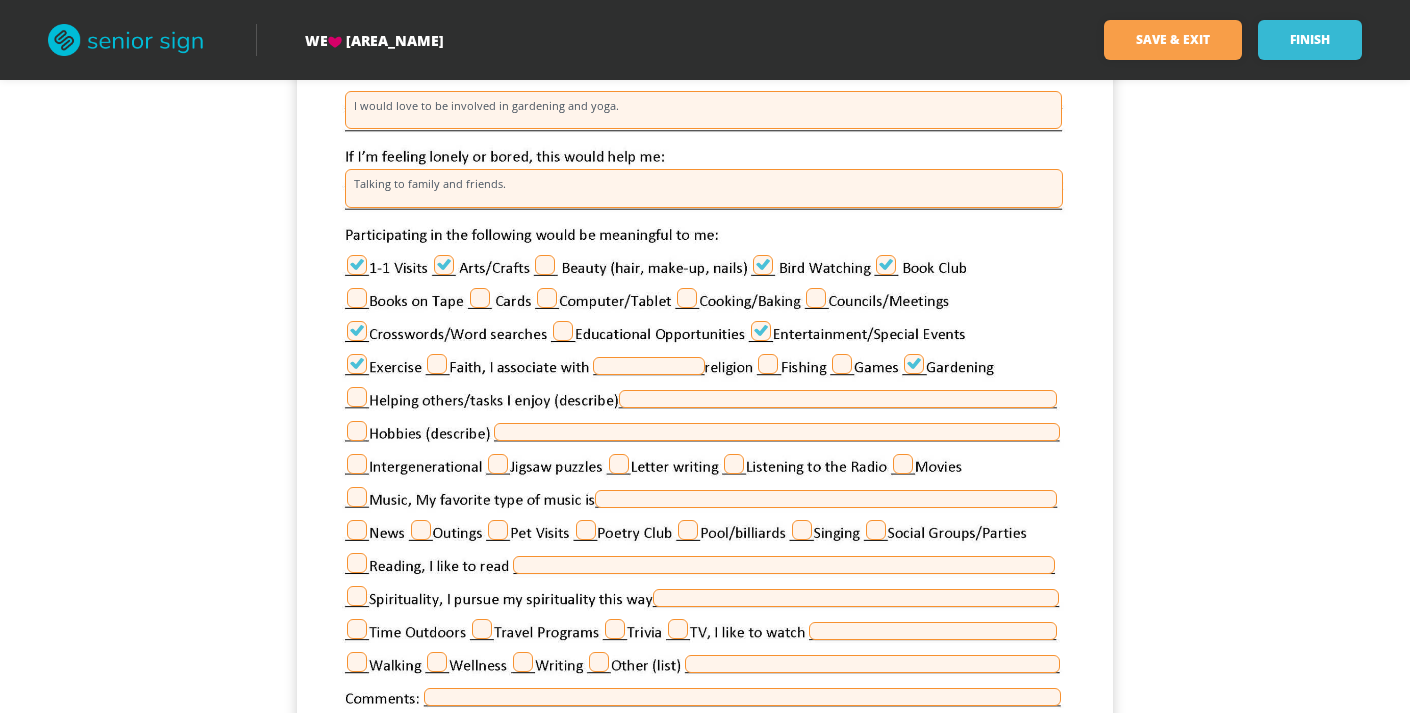 click at bounding box center (498, 464) 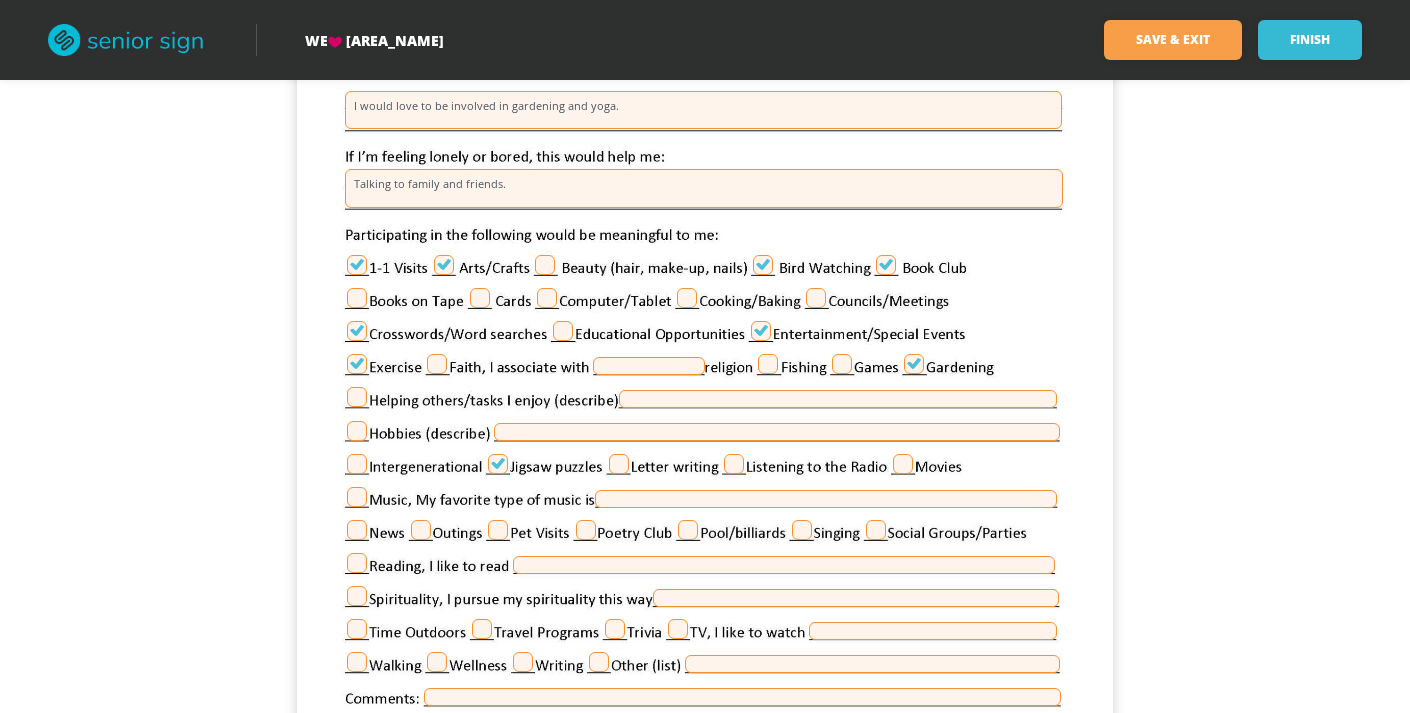click at bounding box center [903, 464] 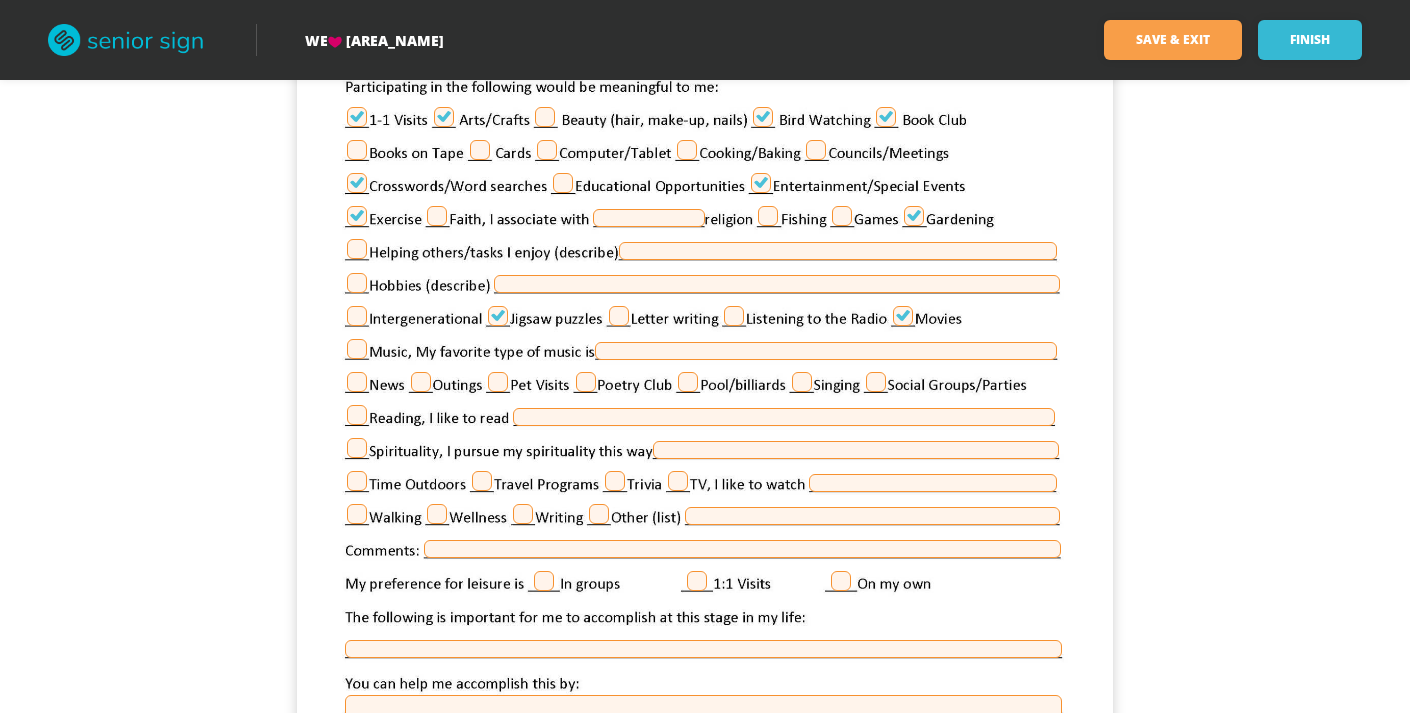 scroll, scrollTop: 1444, scrollLeft: 0, axis: vertical 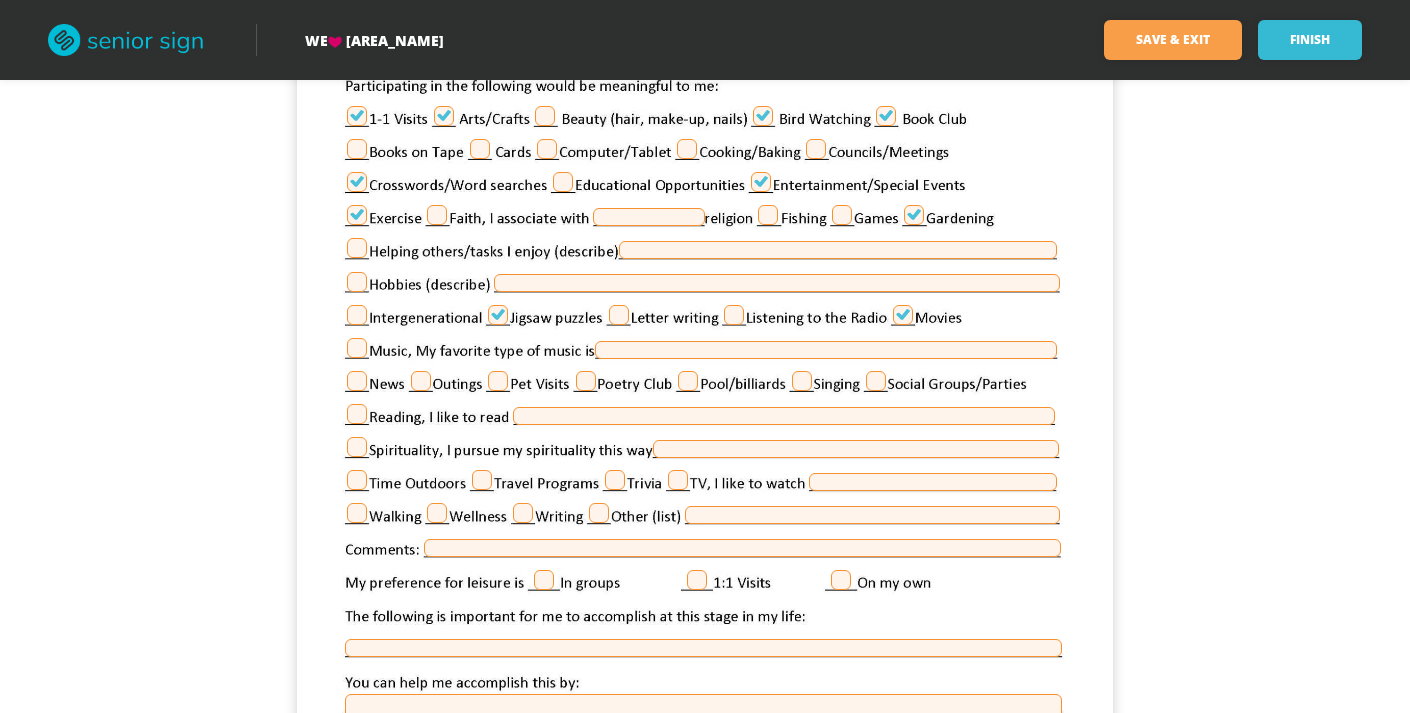 click at bounding box center [421, 381] 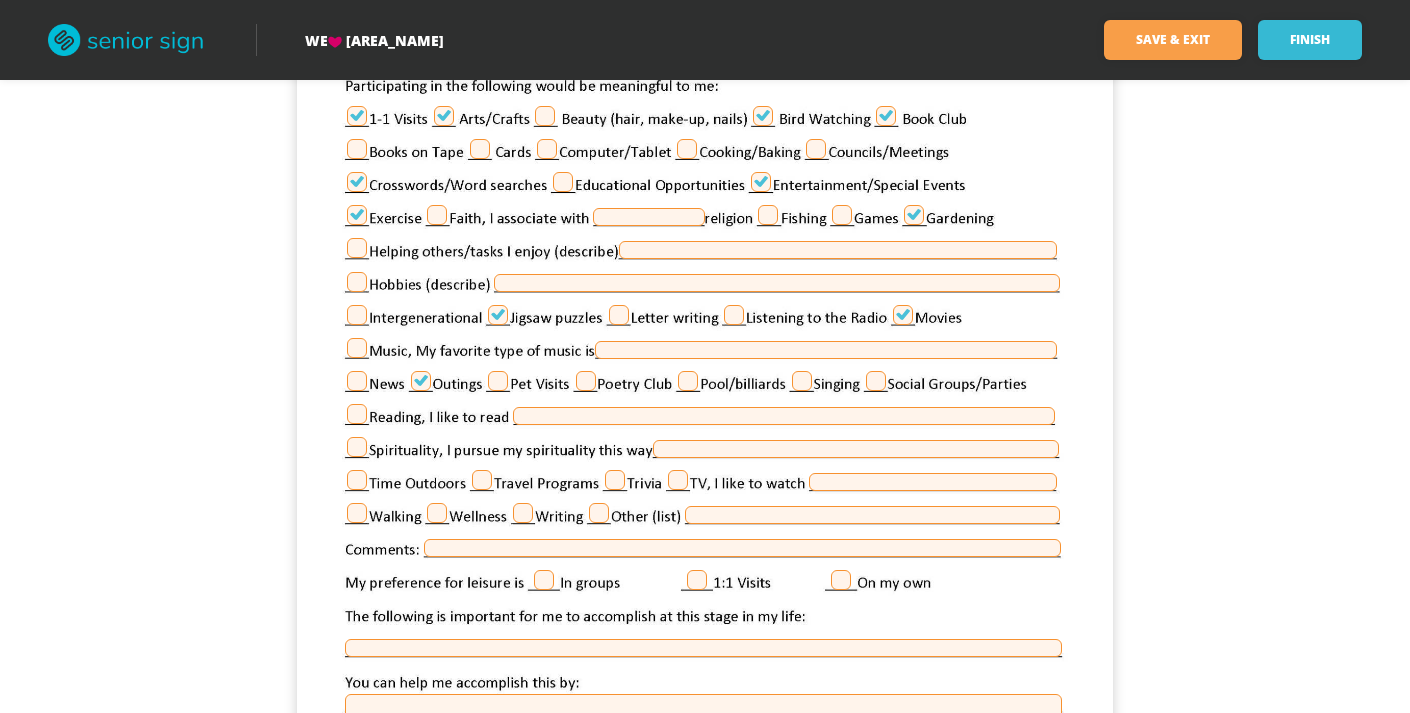 click at bounding box center (357, 414) 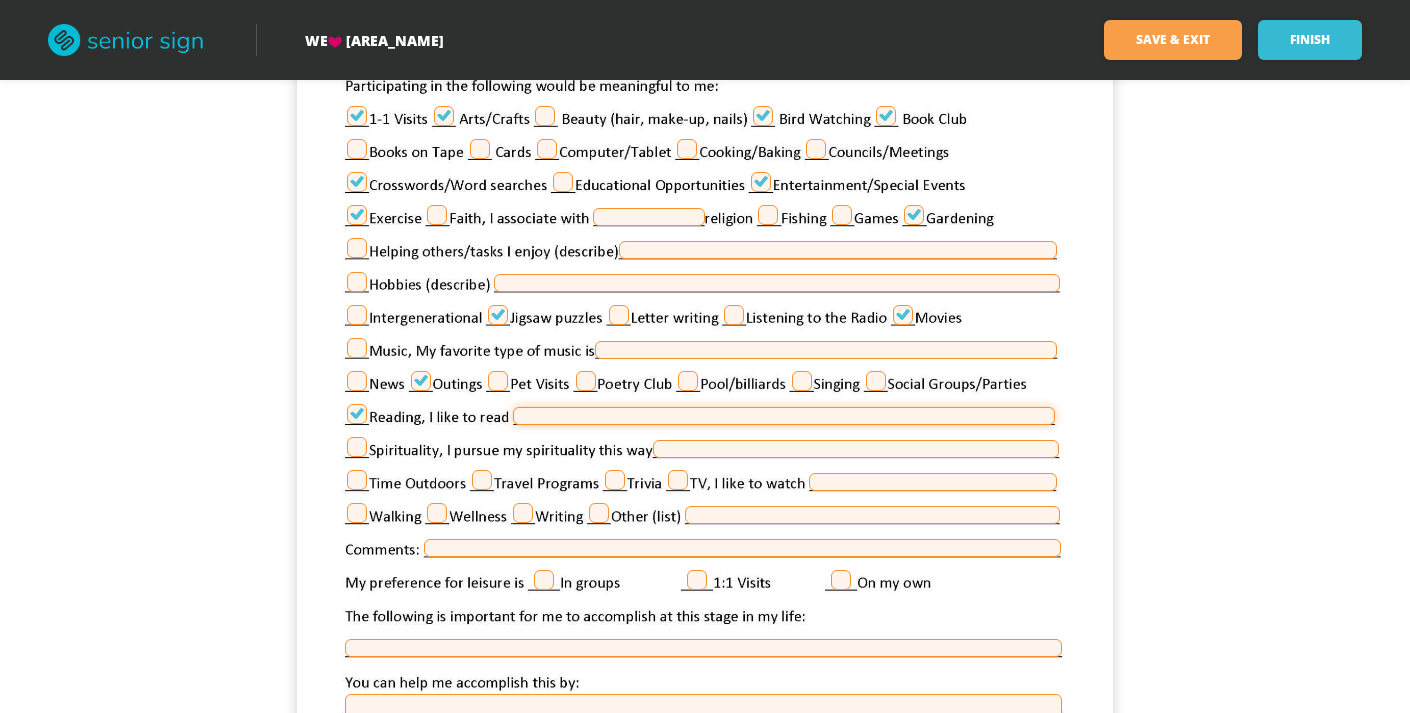 click at bounding box center [784, 416] 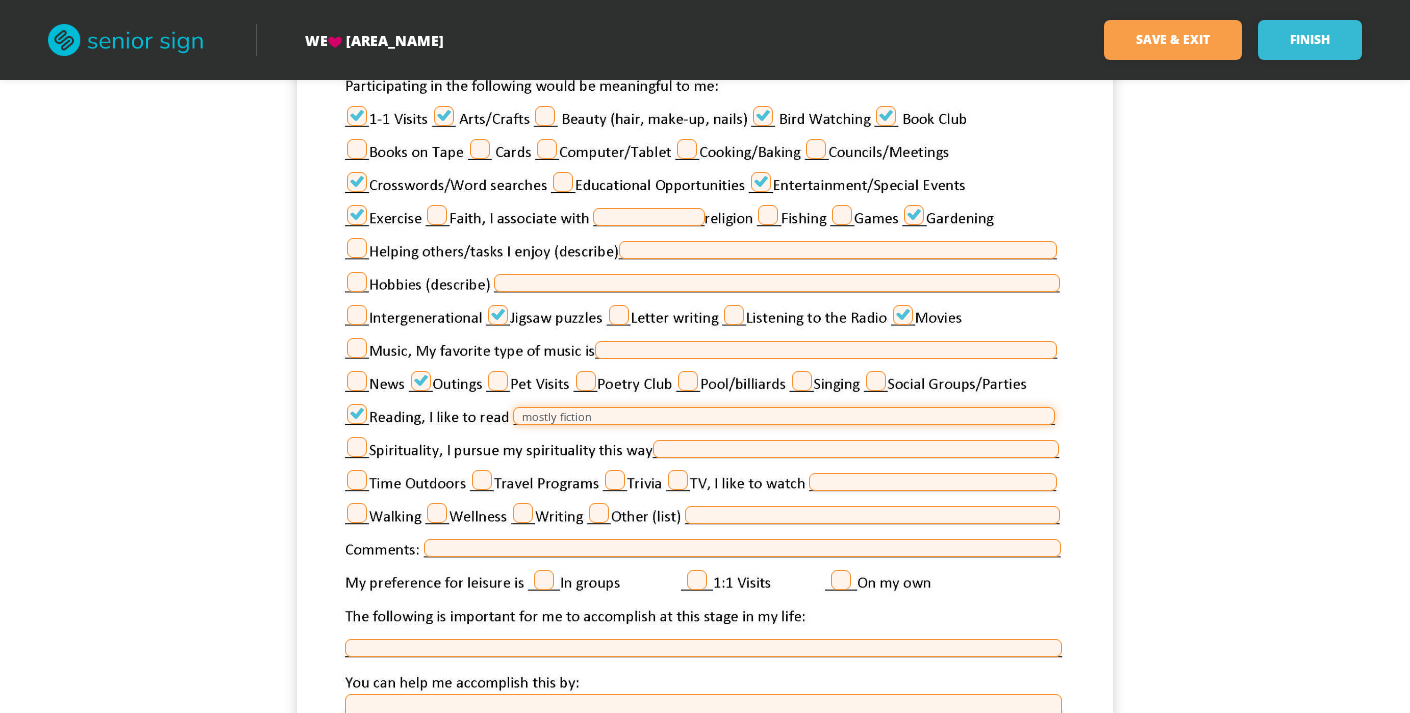 type on "mostly fiction" 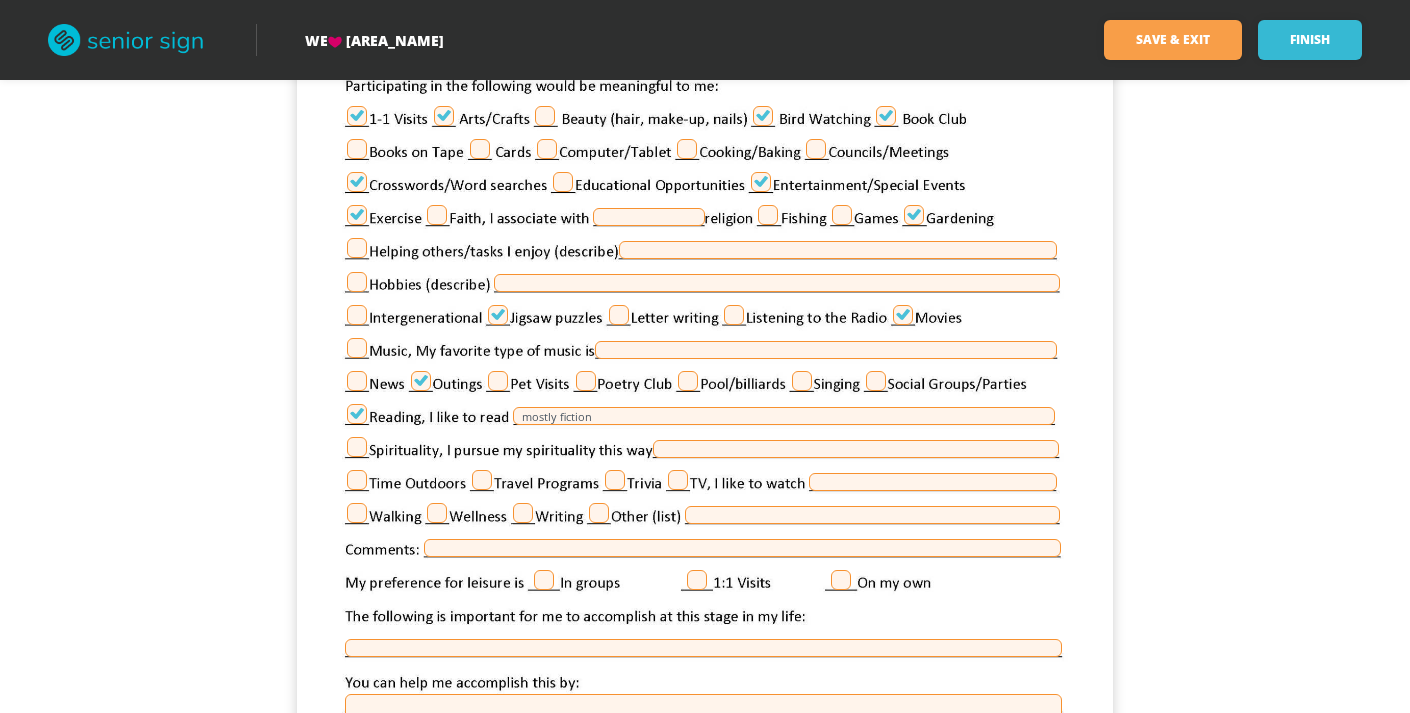 click at bounding box center [357, 480] 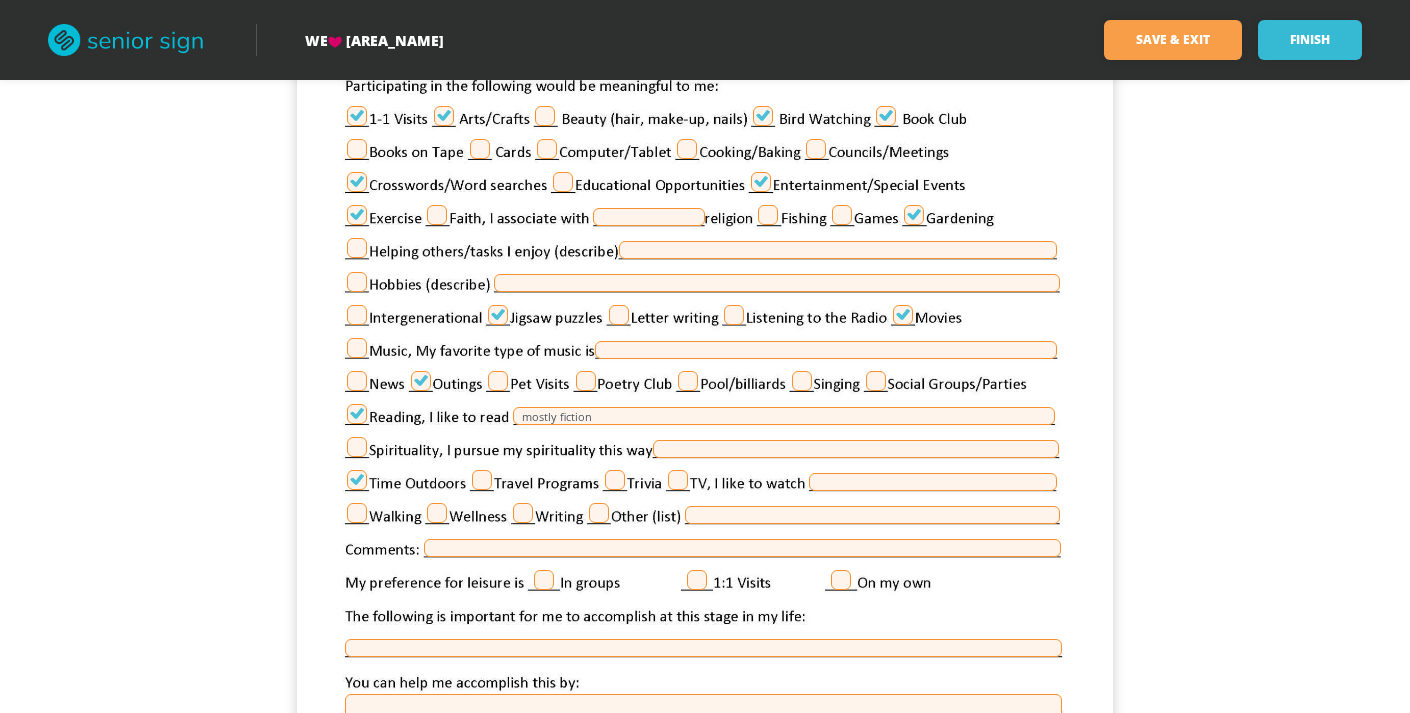click at bounding box center [678, 480] 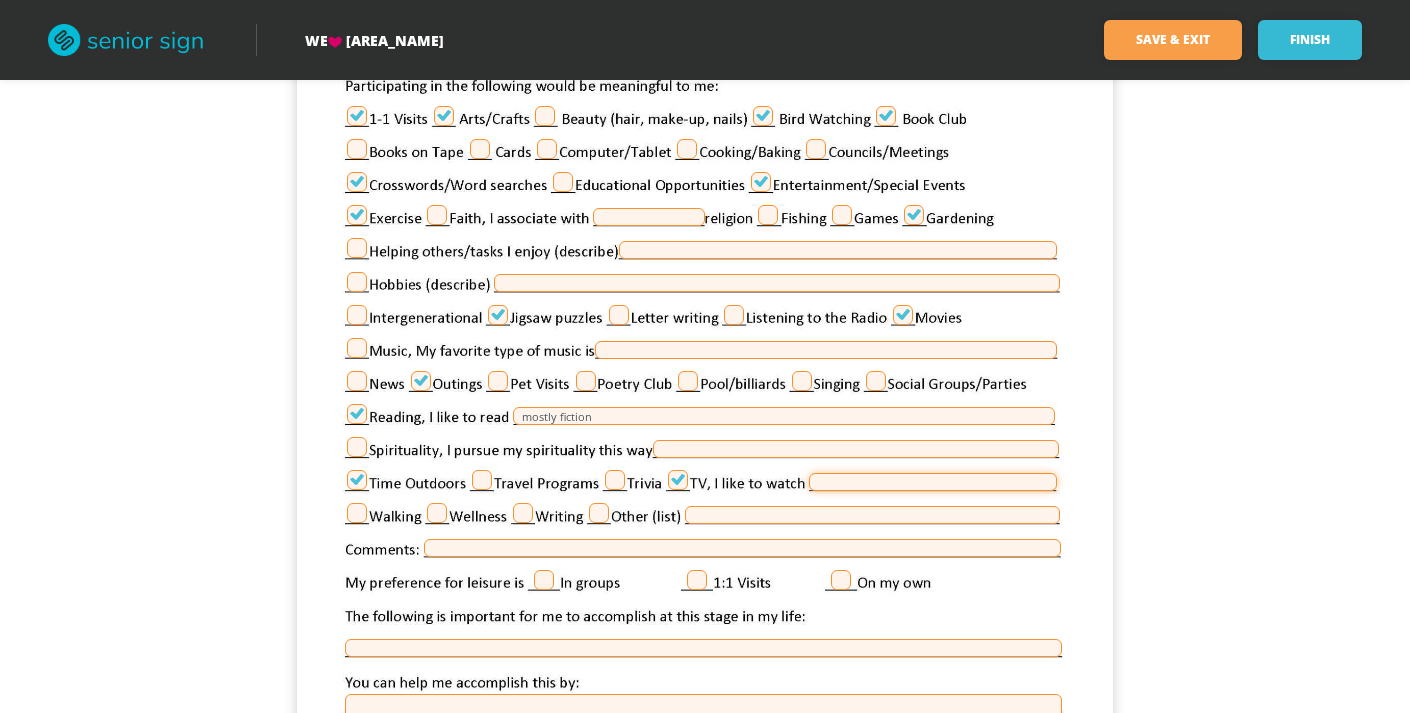 click at bounding box center [933, 482] 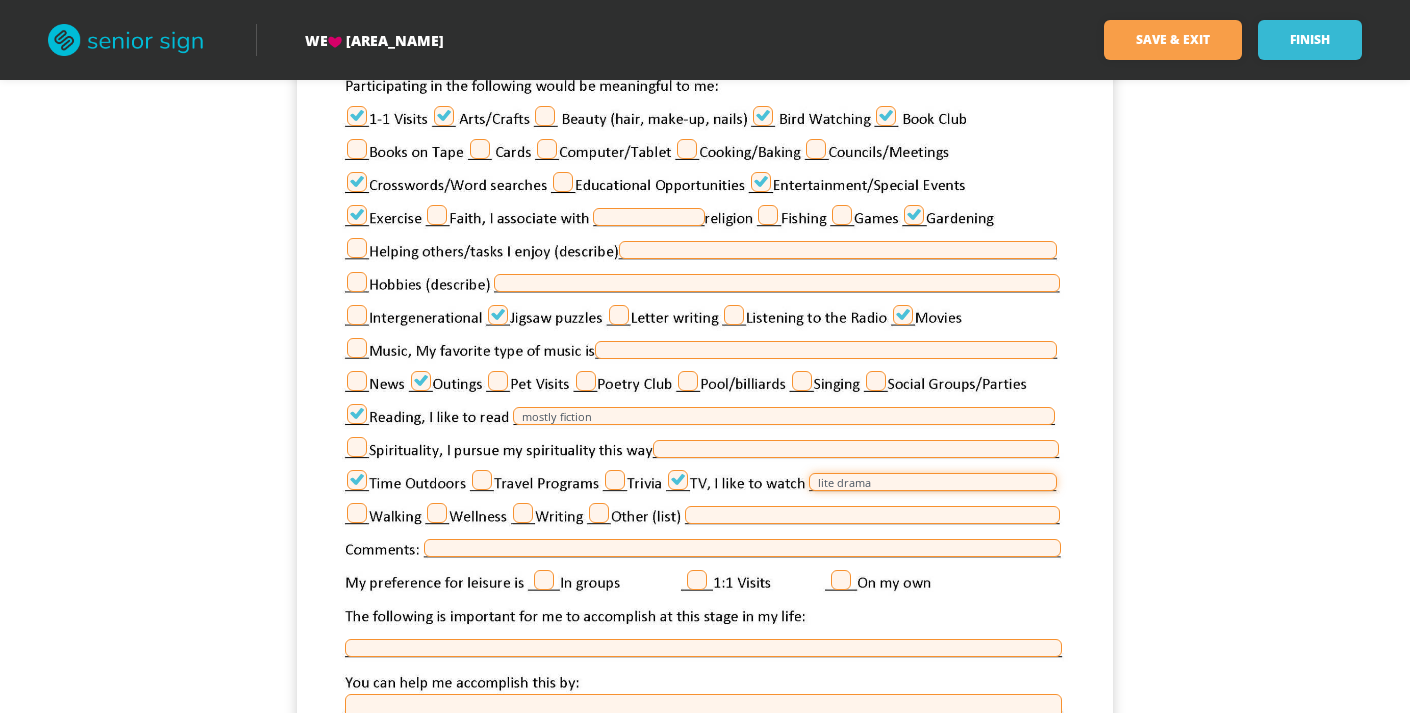 type on "lite drama" 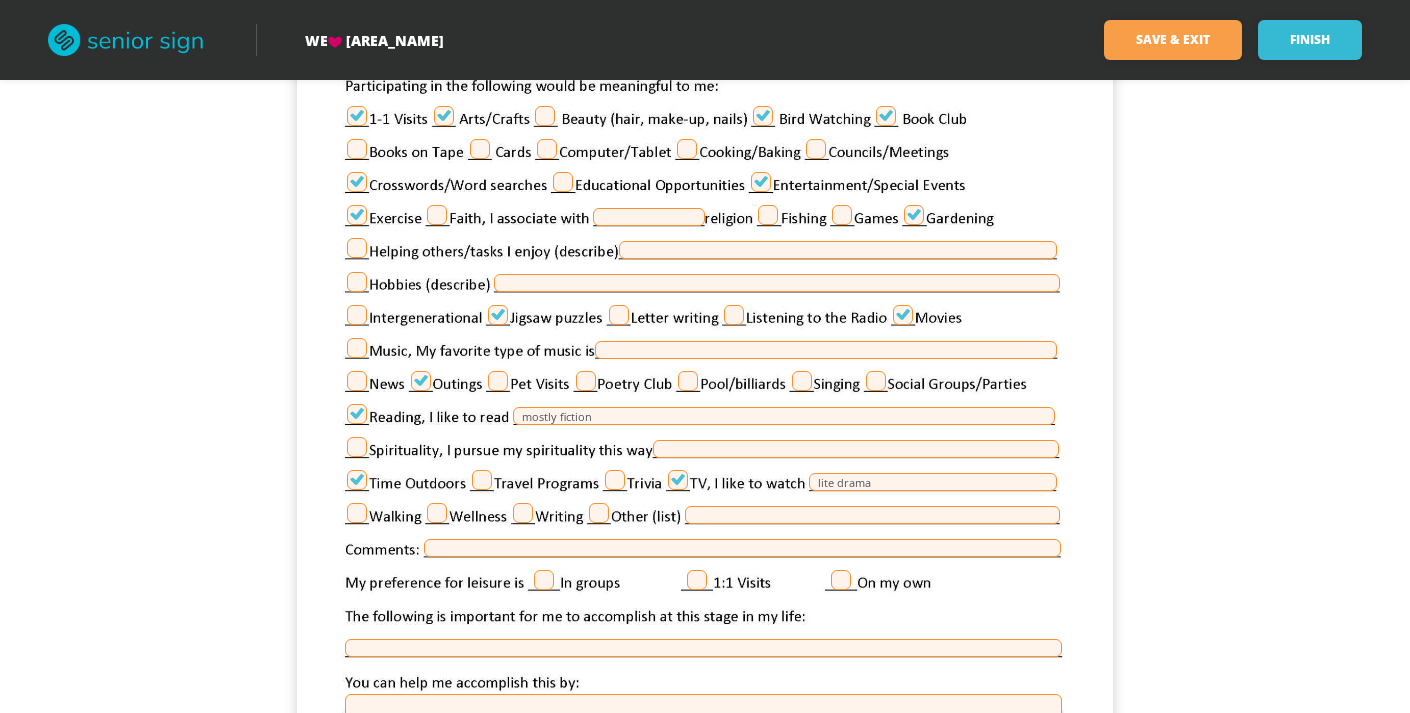 click at bounding box center [357, 513] 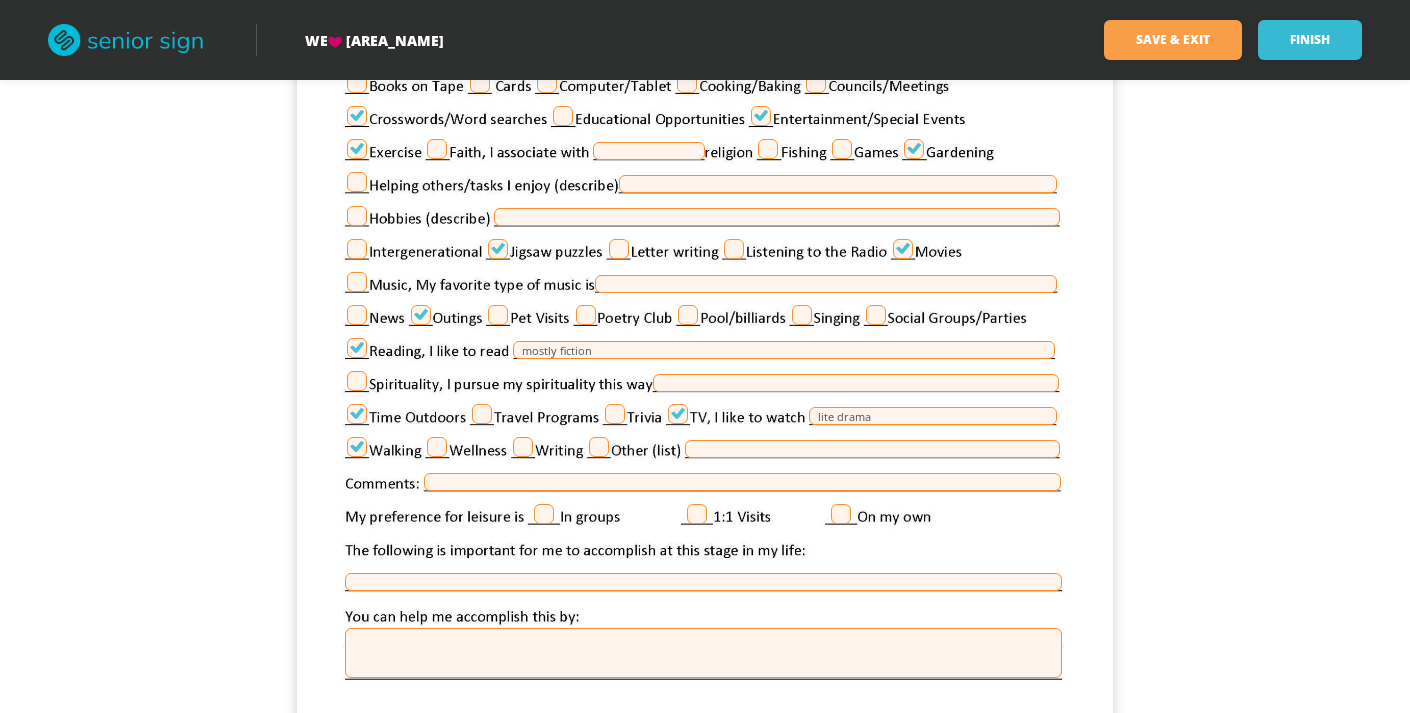 scroll, scrollTop: 1522, scrollLeft: 0, axis: vertical 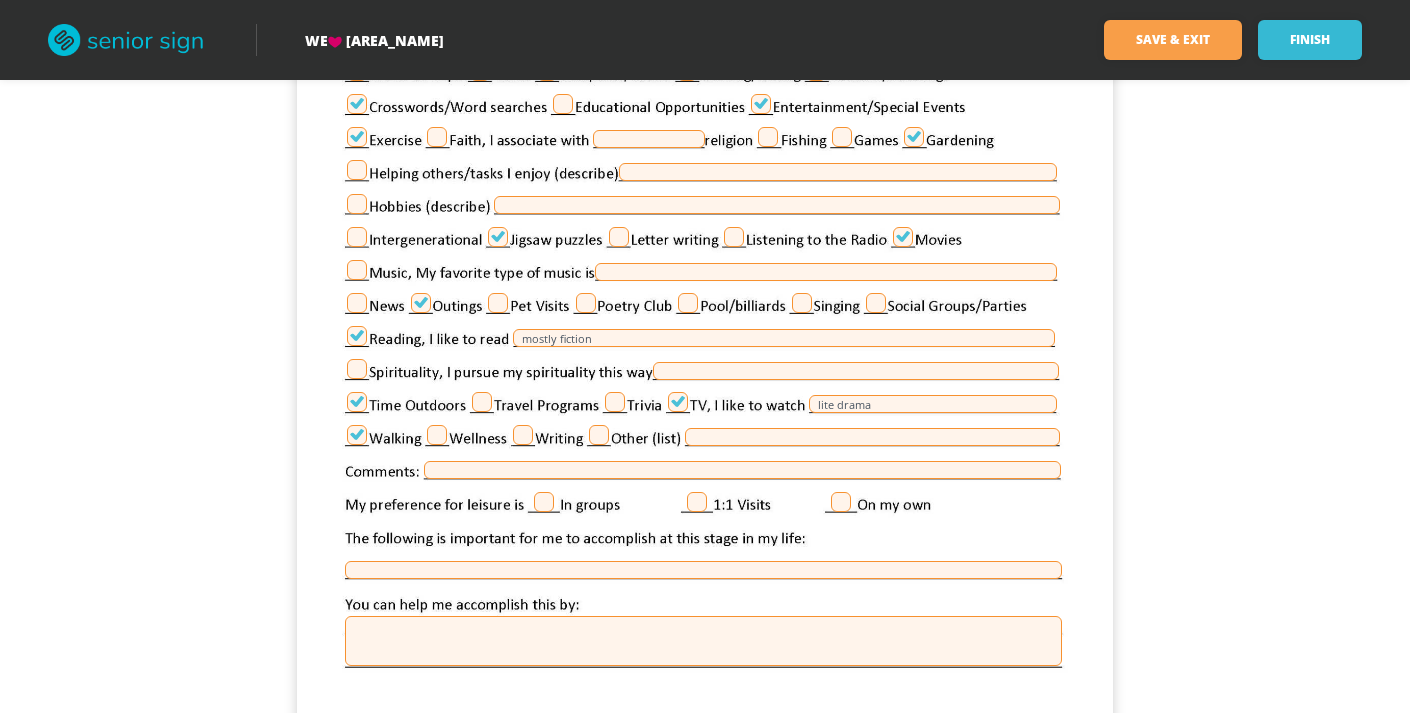 click at bounding box center (544, 502) 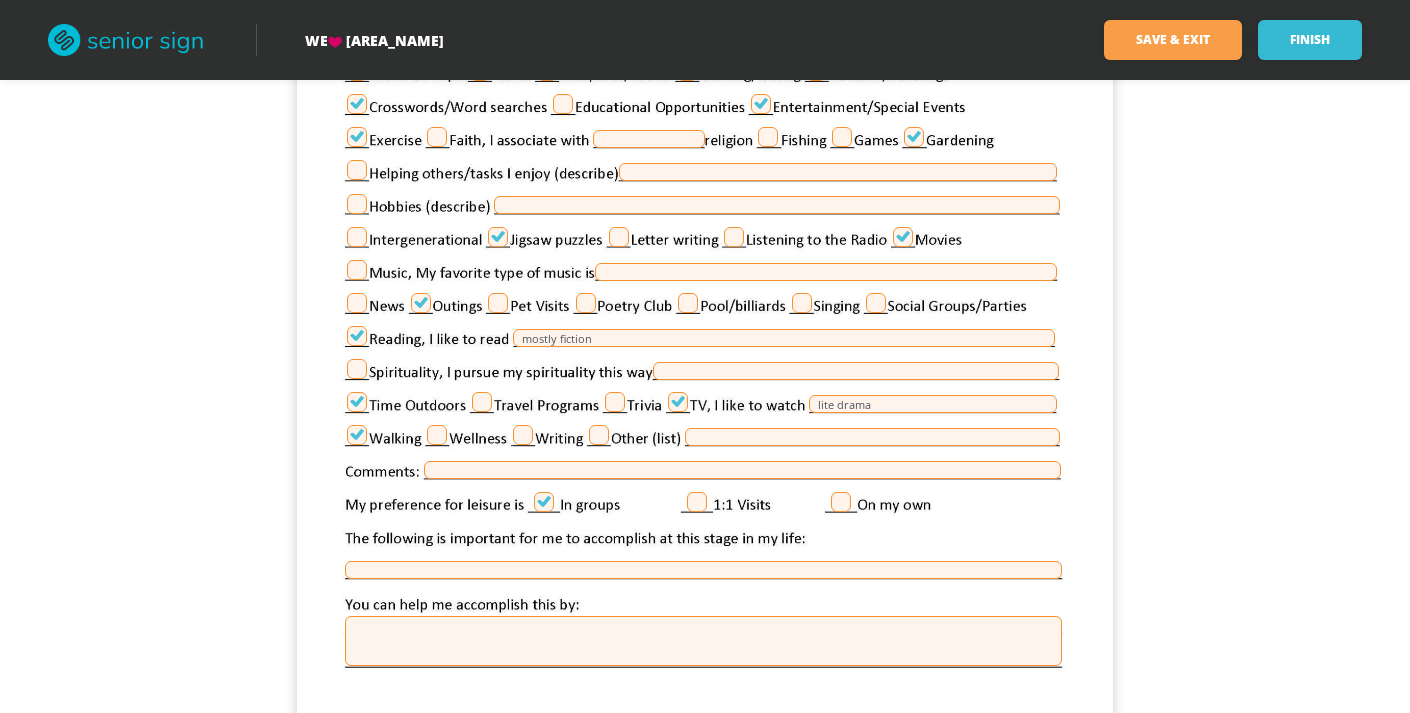 click at bounding box center (697, 502) 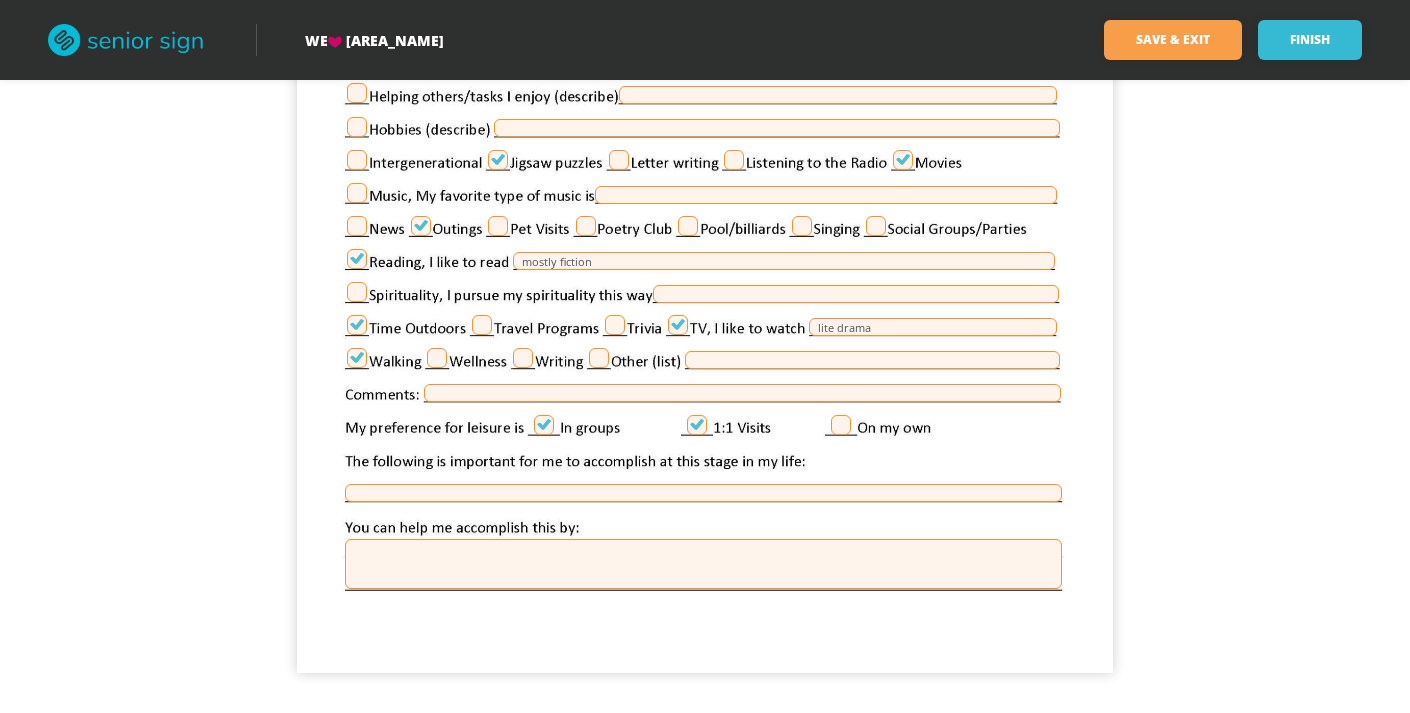 scroll, scrollTop: 1599, scrollLeft: 0, axis: vertical 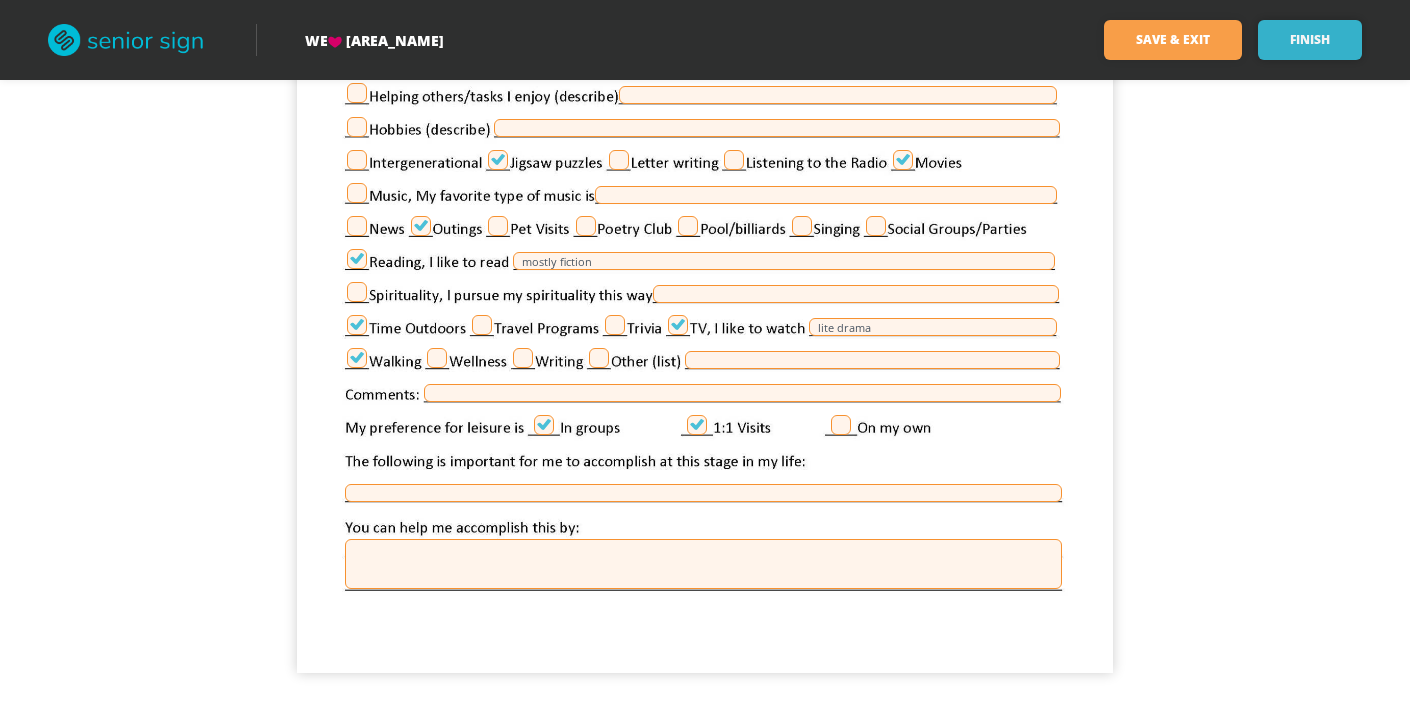click on "Finish" at bounding box center [1310, 40] 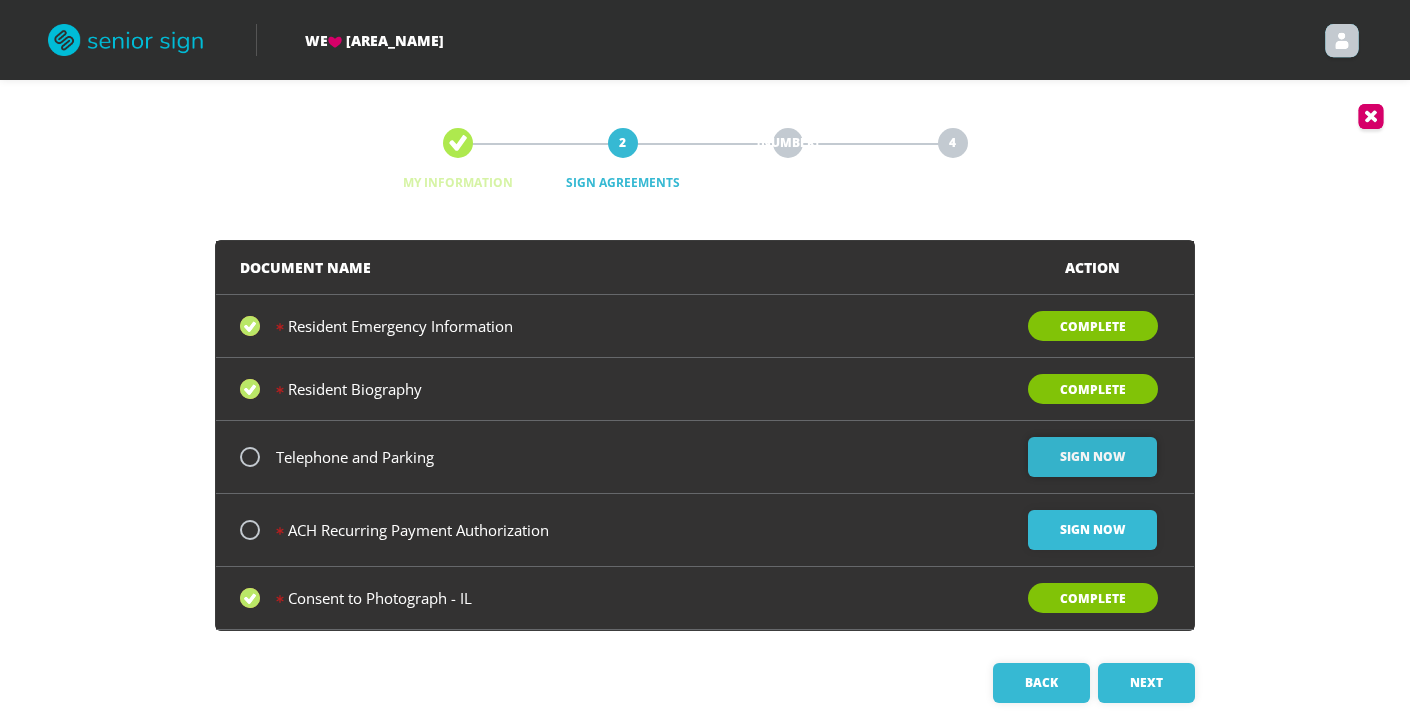 click on "Sign Now" at bounding box center [1092, 457] 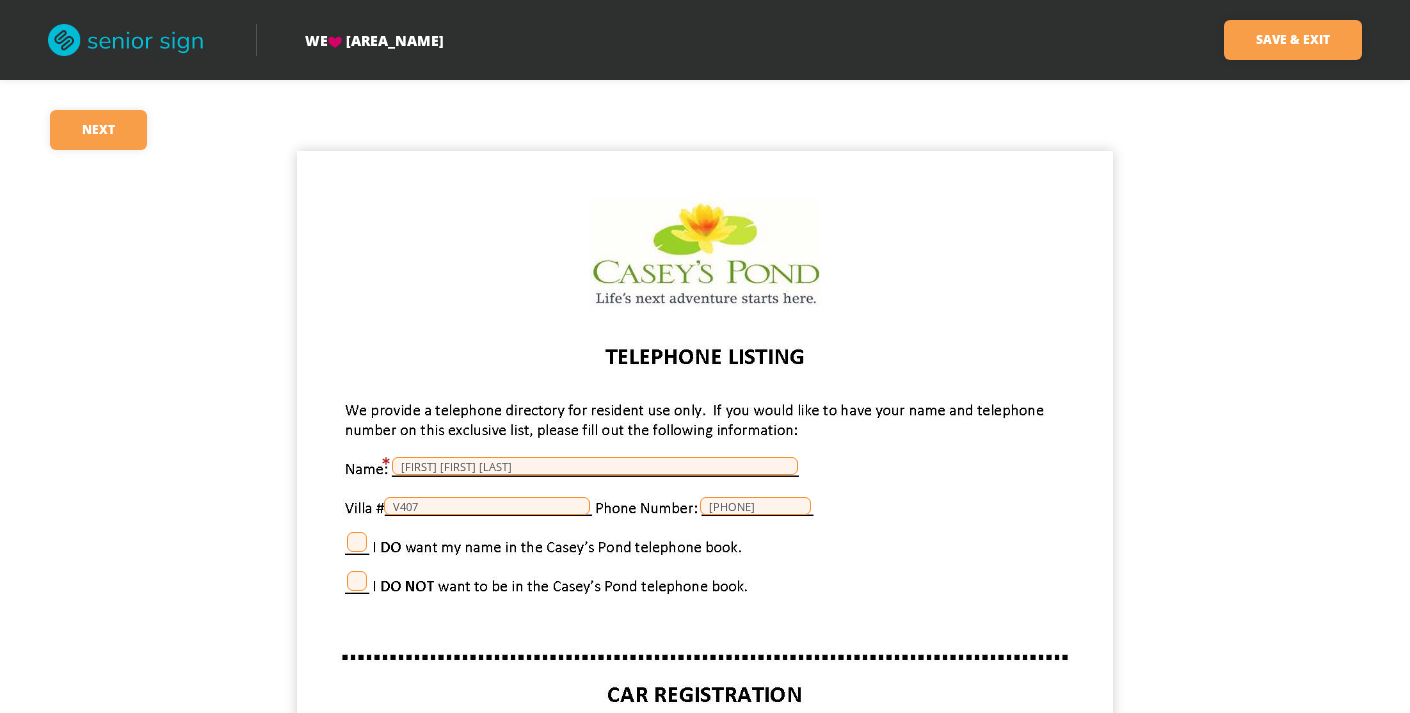 click at bounding box center (357, 542) 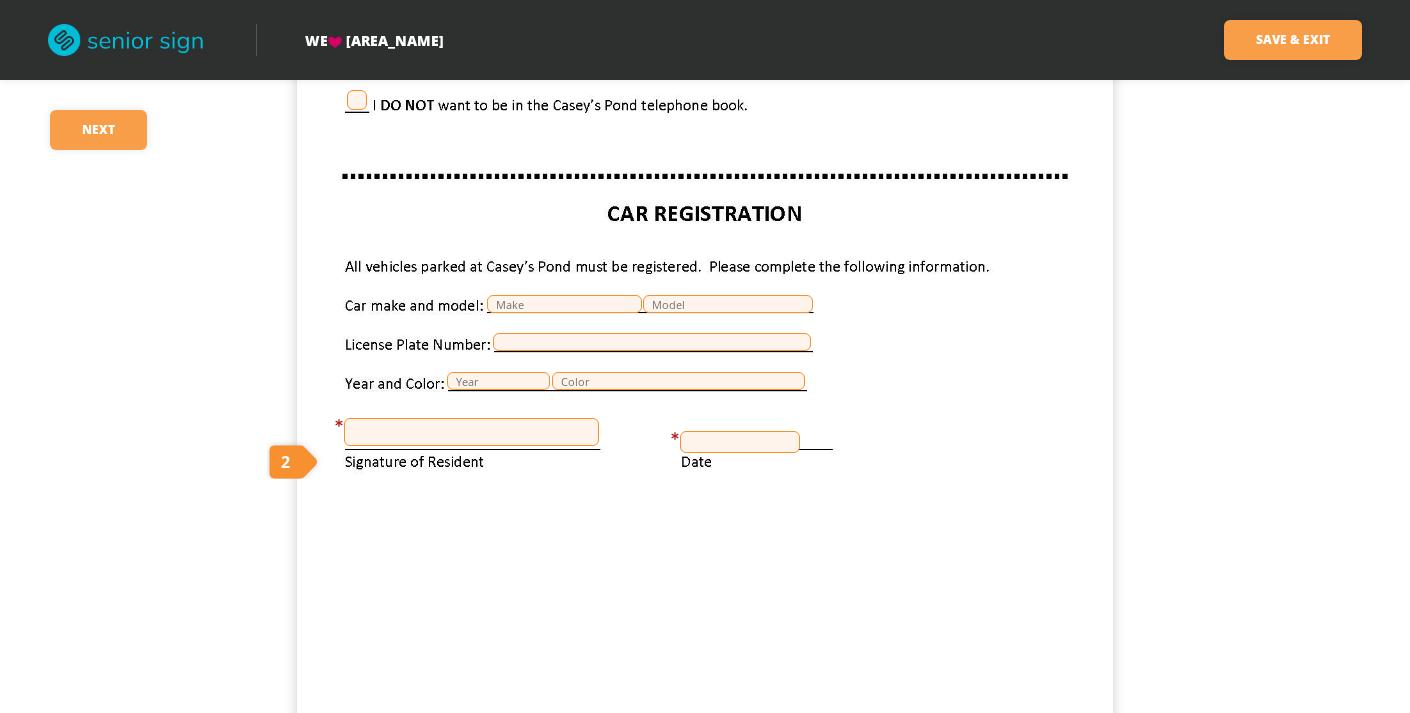scroll, scrollTop: 491, scrollLeft: 0, axis: vertical 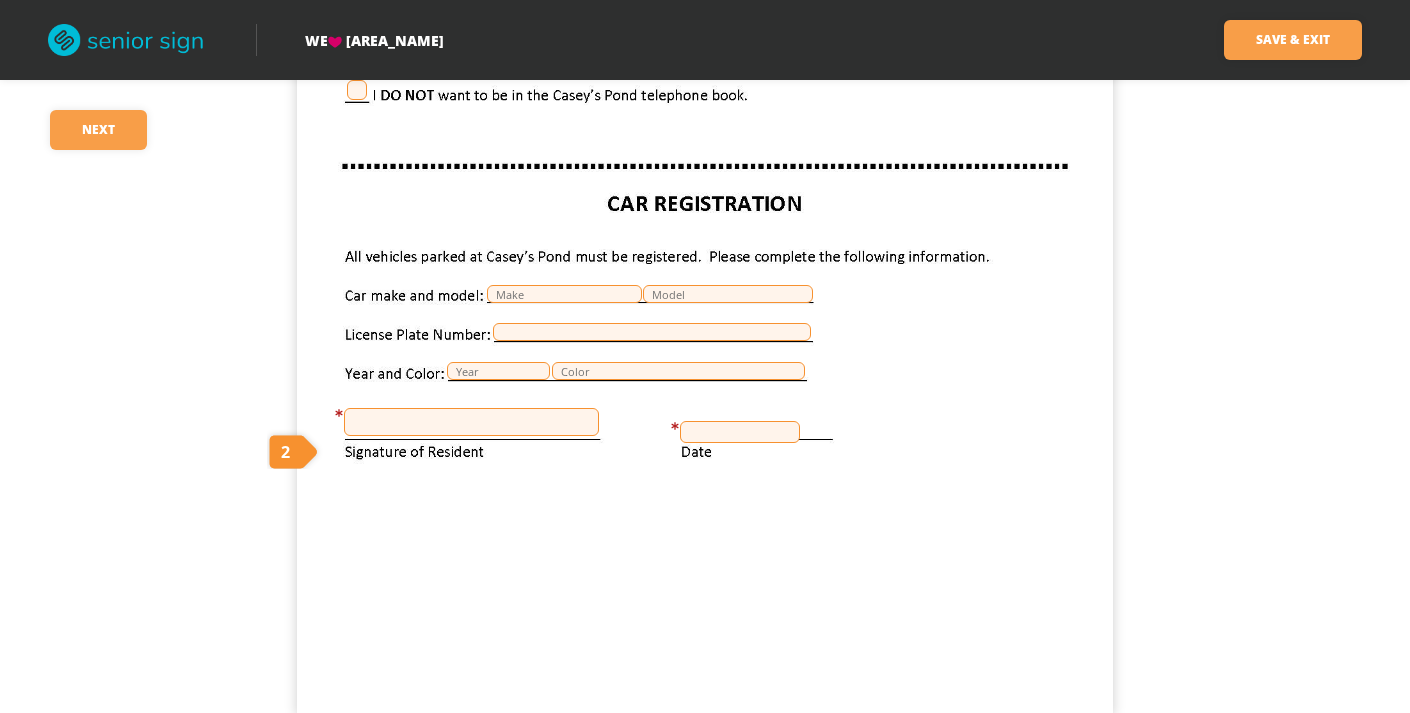 click at bounding box center (471, 422) 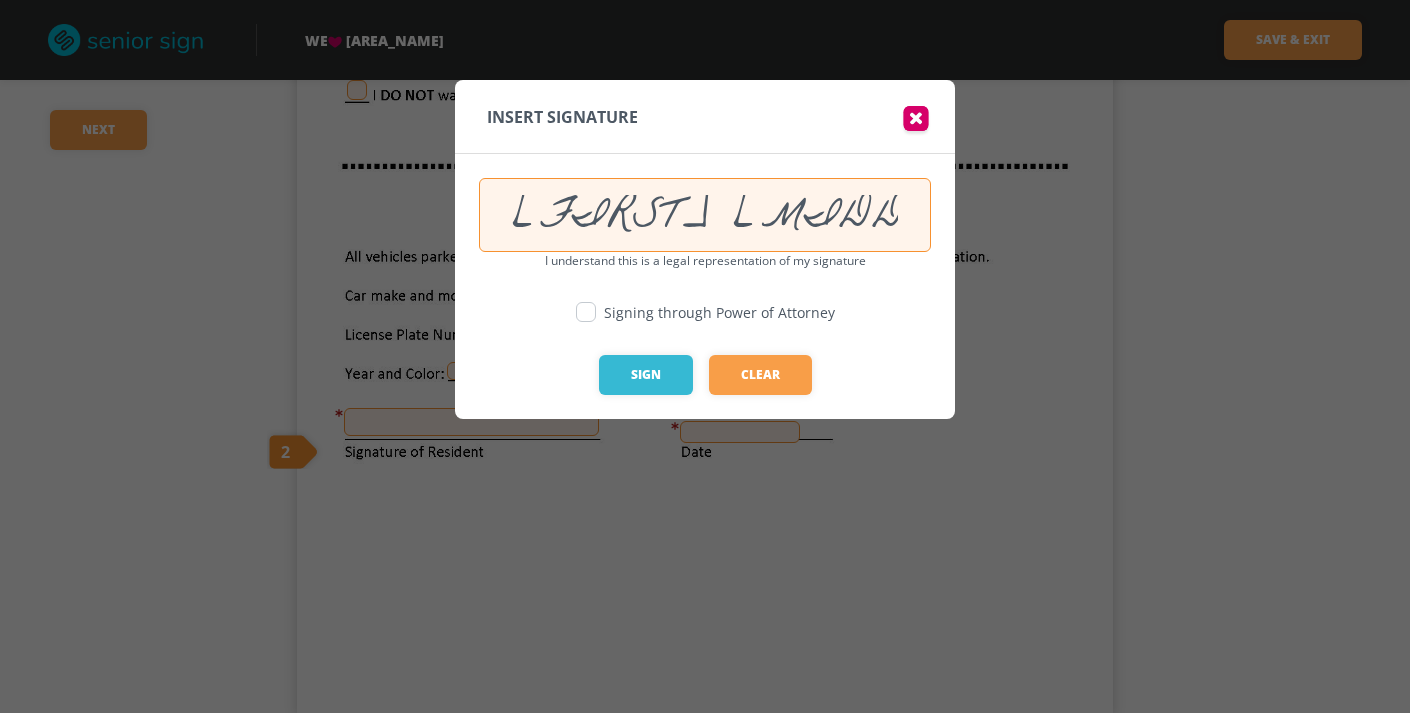 scroll, scrollTop: 0, scrollLeft: 29, axis: horizontal 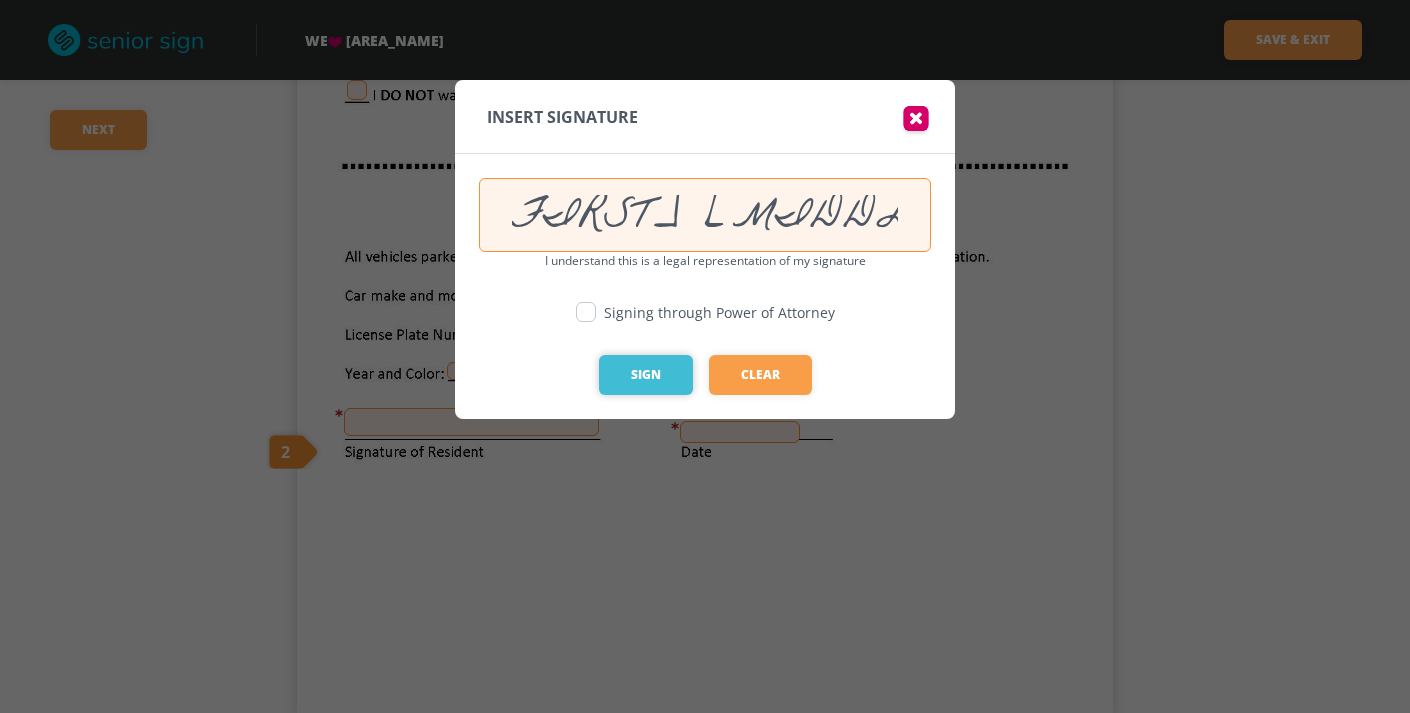 click on "Sign" at bounding box center (646, 375) 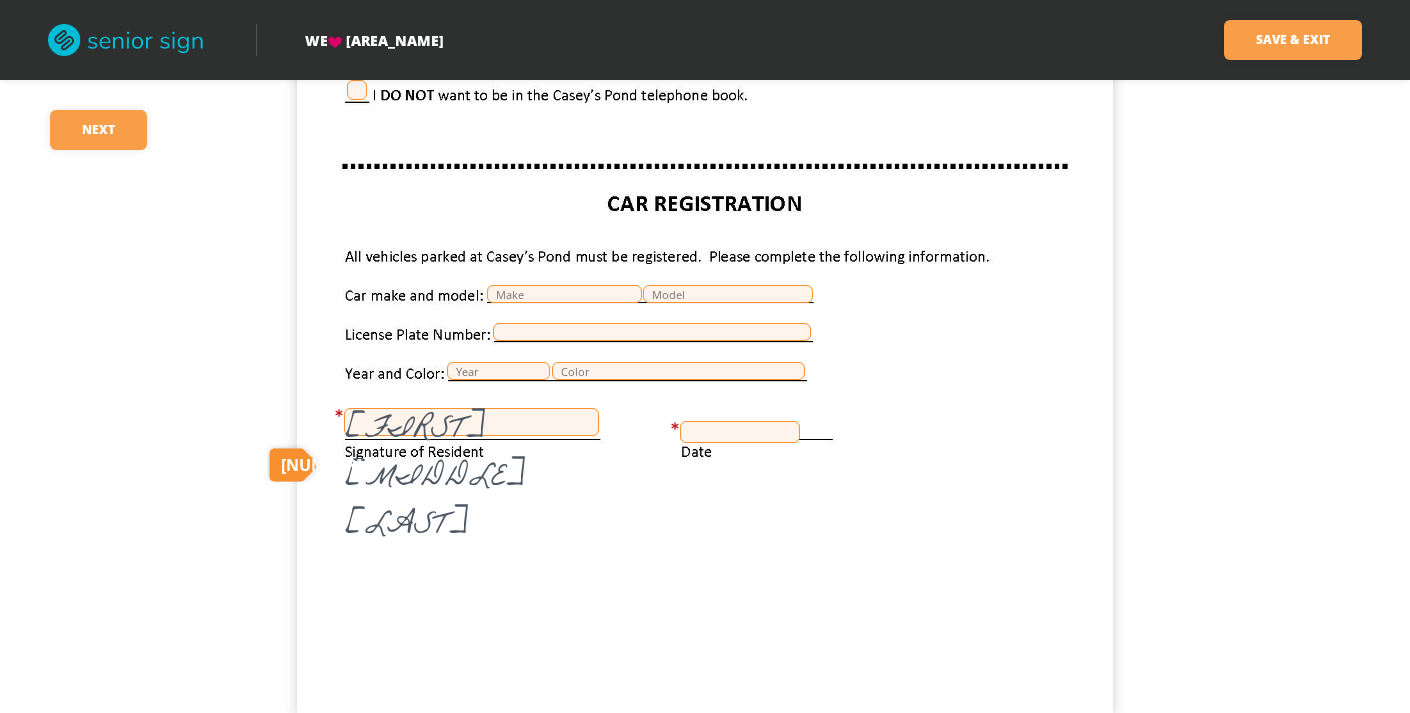 click at bounding box center [740, 432] 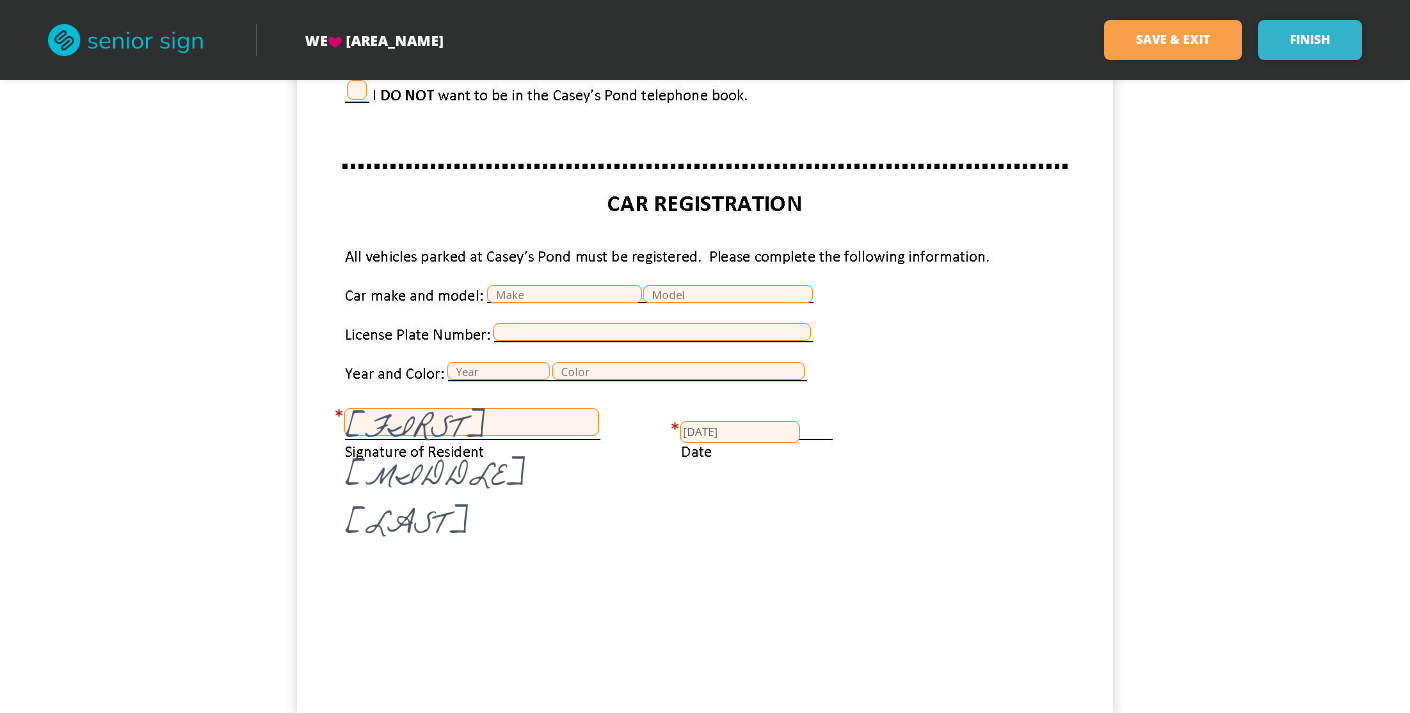 click on "Finish" at bounding box center (1310, 40) 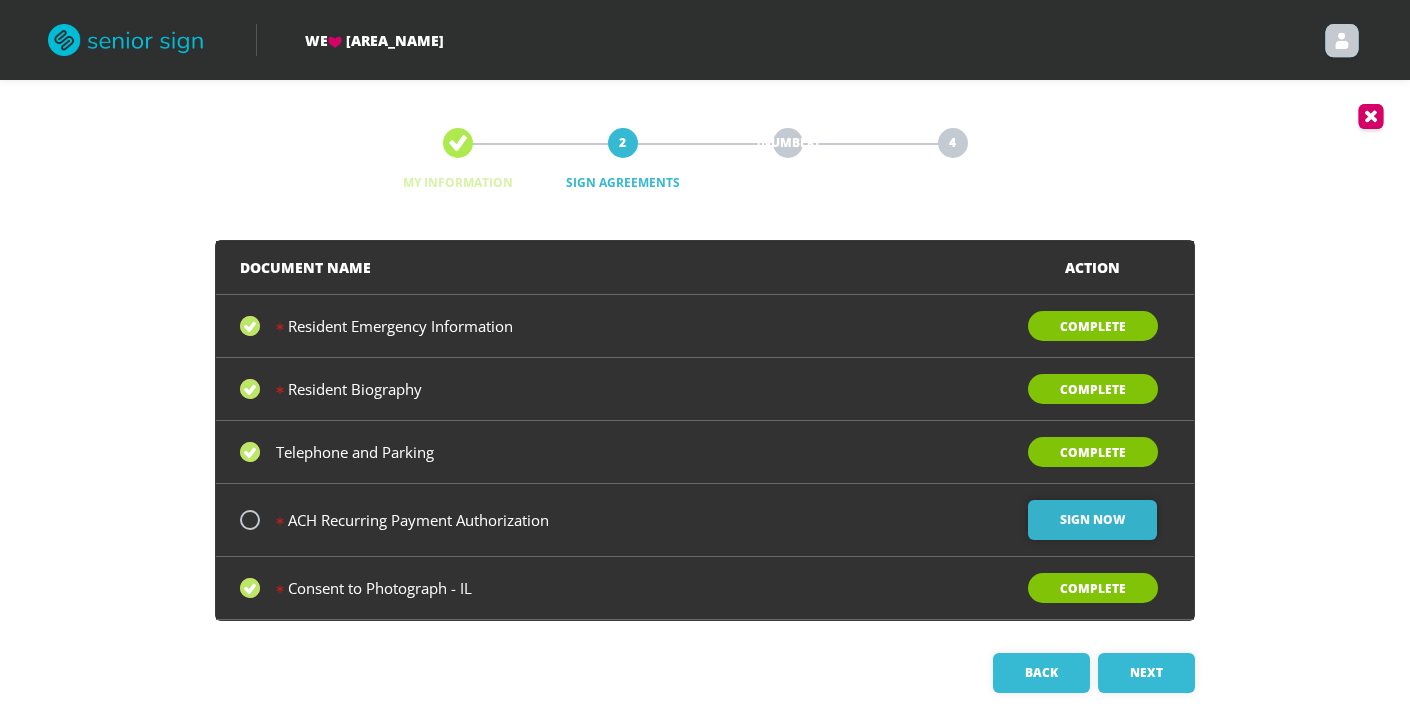click on "Sign Now" at bounding box center [1092, 520] 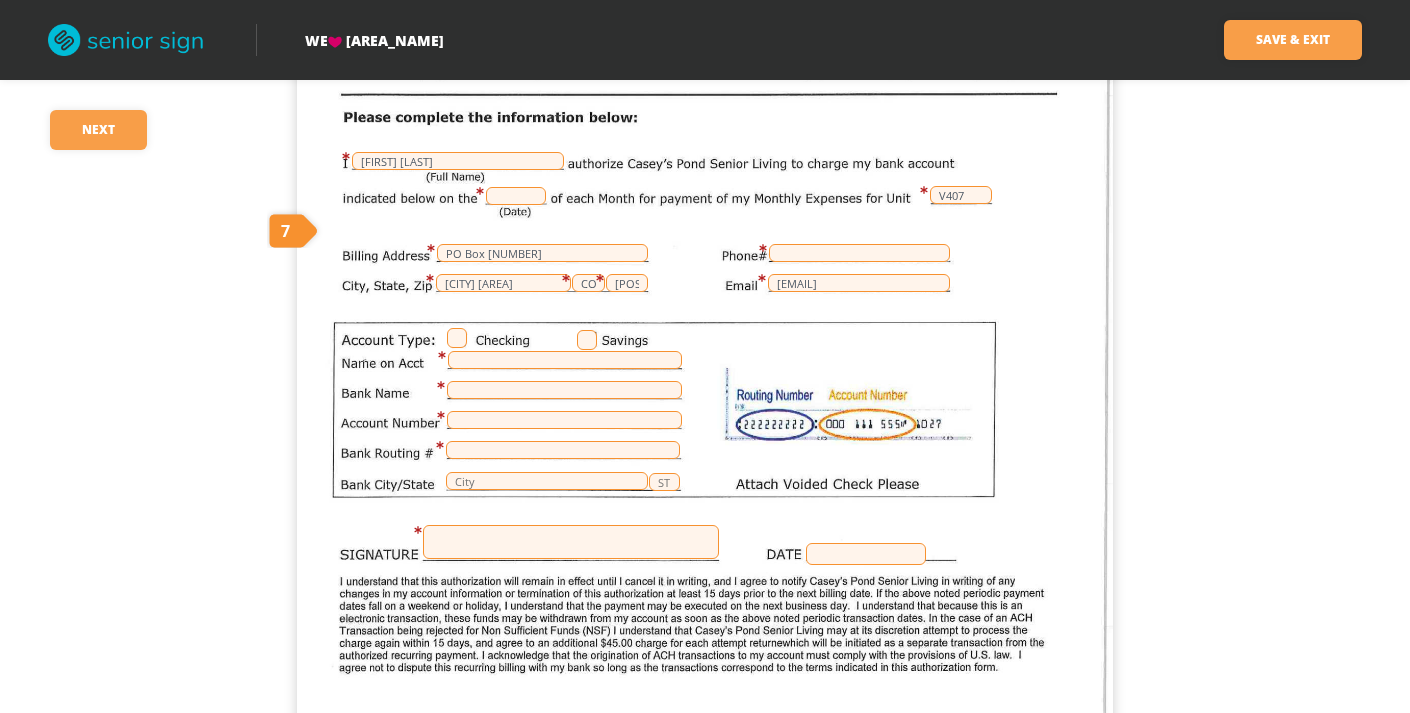 scroll, scrollTop: 440, scrollLeft: 0, axis: vertical 